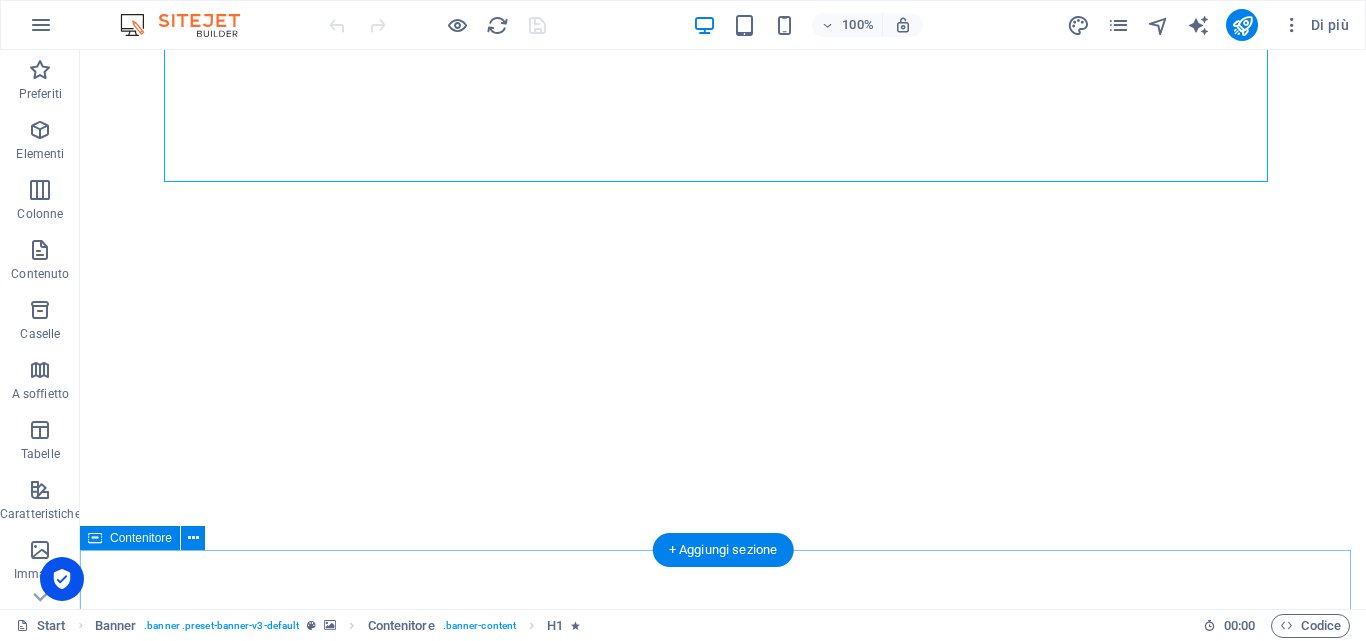scroll, scrollTop: 0, scrollLeft: 0, axis: both 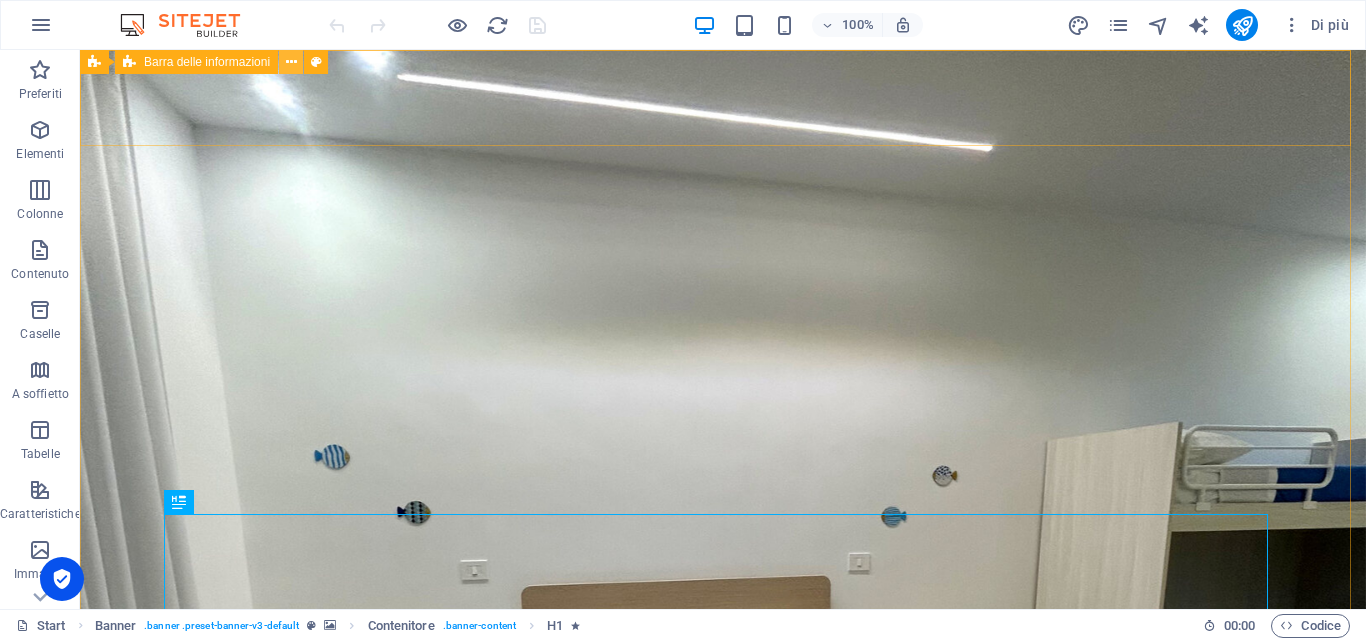 click at bounding box center [291, 62] 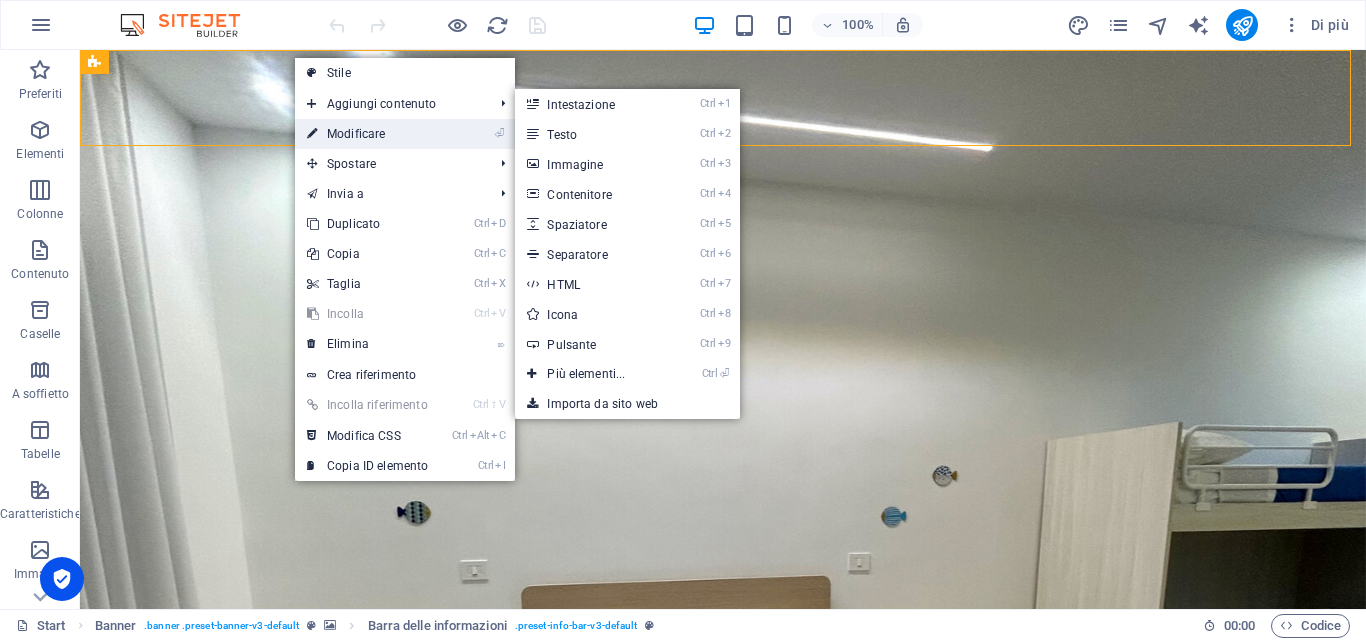 click on "⏎  Modificare" at bounding box center (367, 134) 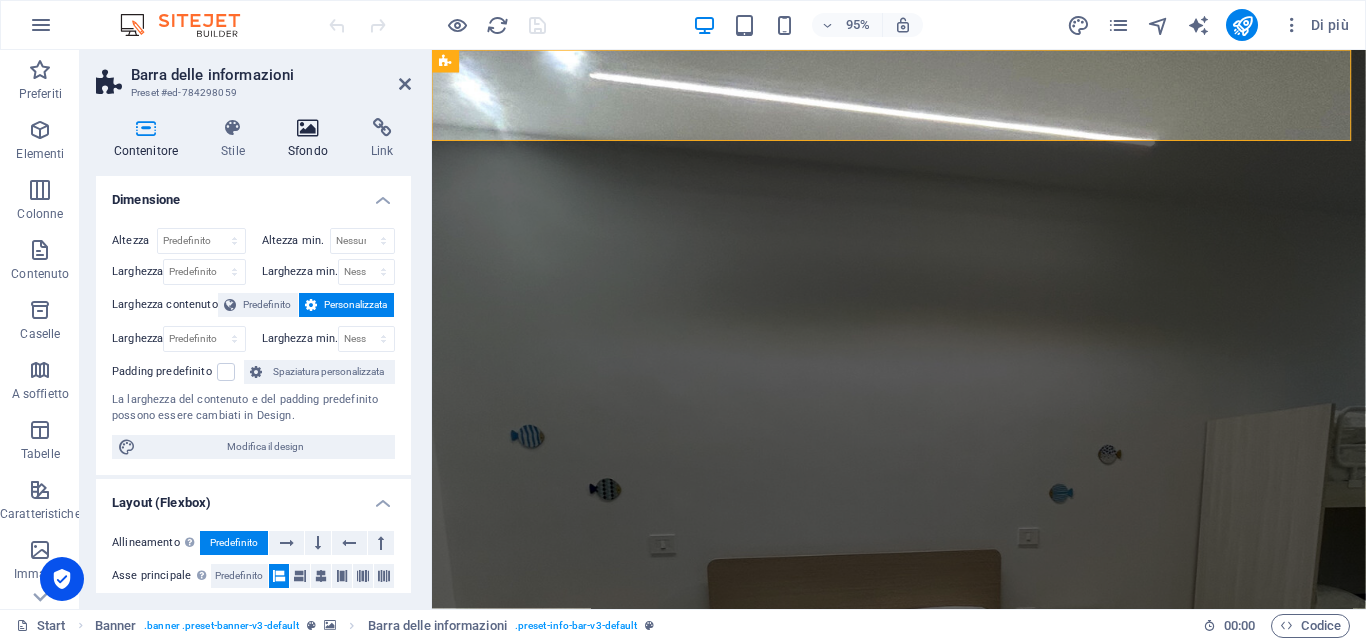 click at bounding box center (307, 128) 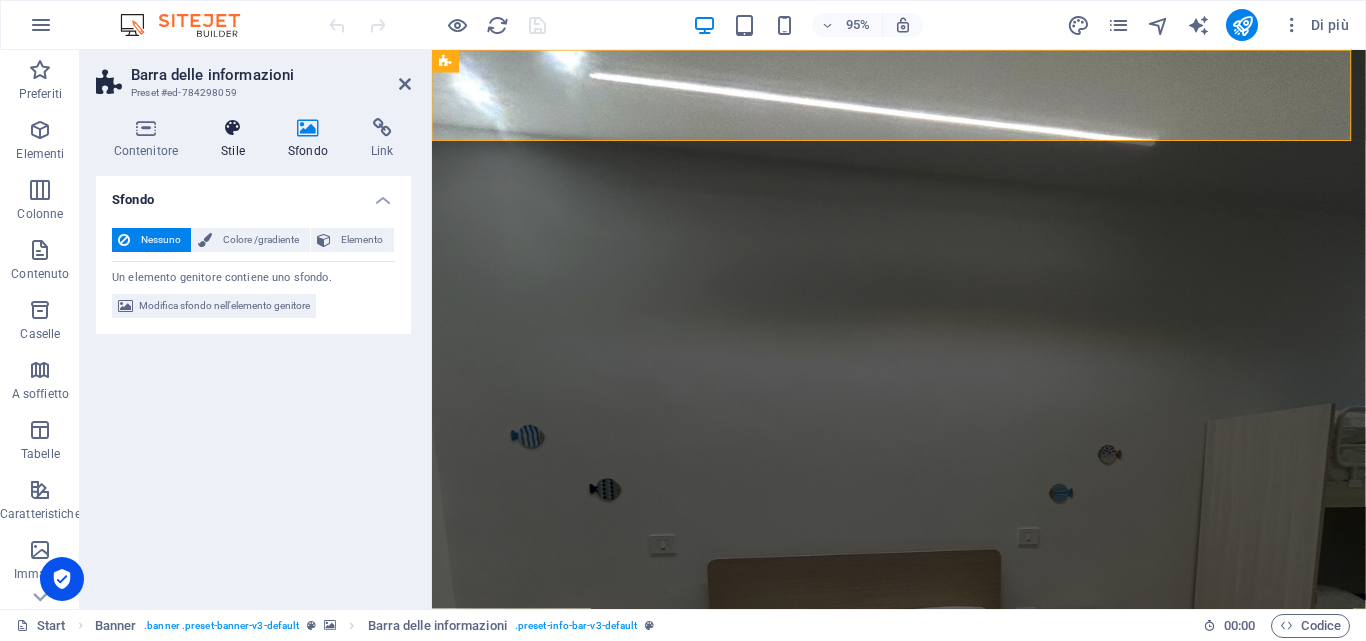 click at bounding box center [233, 128] 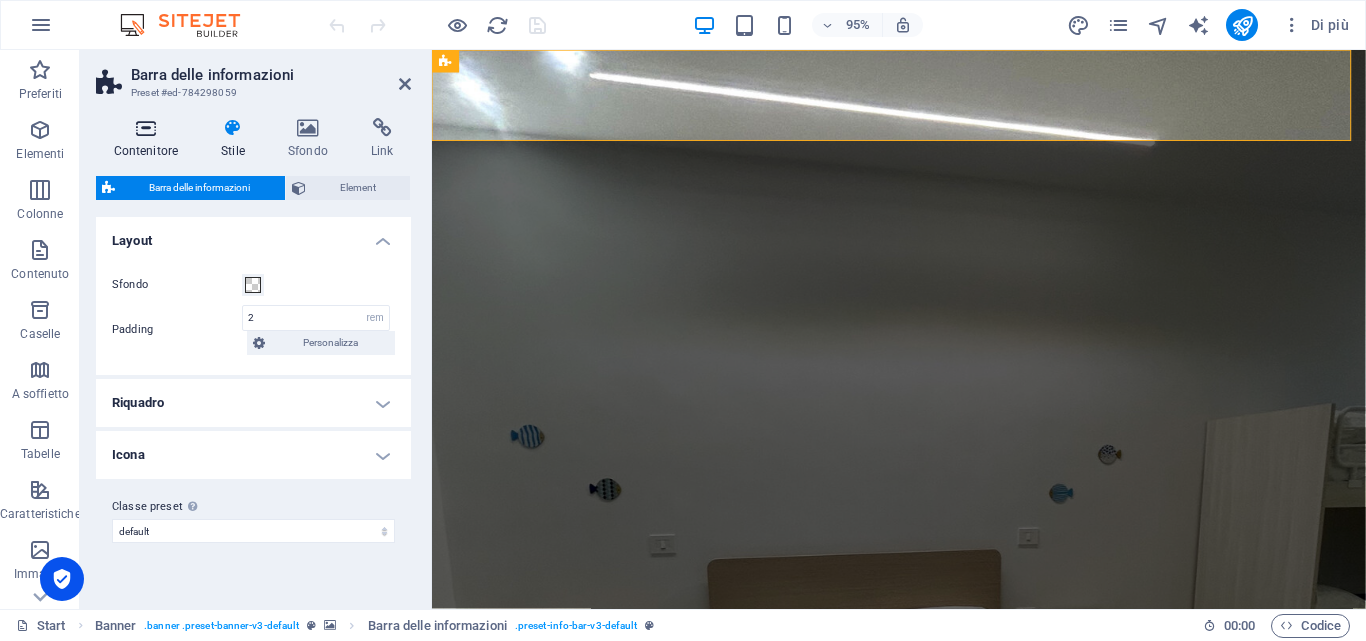 click at bounding box center (146, 128) 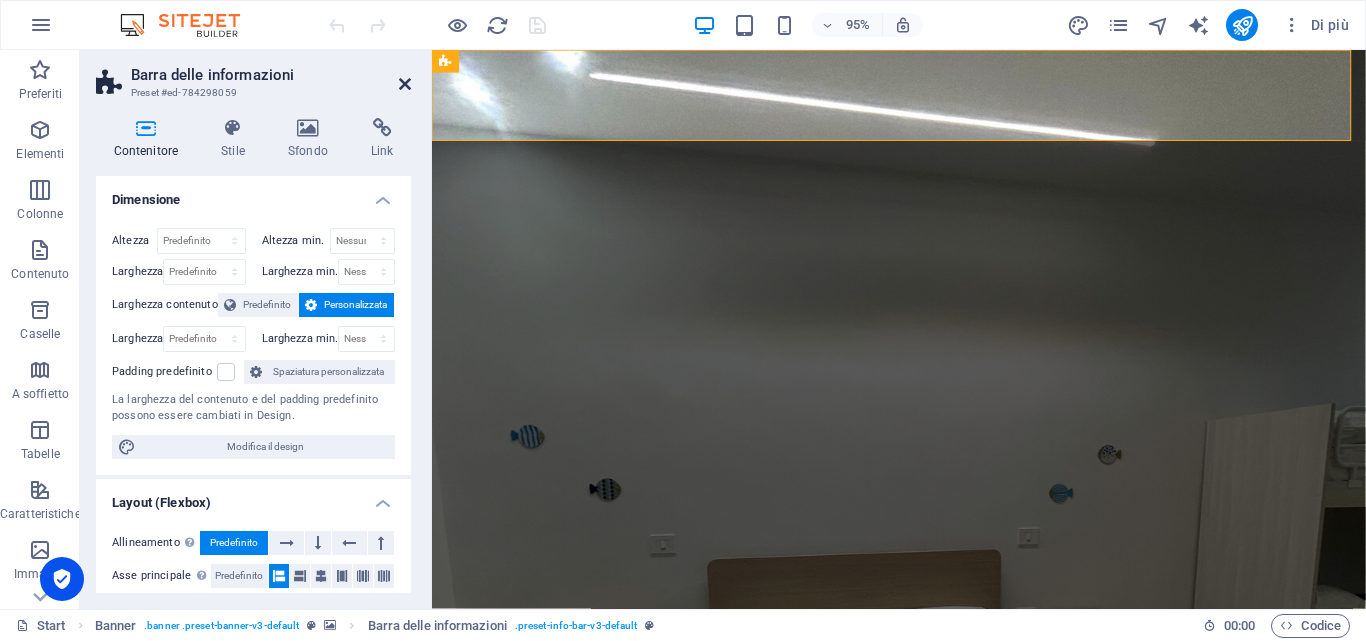 click at bounding box center [405, 84] 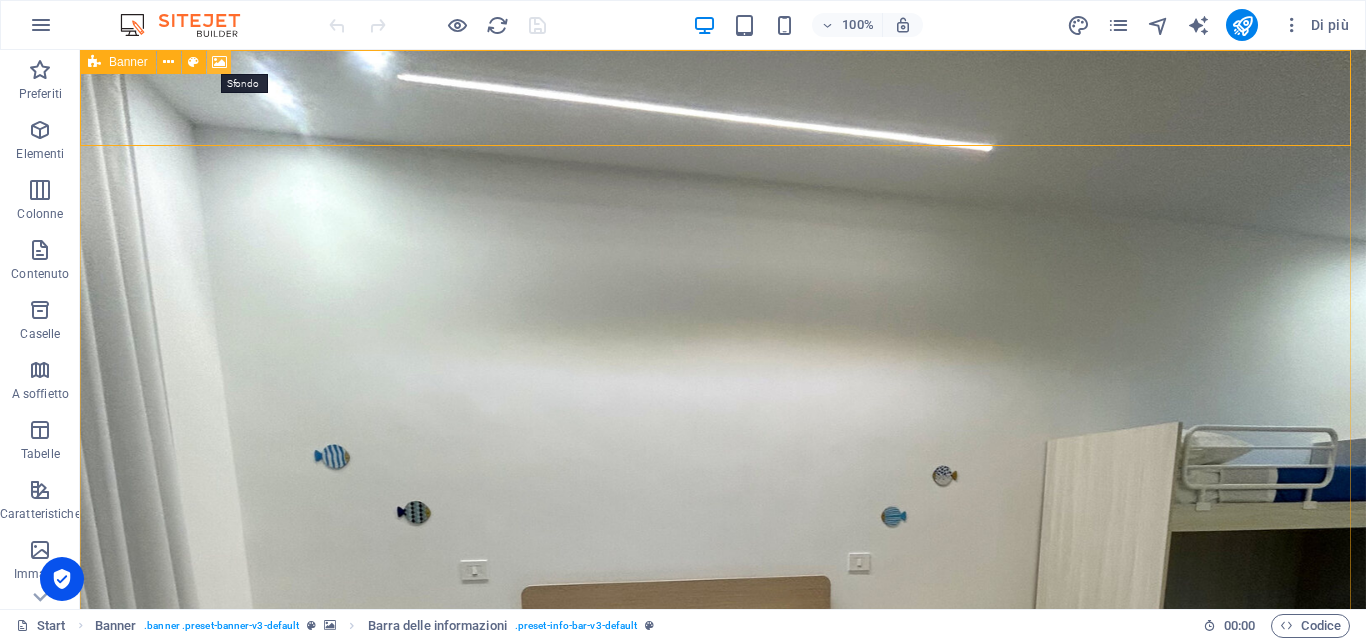 click at bounding box center [219, 62] 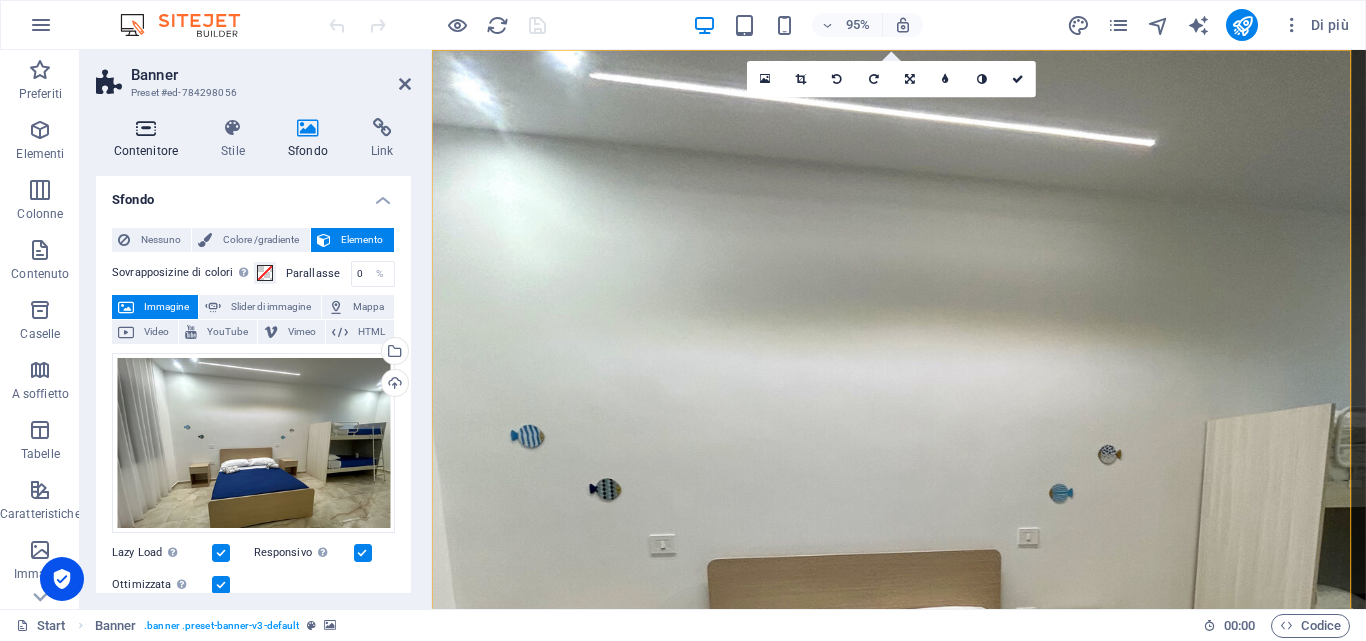 click at bounding box center (146, 128) 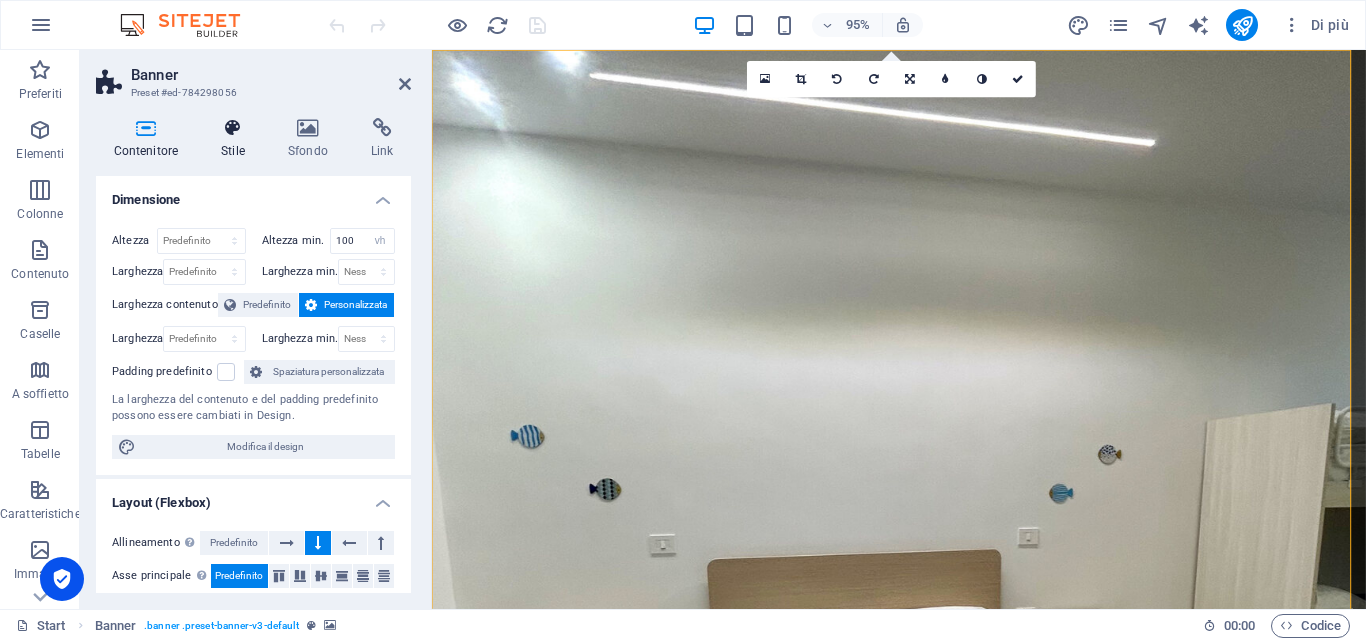click at bounding box center (233, 128) 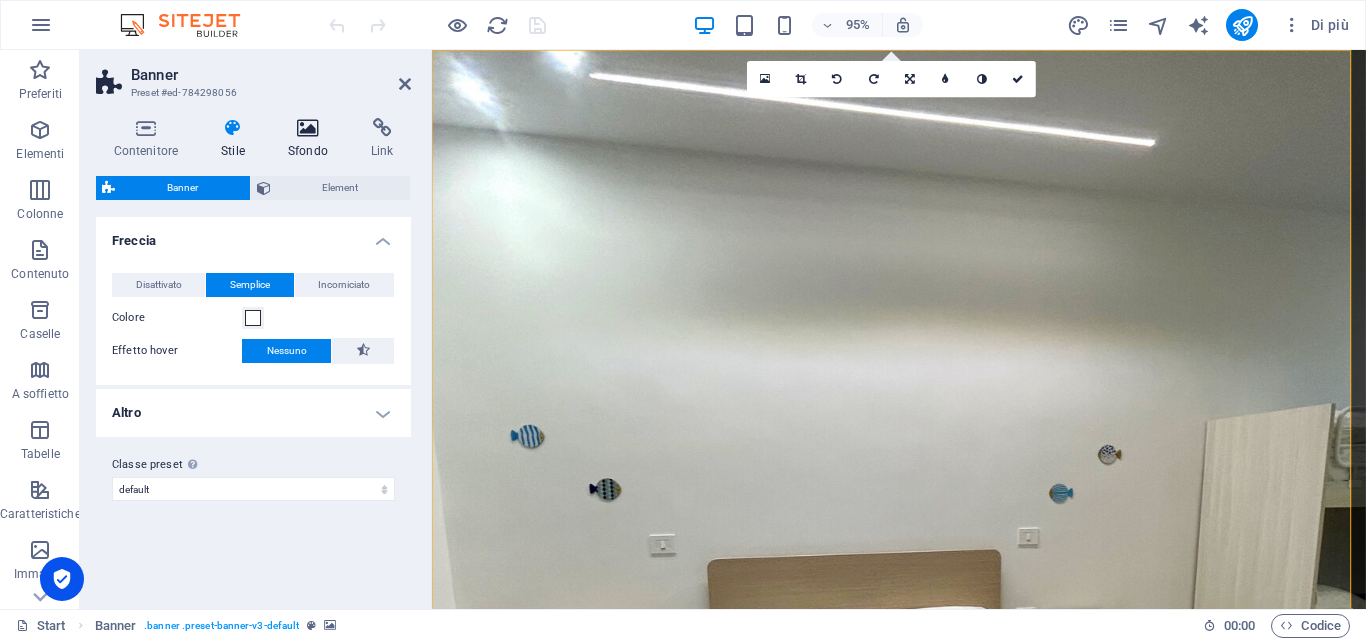 click at bounding box center [307, 128] 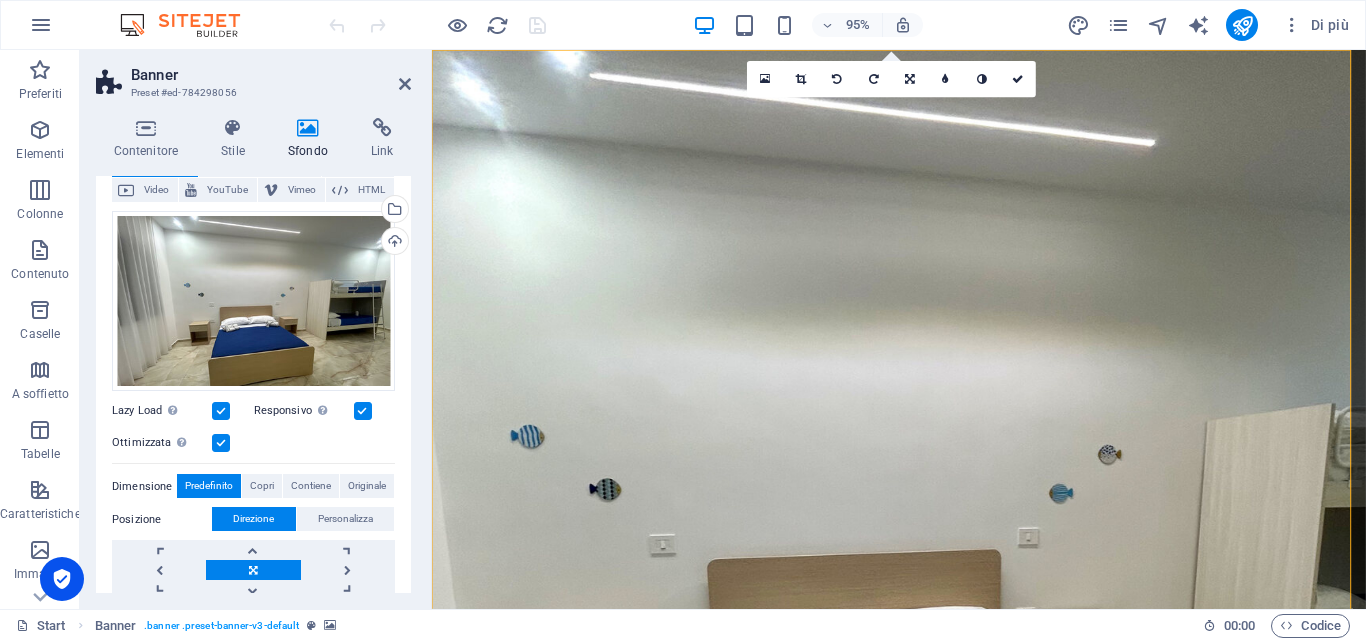 scroll, scrollTop: 0, scrollLeft: 0, axis: both 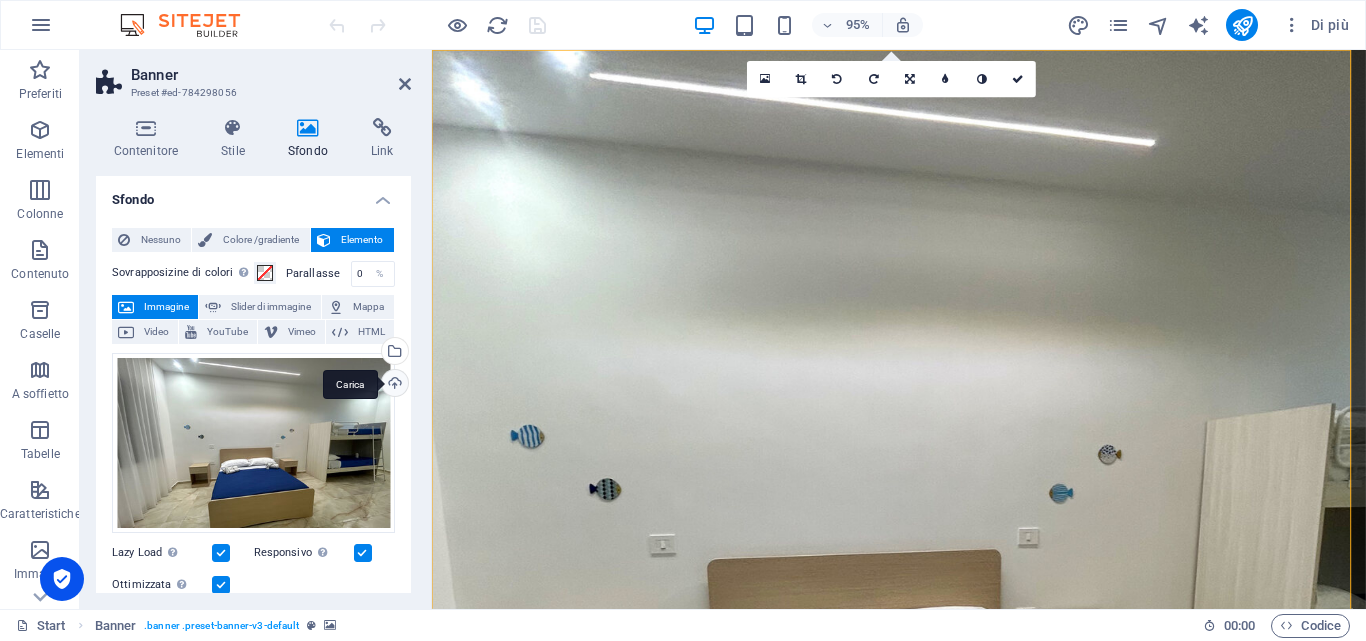 click on "Carica" at bounding box center [393, 385] 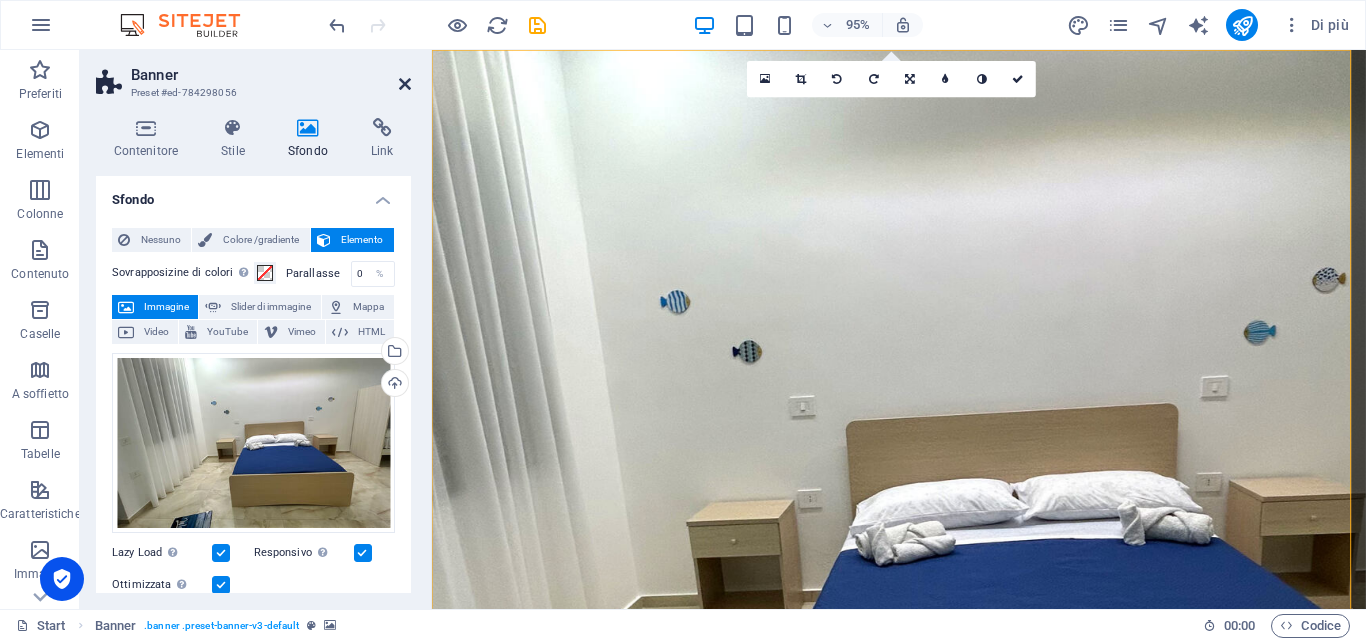 click at bounding box center [405, 84] 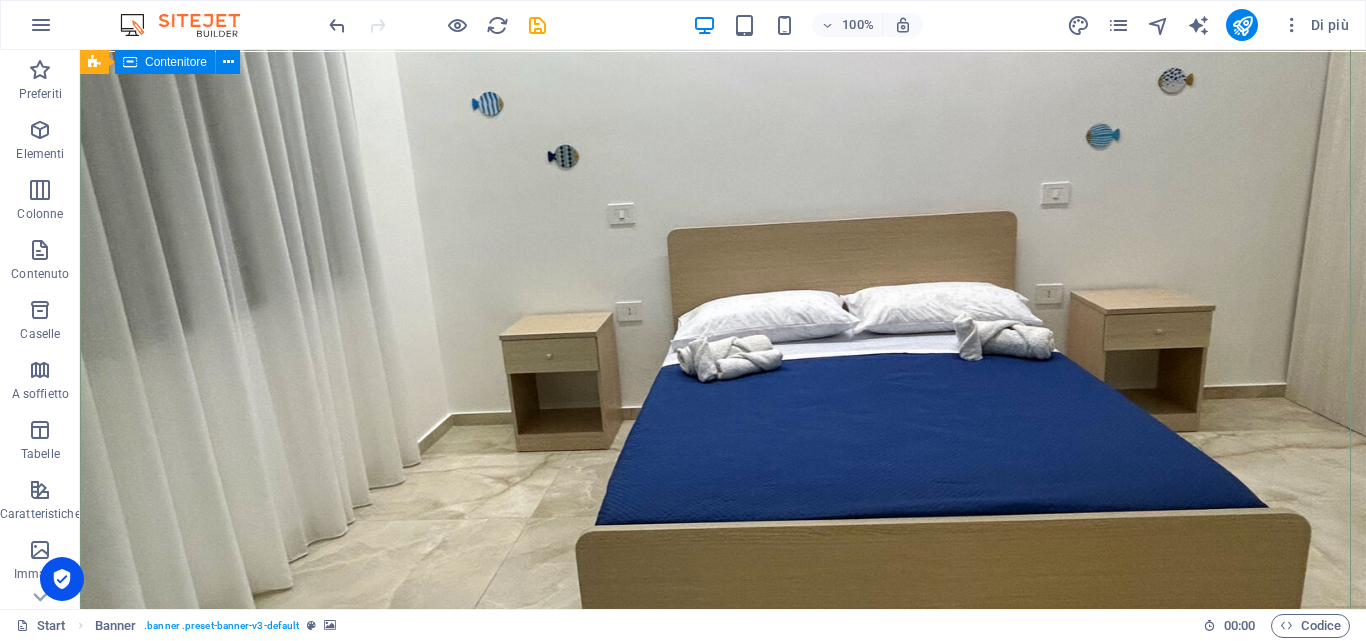 scroll, scrollTop: 200, scrollLeft: 0, axis: vertical 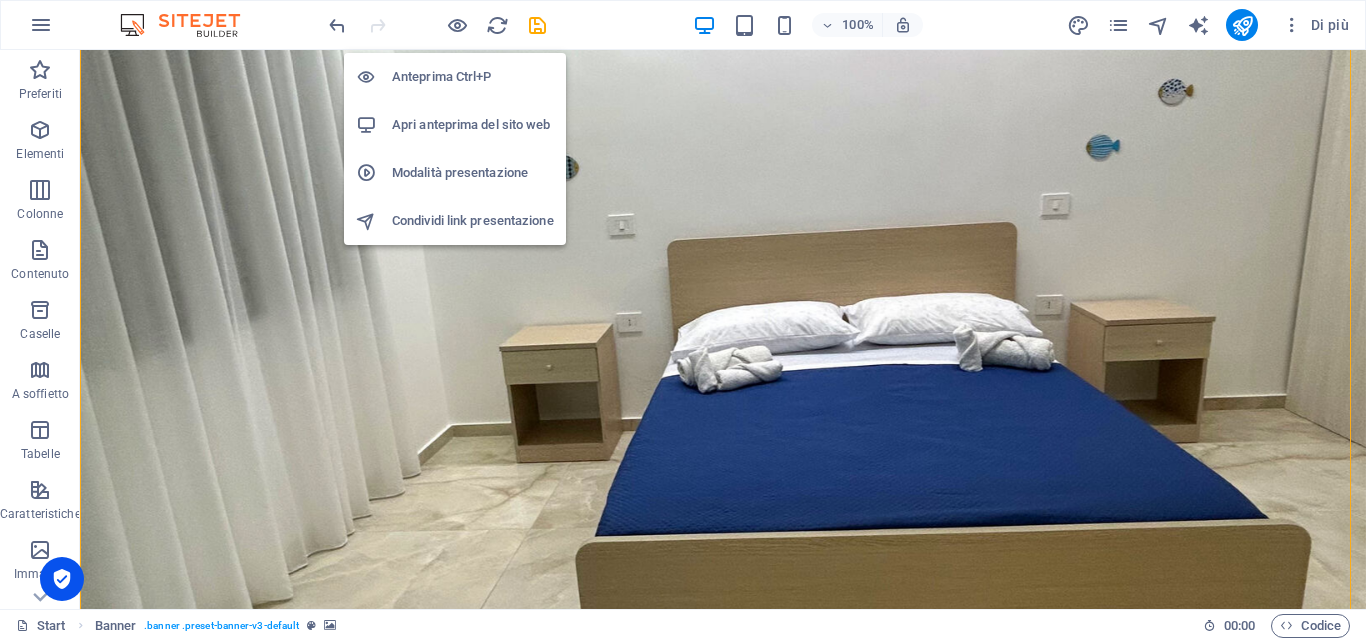 click on "Anteprima Ctrl+P" at bounding box center (473, 77) 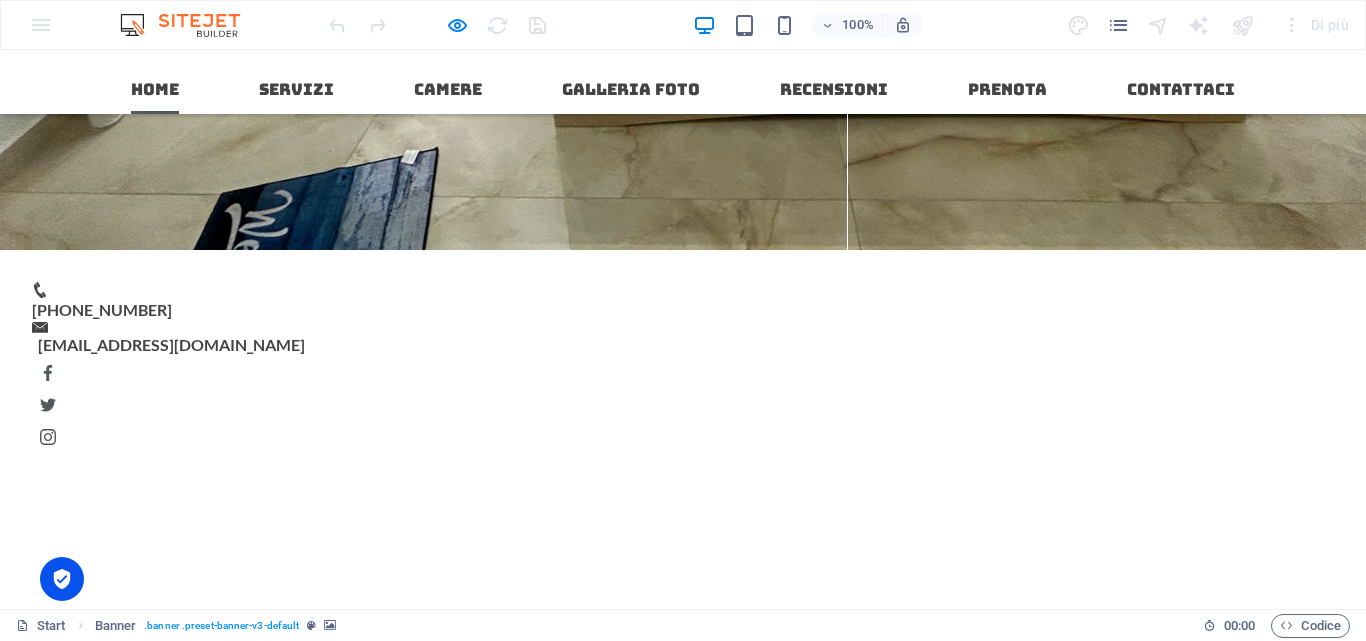 scroll, scrollTop: 0, scrollLeft: 0, axis: both 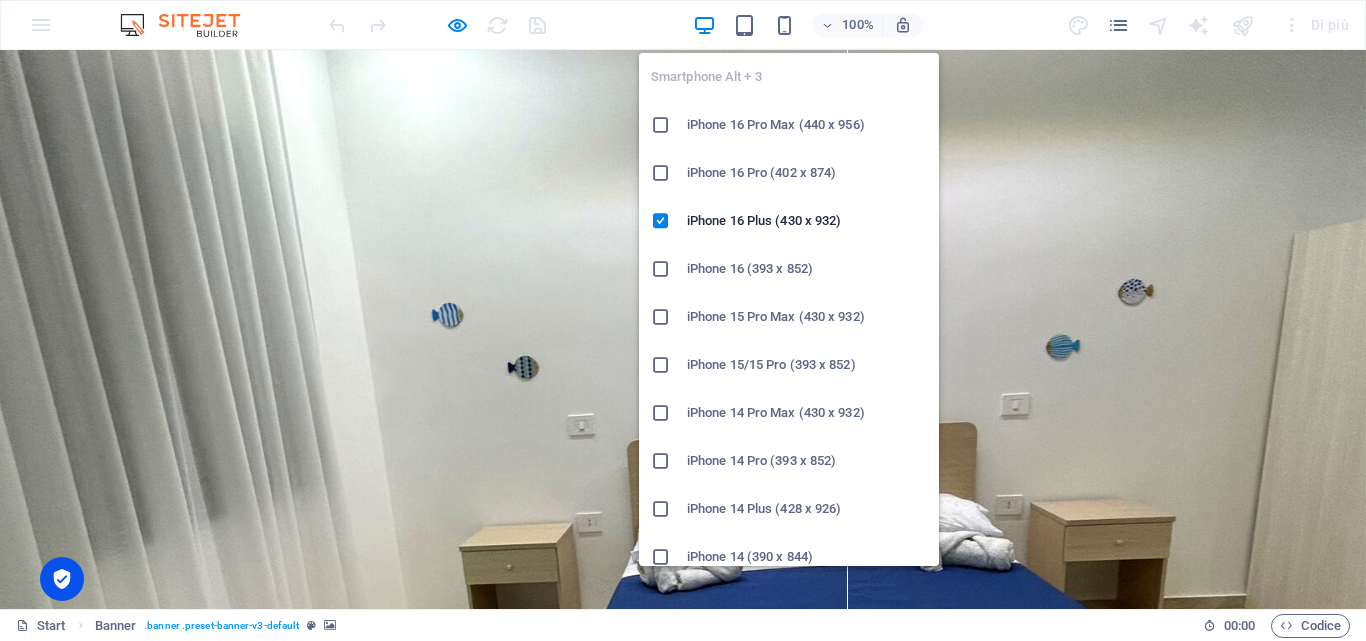 drag, startPoint x: 766, startPoint y: 548, endPoint x: 278, endPoint y: 499, distance: 490.45386 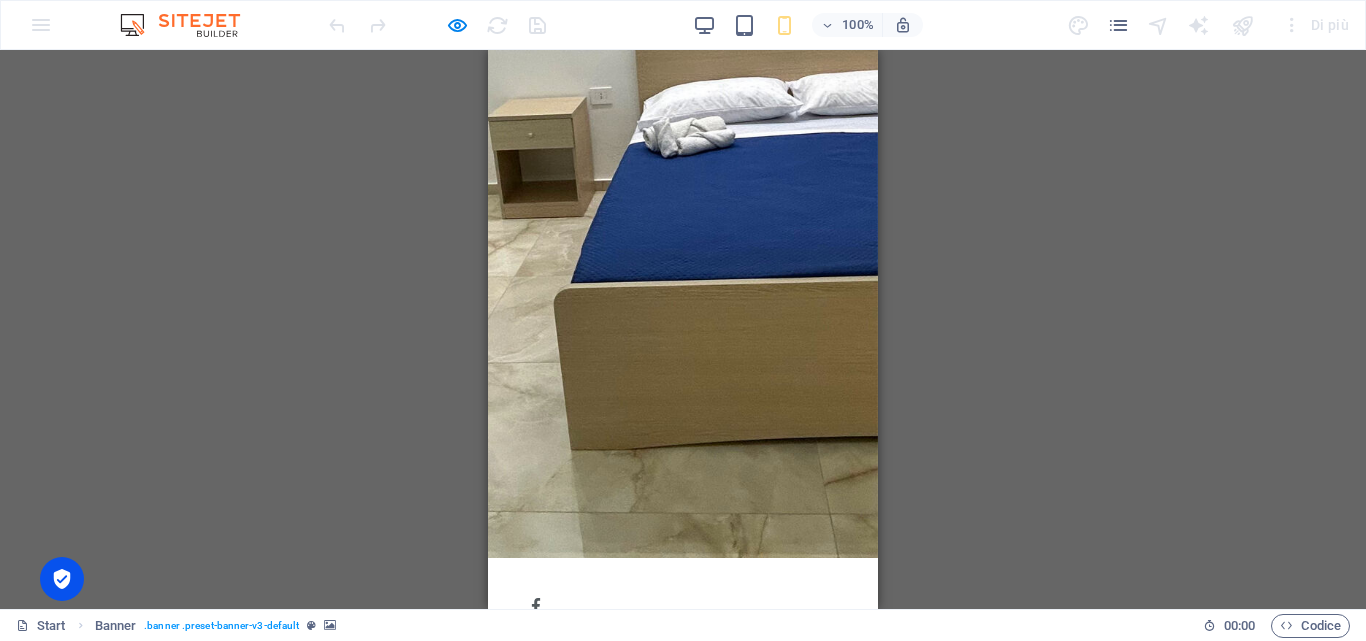 scroll, scrollTop: 0, scrollLeft: 0, axis: both 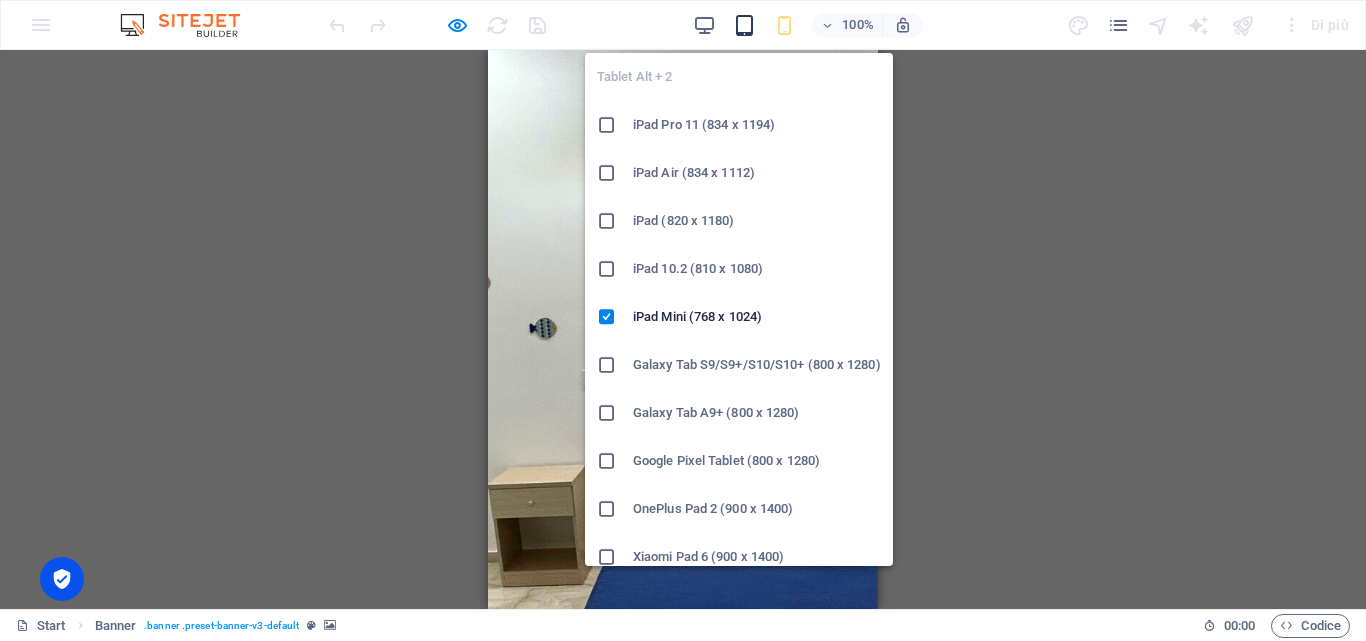 click at bounding box center (744, 25) 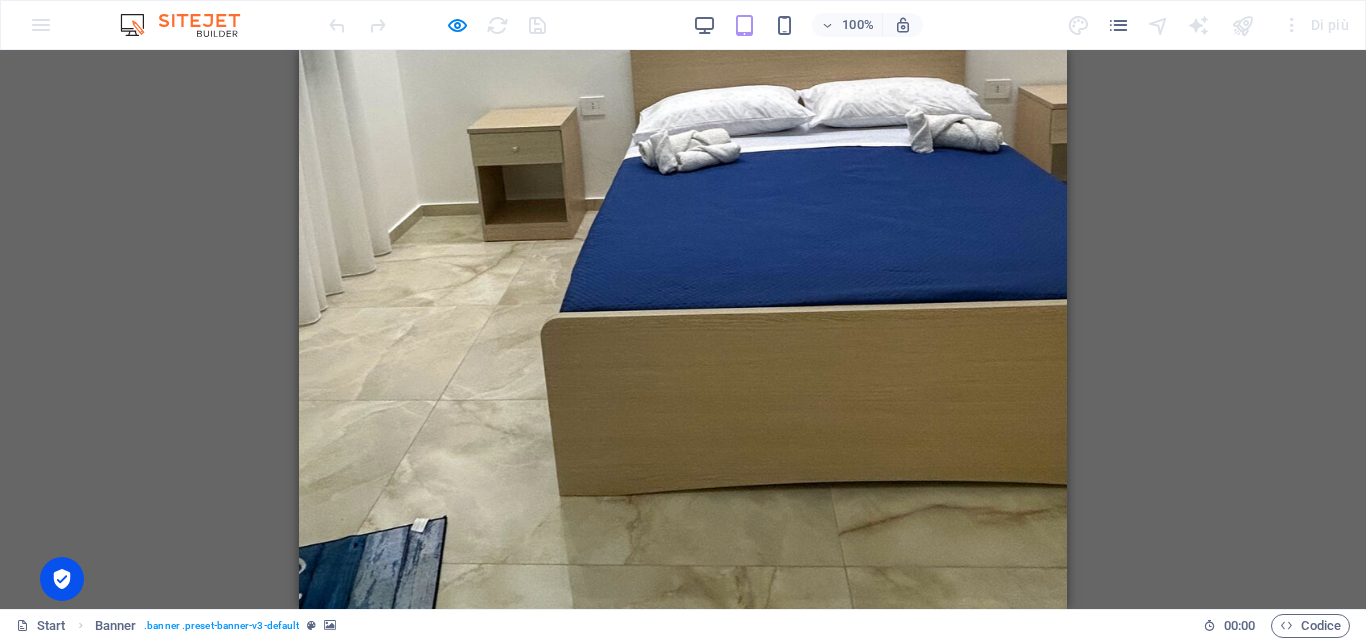 scroll, scrollTop: 0, scrollLeft: 0, axis: both 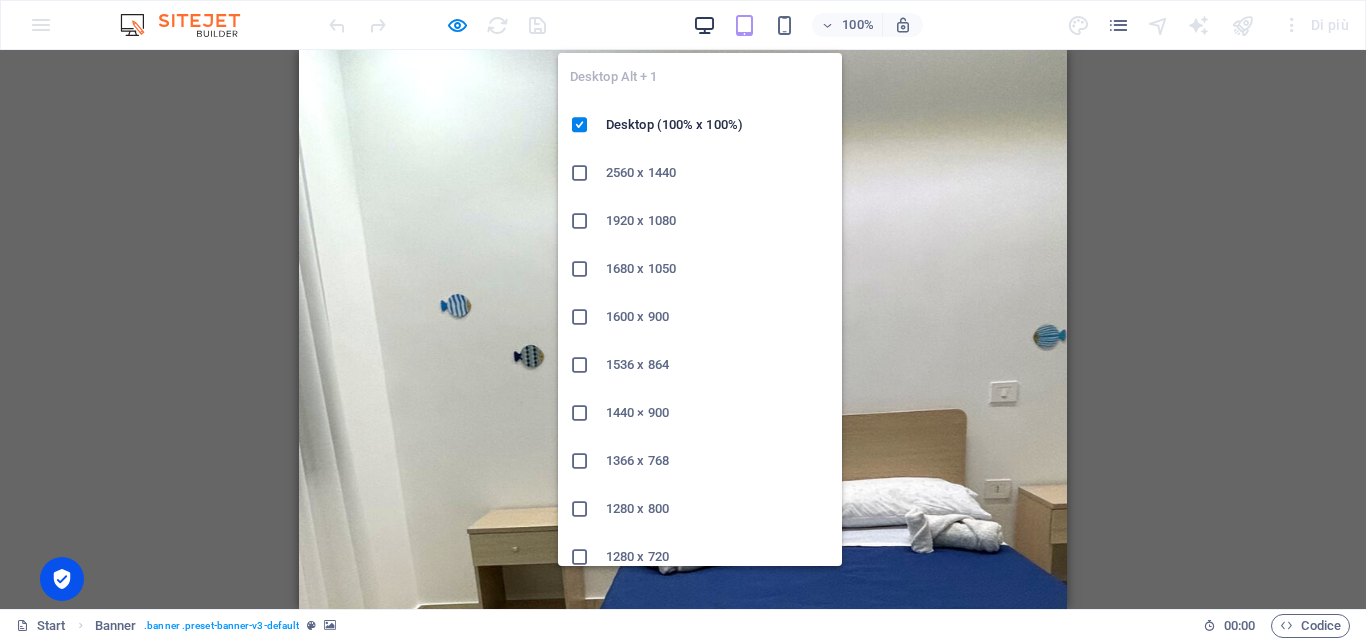 click at bounding box center [704, 25] 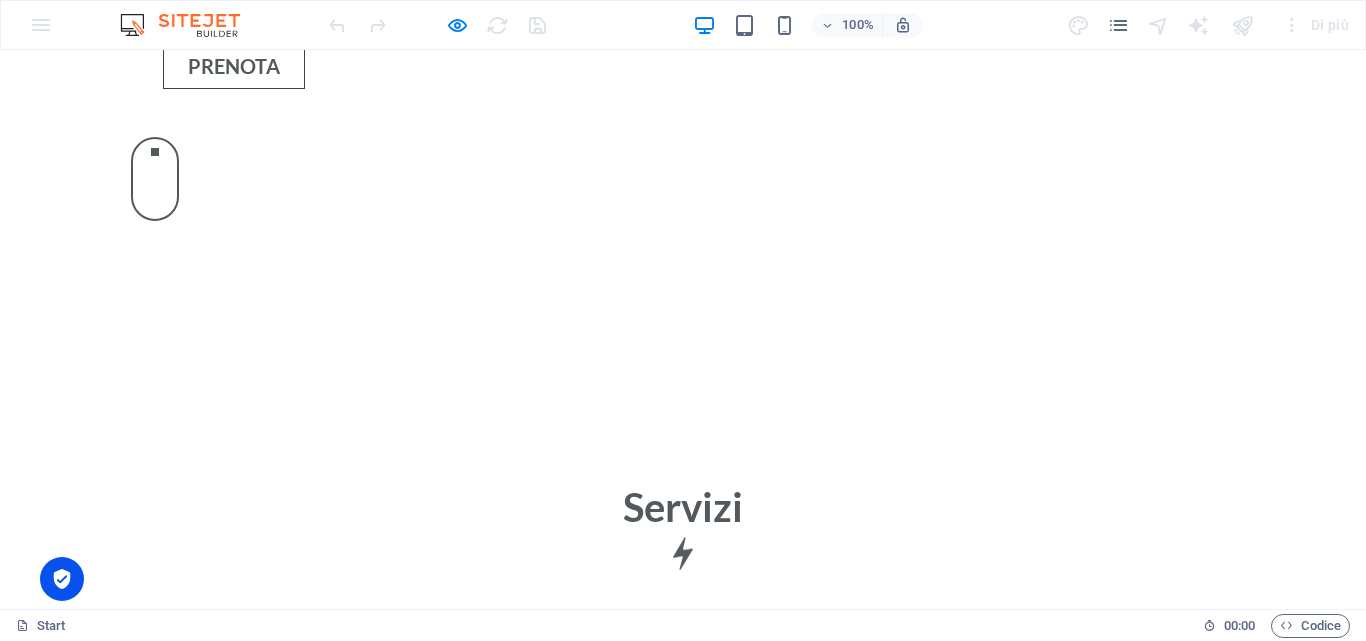 scroll, scrollTop: 1916, scrollLeft: 0, axis: vertical 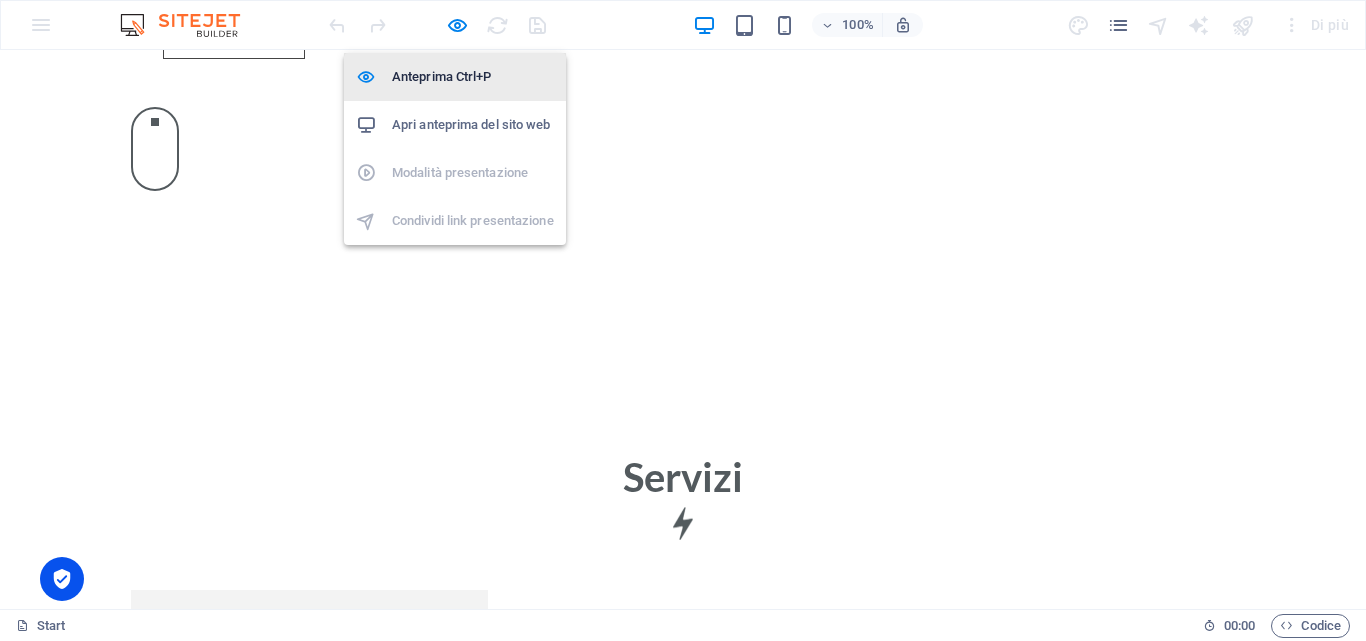 click on "Anteprima Ctrl+P" at bounding box center (473, 77) 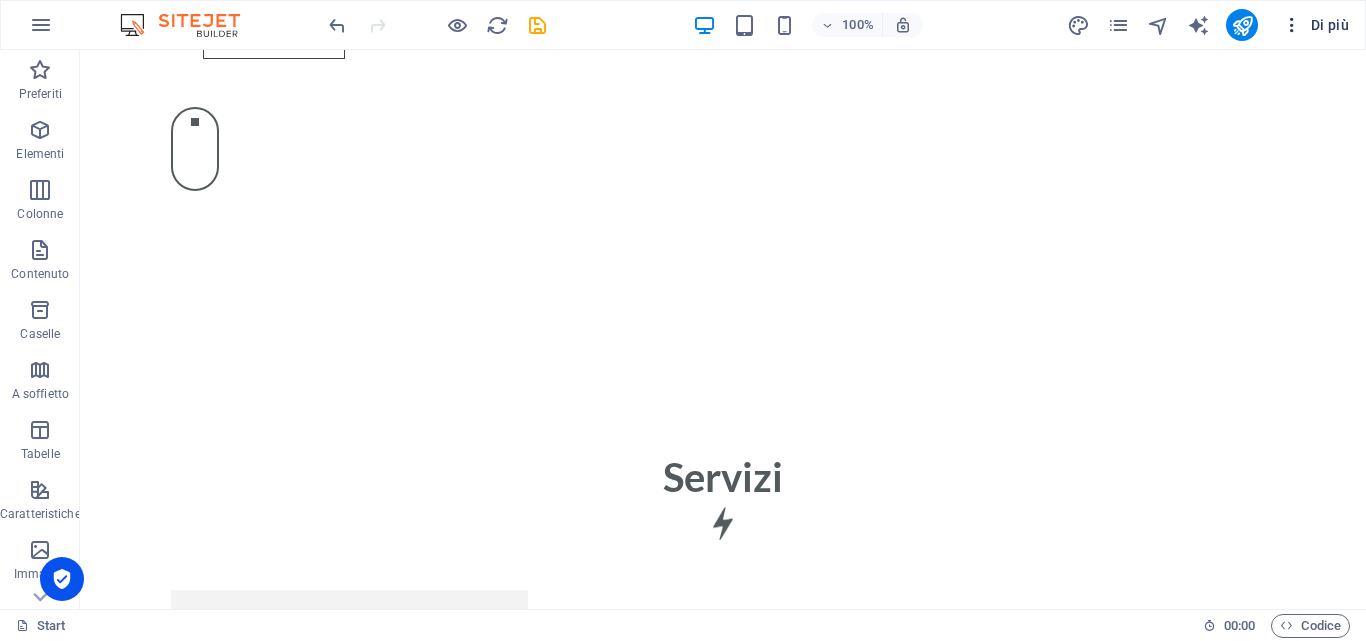 click at bounding box center (1292, 25) 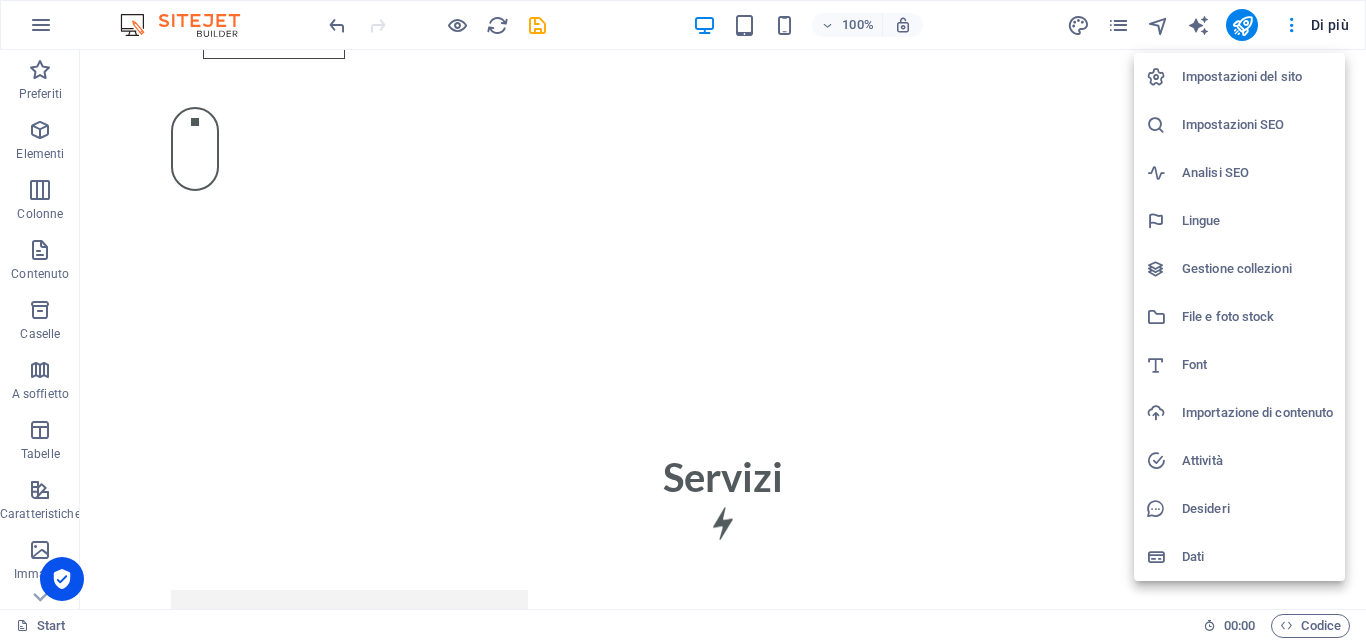 click on "Importazione di contenuto" at bounding box center [1257, 413] 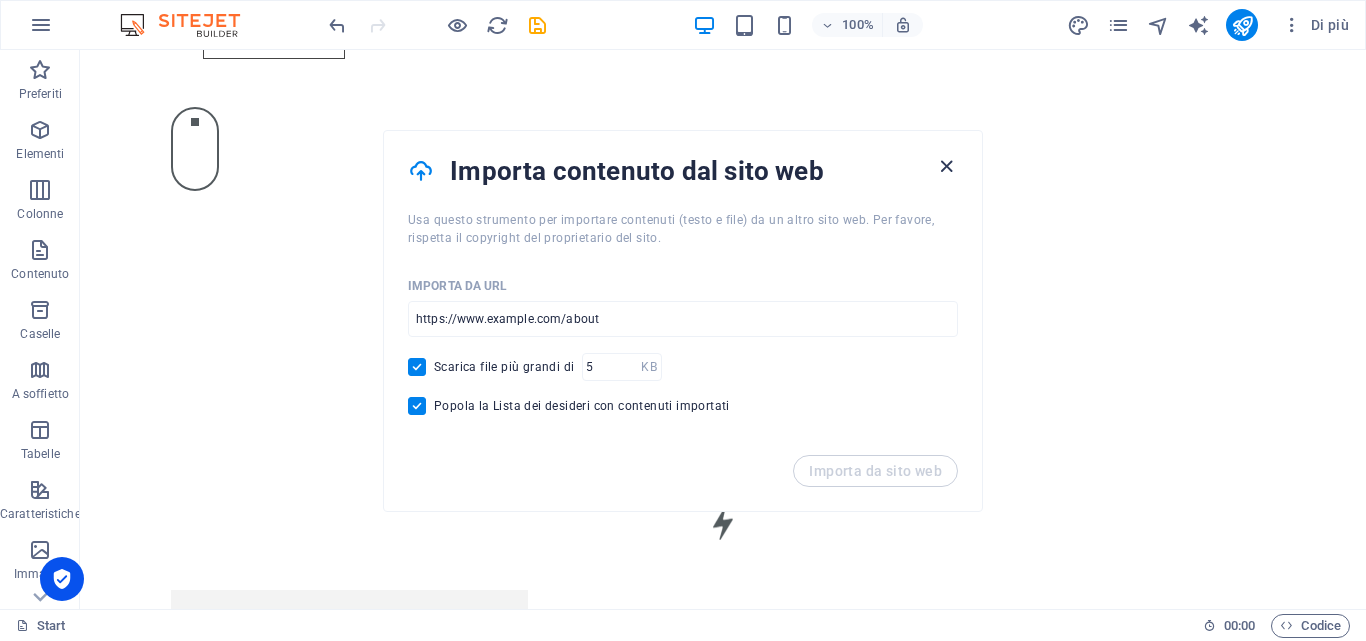 click at bounding box center (946, 166) 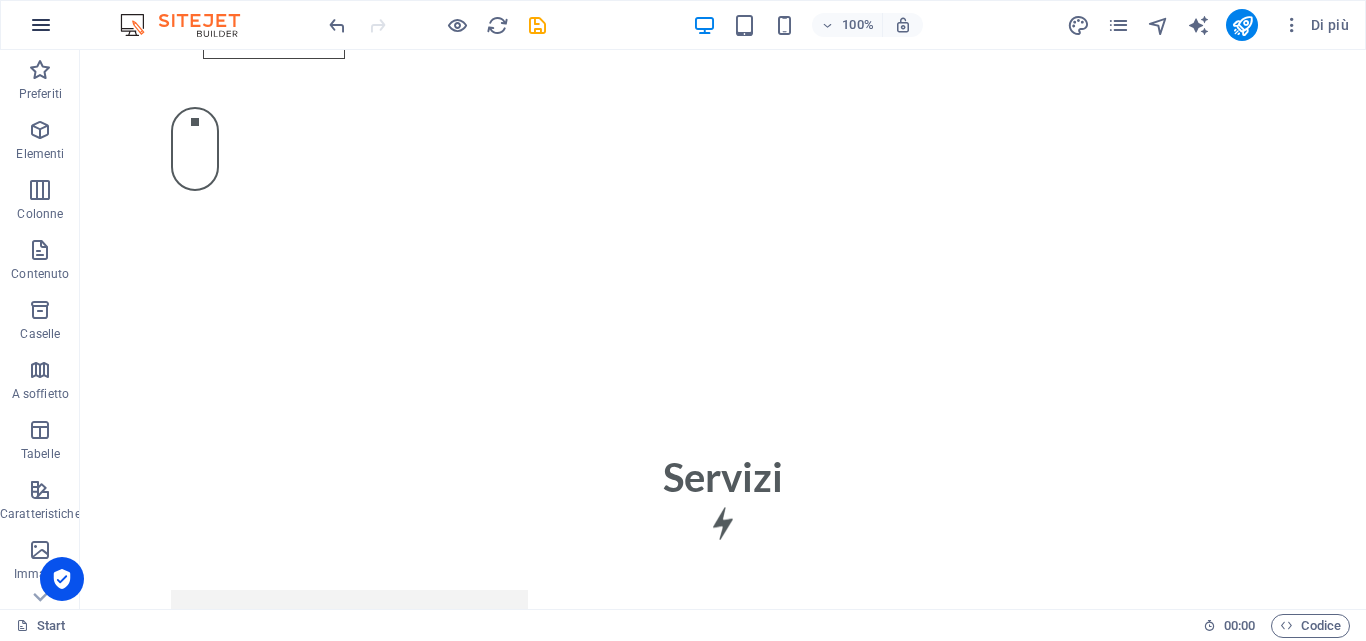 click at bounding box center [41, 25] 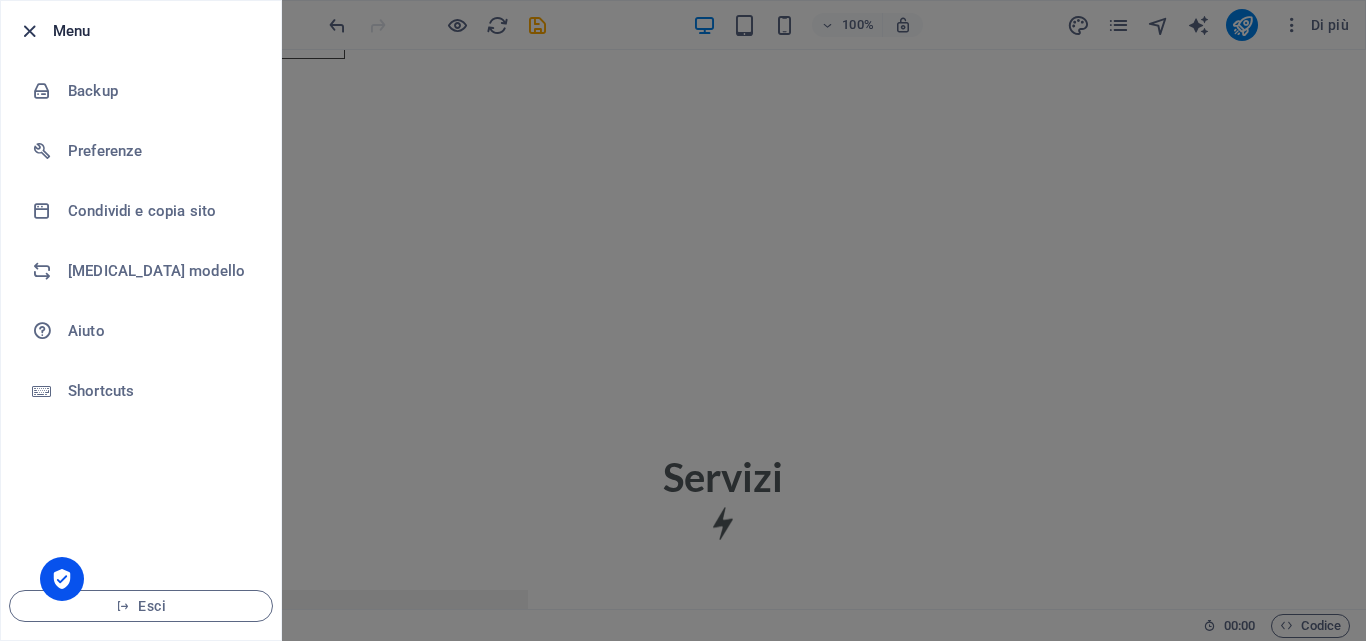 click at bounding box center (29, 31) 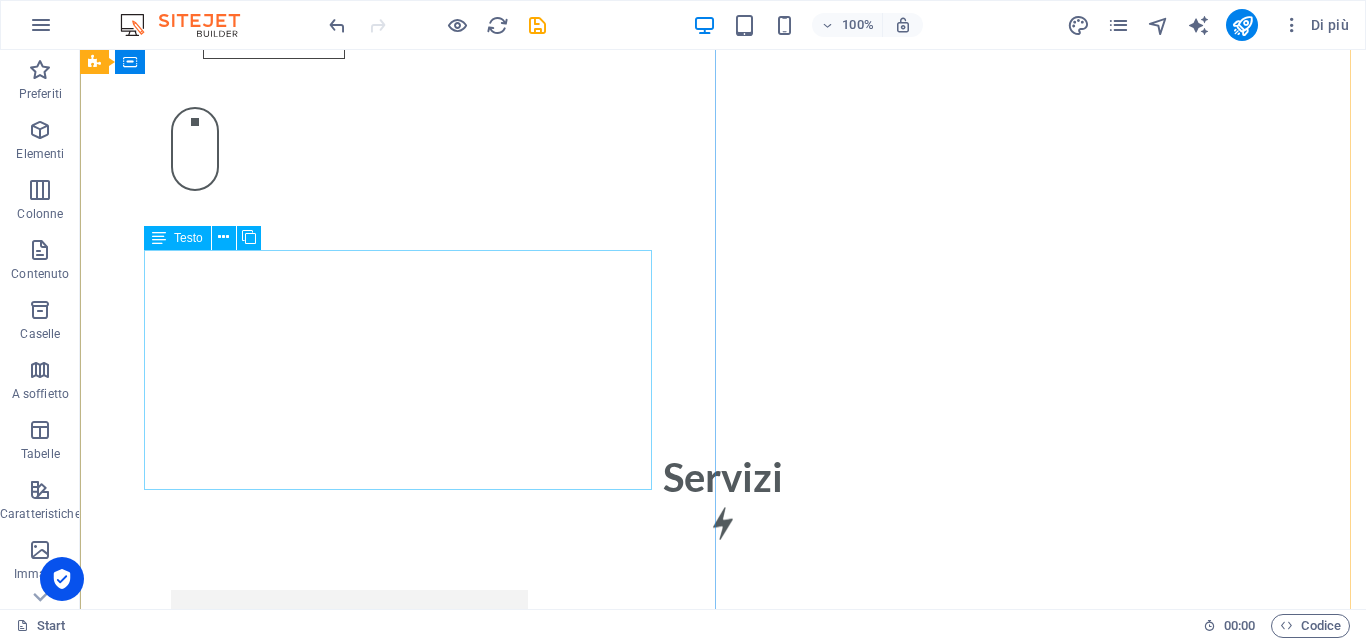 type 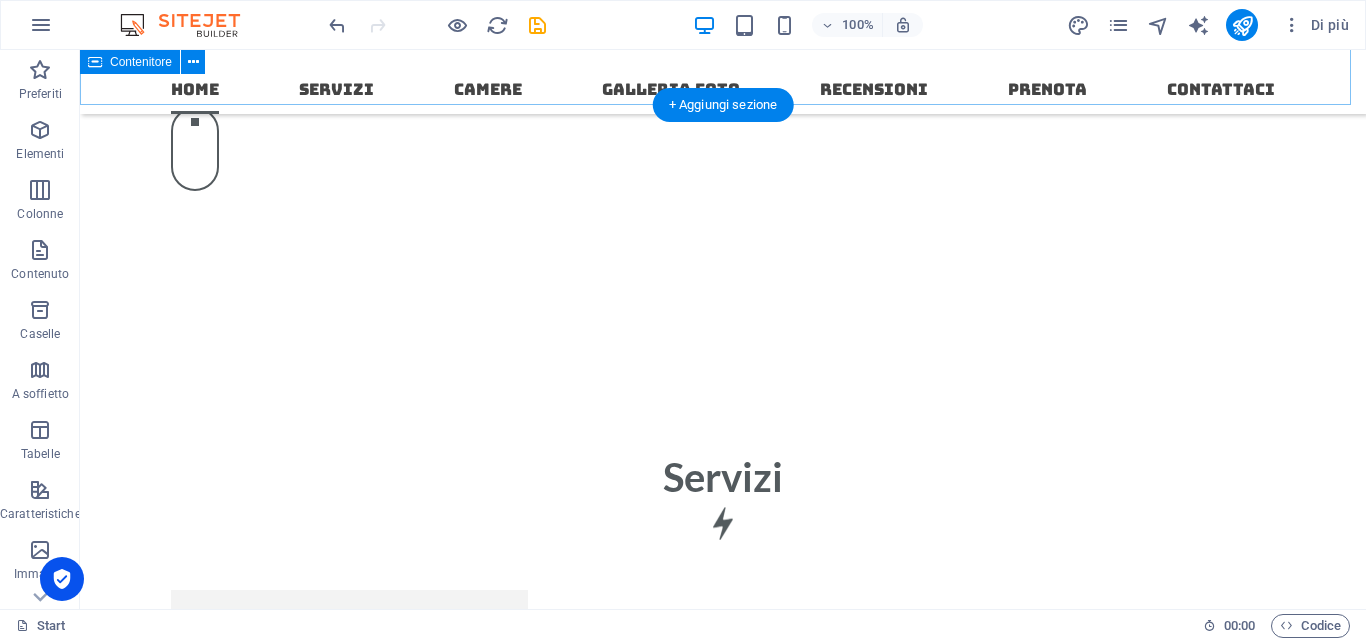 scroll, scrollTop: 1816, scrollLeft: 0, axis: vertical 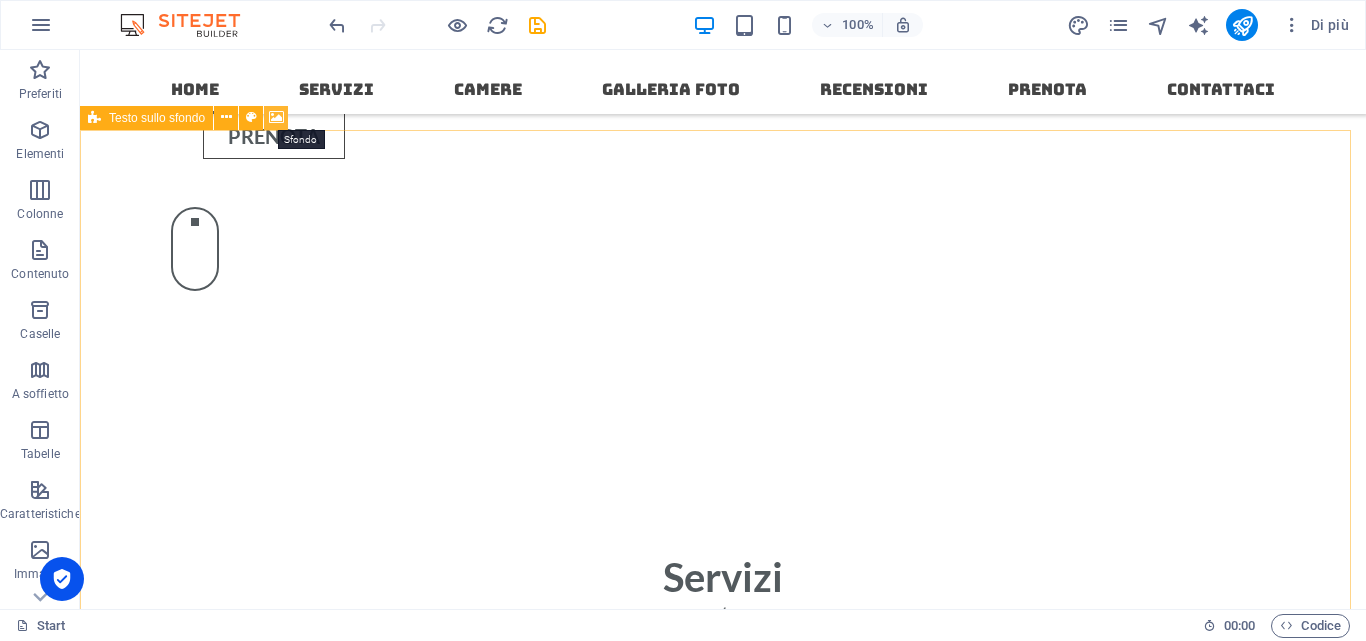 click at bounding box center (276, 117) 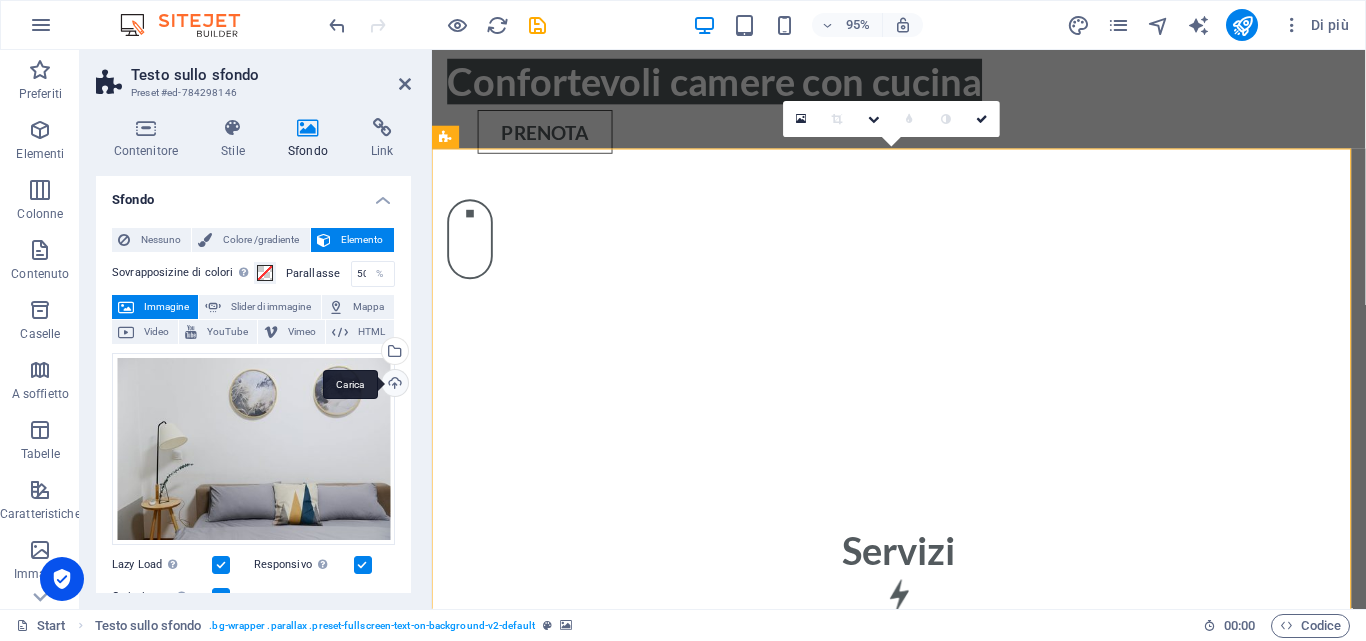 click on "Carica" at bounding box center (393, 385) 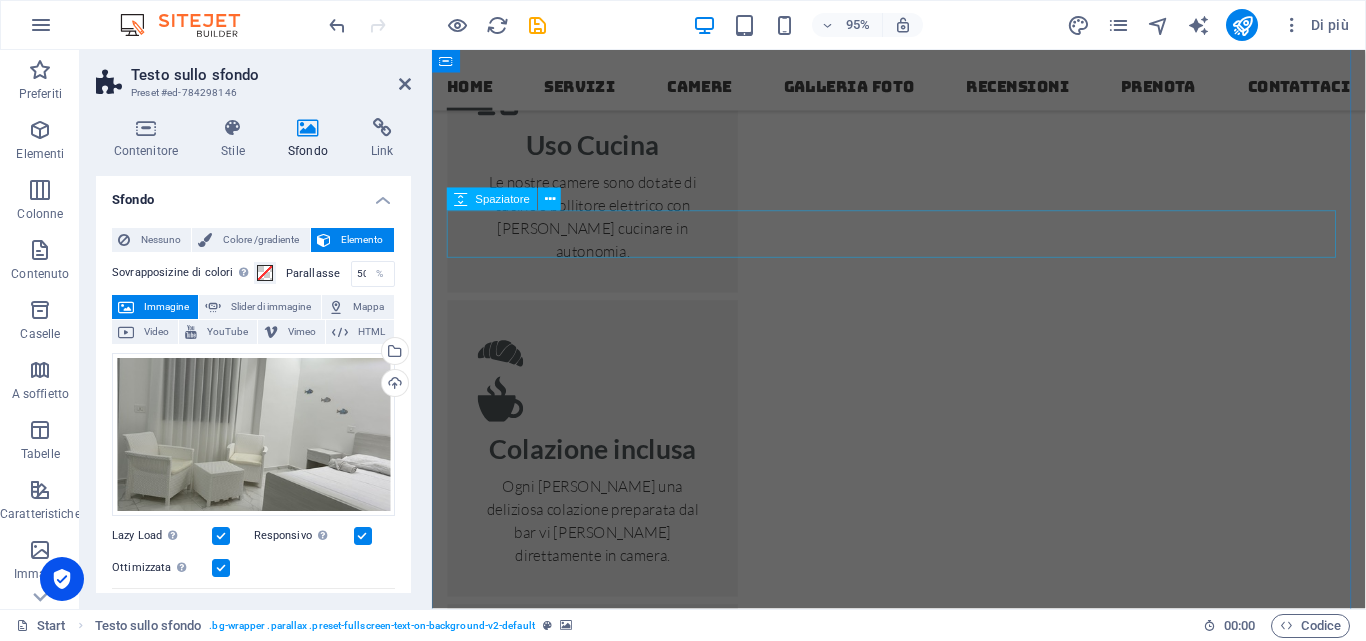 scroll, scrollTop: 2672, scrollLeft: 0, axis: vertical 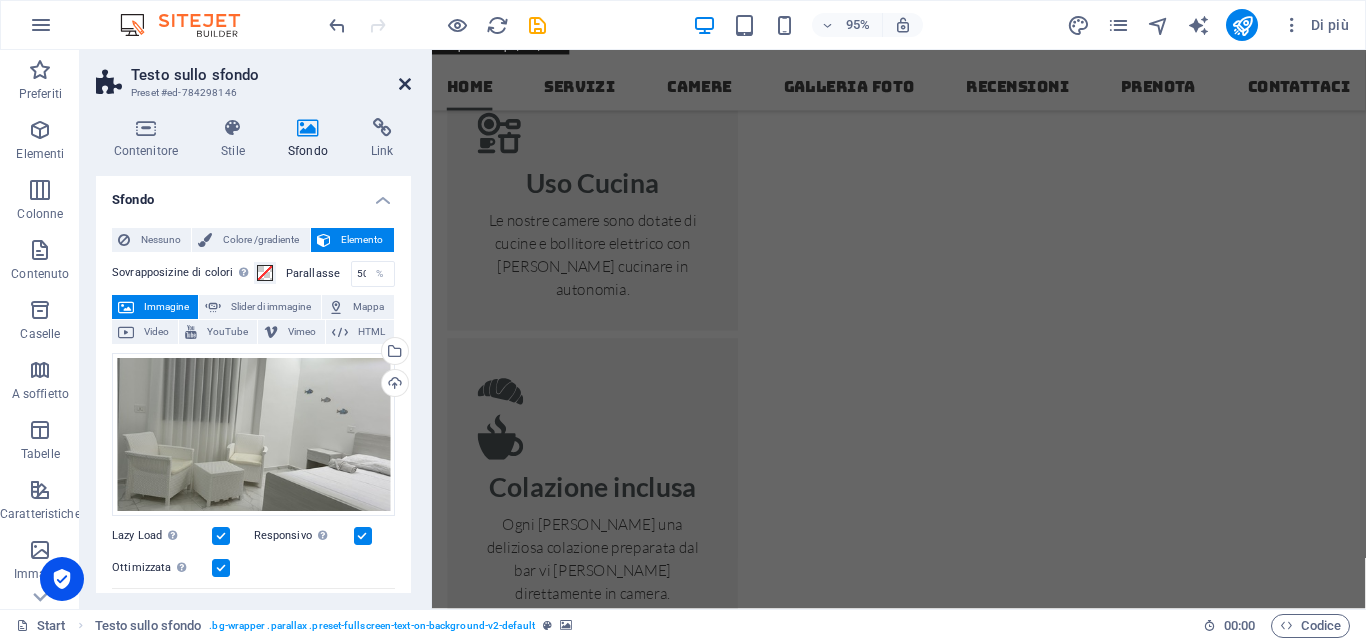 click at bounding box center (405, 84) 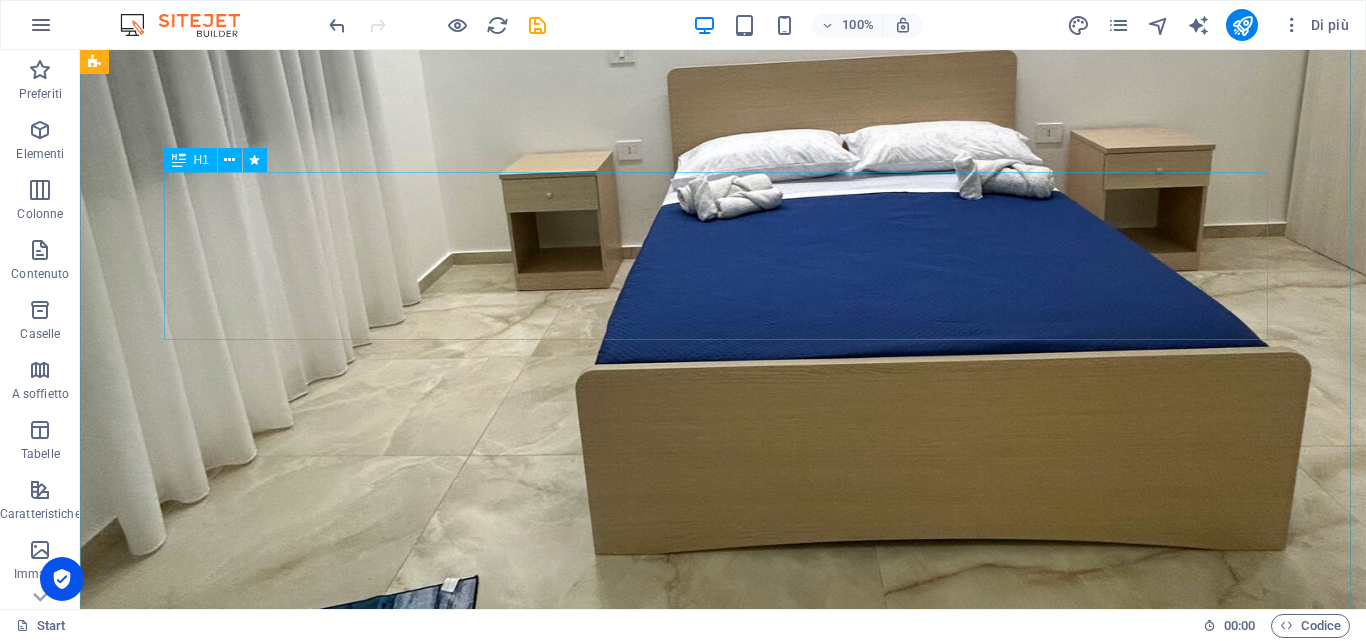 scroll, scrollTop: 400, scrollLeft: 0, axis: vertical 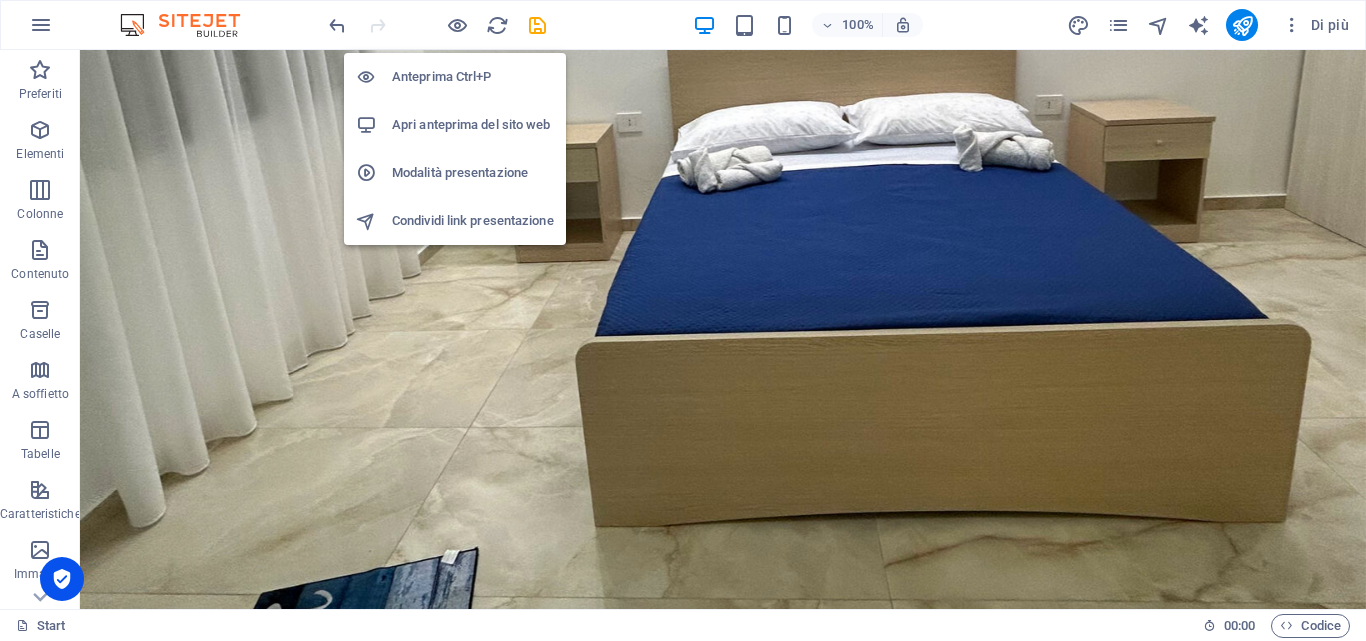 click on "Anteprima Ctrl+P" at bounding box center (473, 77) 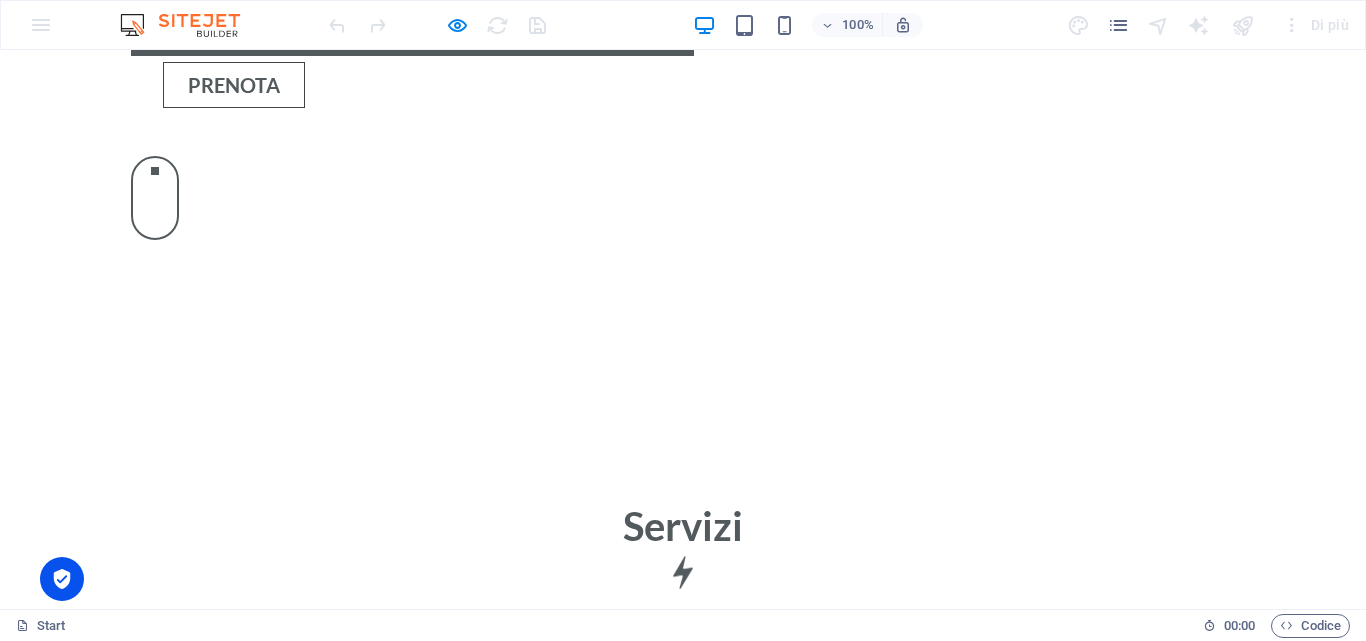 scroll, scrollTop: 1900, scrollLeft: 0, axis: vertical 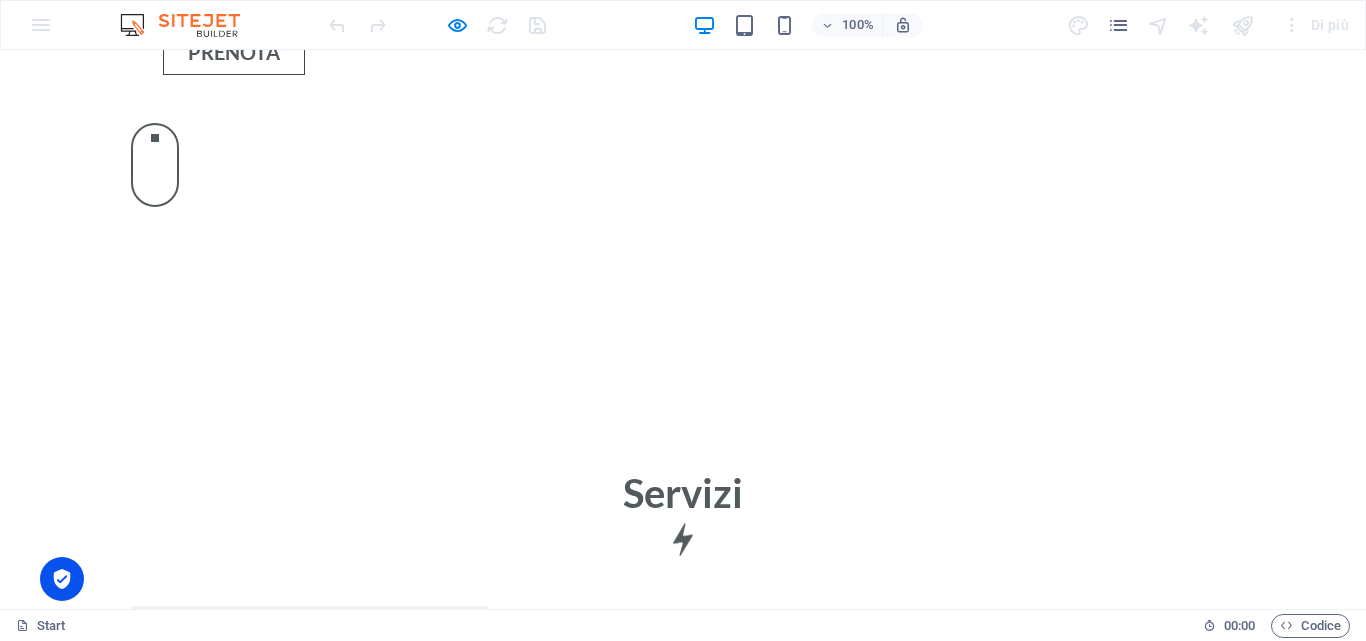 click on "About us" at bounding box center [144, 3074] 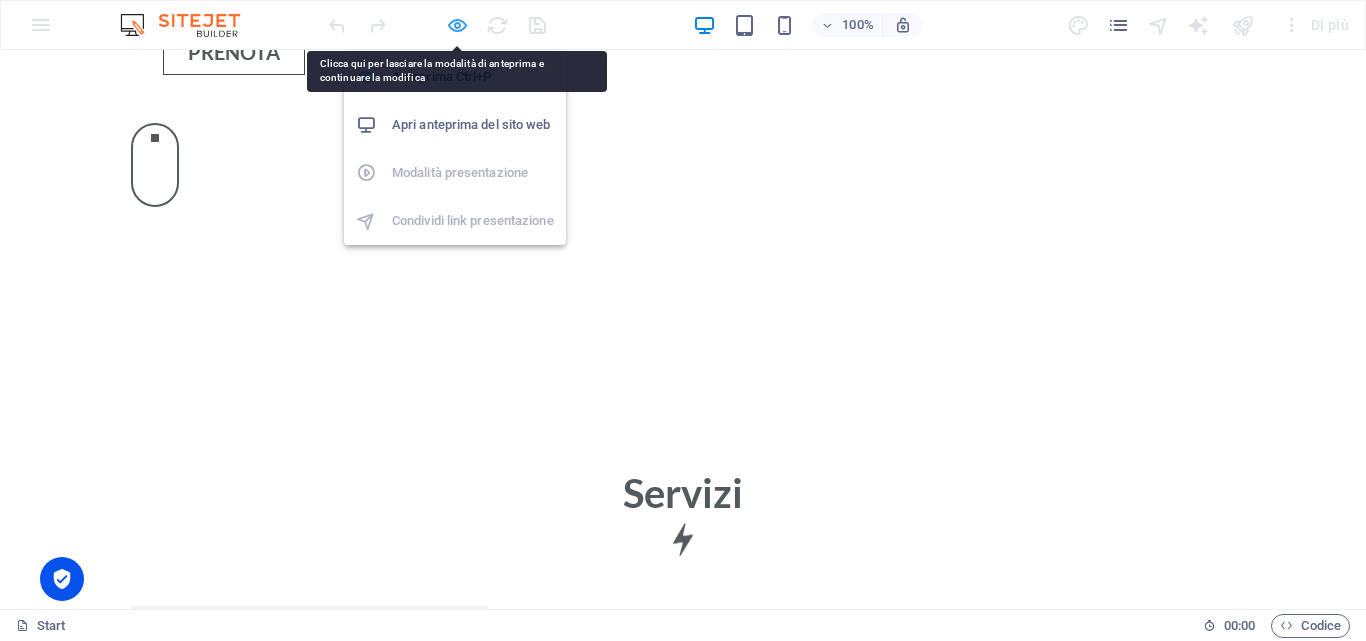 click at bounding box center (457, 25) 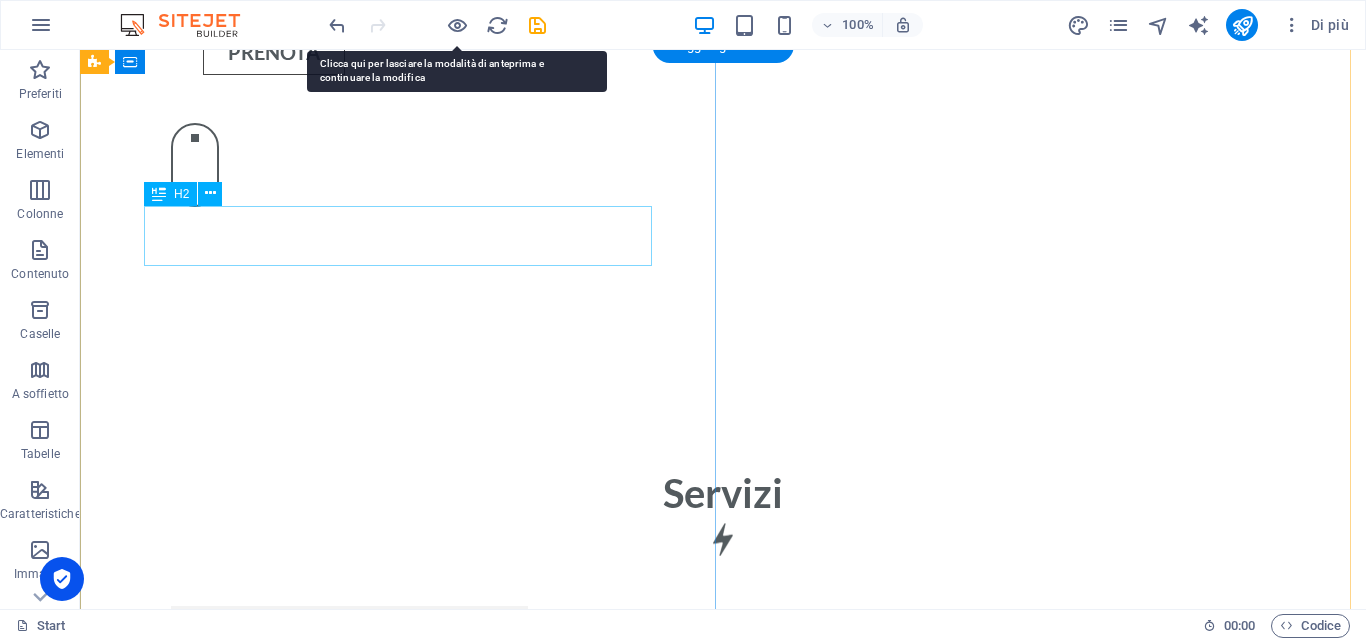 click on "About us" at bounding box center (723, 3074) 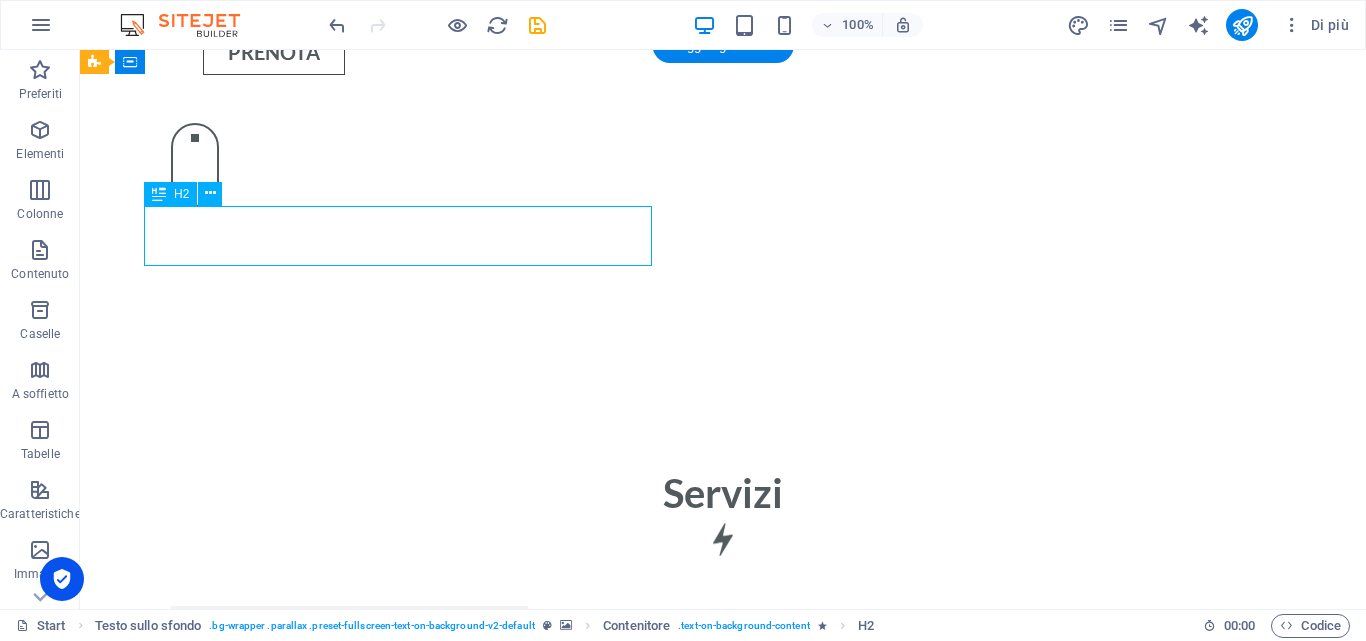 click on "About us" at bounding box center [723, 3074] 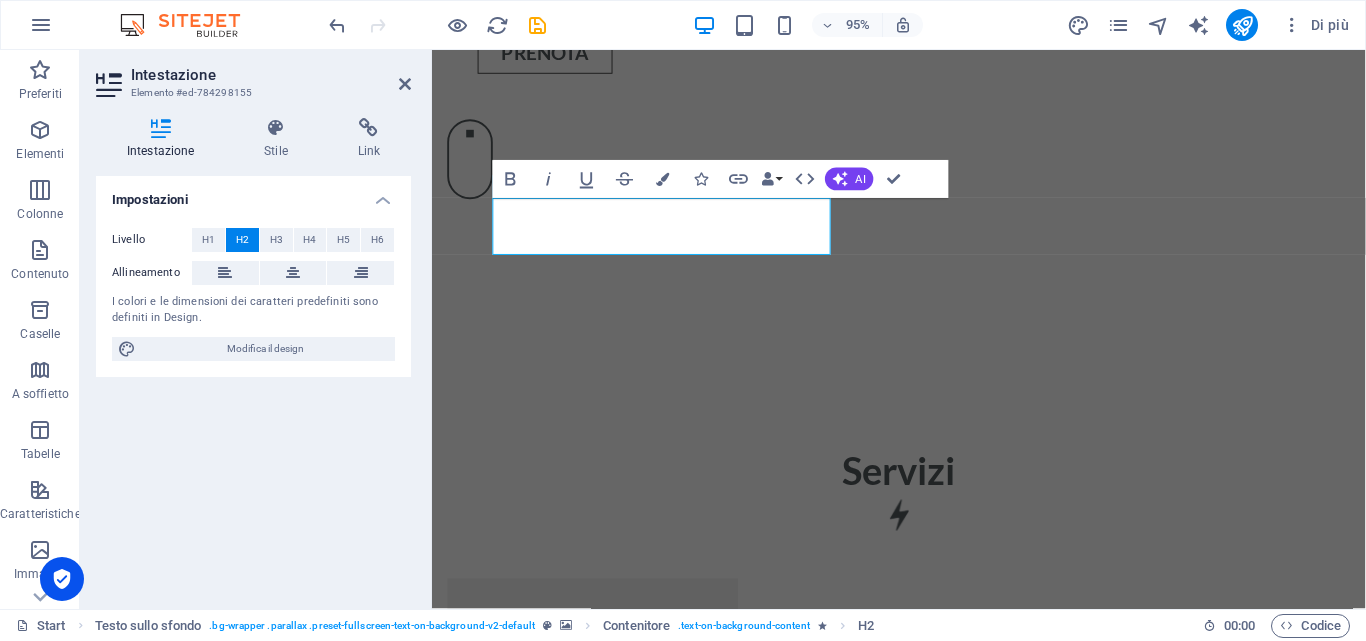scroll, scrollTop: 1924, scrollLeft: 0, axis: vertical 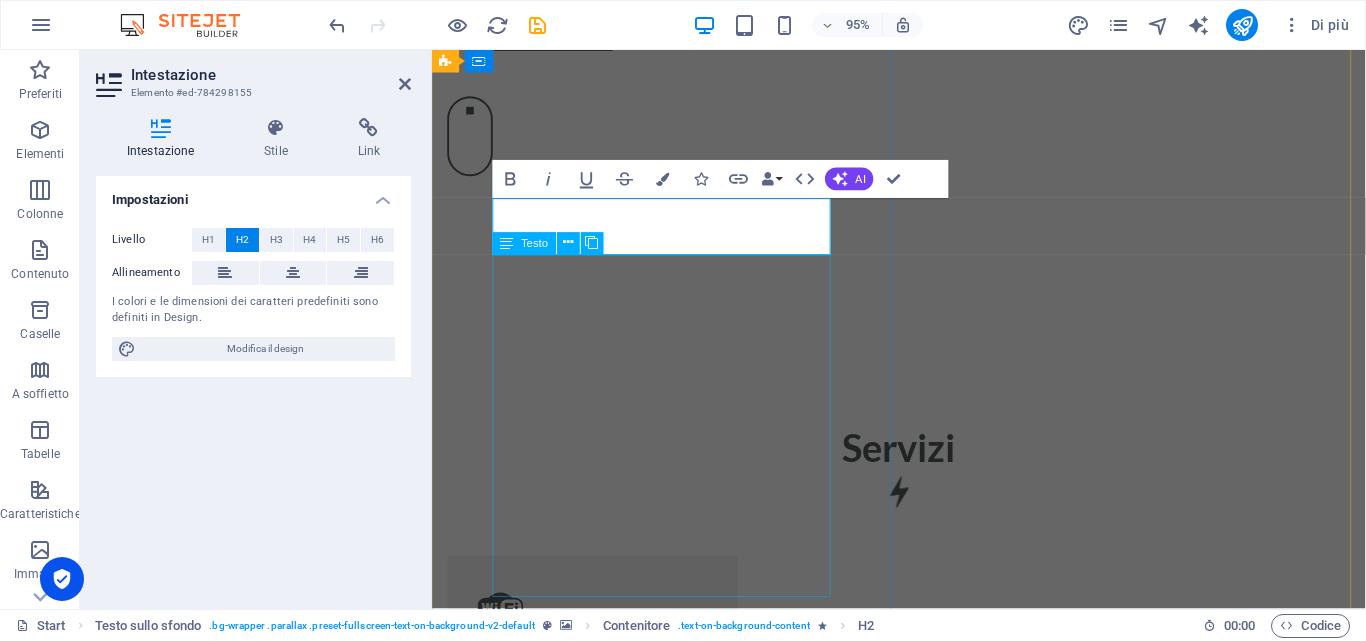 type 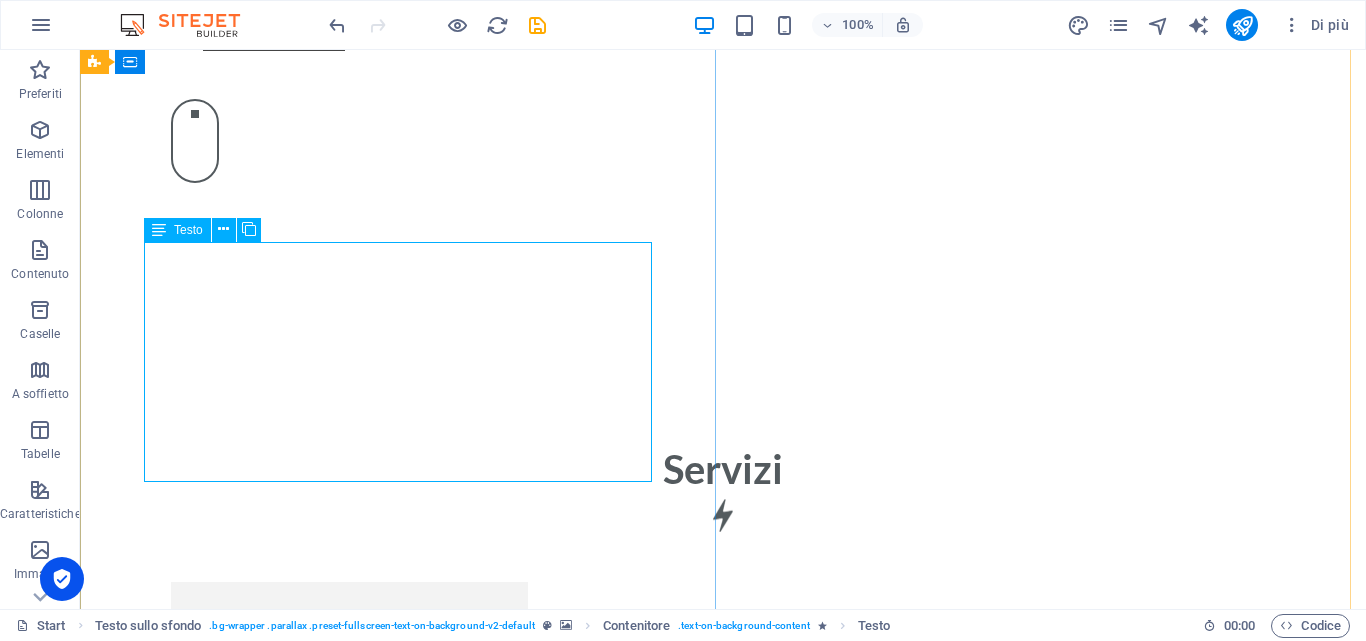 click on "Lorem ipsum dolor sit amet, consectetur adipisicing elit. Laborum, deleniti, obcaecati eum vitae esse dolorum numquam magnam non dicta saepe? [PERSON_NAME], eveniet, blanditiis, quis esse placeat corporis cum [PERSON_NAME] autem officia porro tempore modi ut iusto pariatur cumque explicabo dolore eos sint ducimus fuga culpa sunt fugit a incidunt consectetur magnam deserunt velit numquam amet repudiandae. At, debitis, laudantium, voluptatum obcaecati beatae vero quaerat [PERSON_NAME] sunt rem culpa nihil fugiat quisquam iusto natus deserunt libero perspiciatis nam repudiandae harum eos et sed tempore dolorum commodi tenetur! Quae, cumque, repellat, sit, accusamus sed placeat aspernatur id eveniet nemo veritatis officia nostrum." at bounding box center (723, 3140) 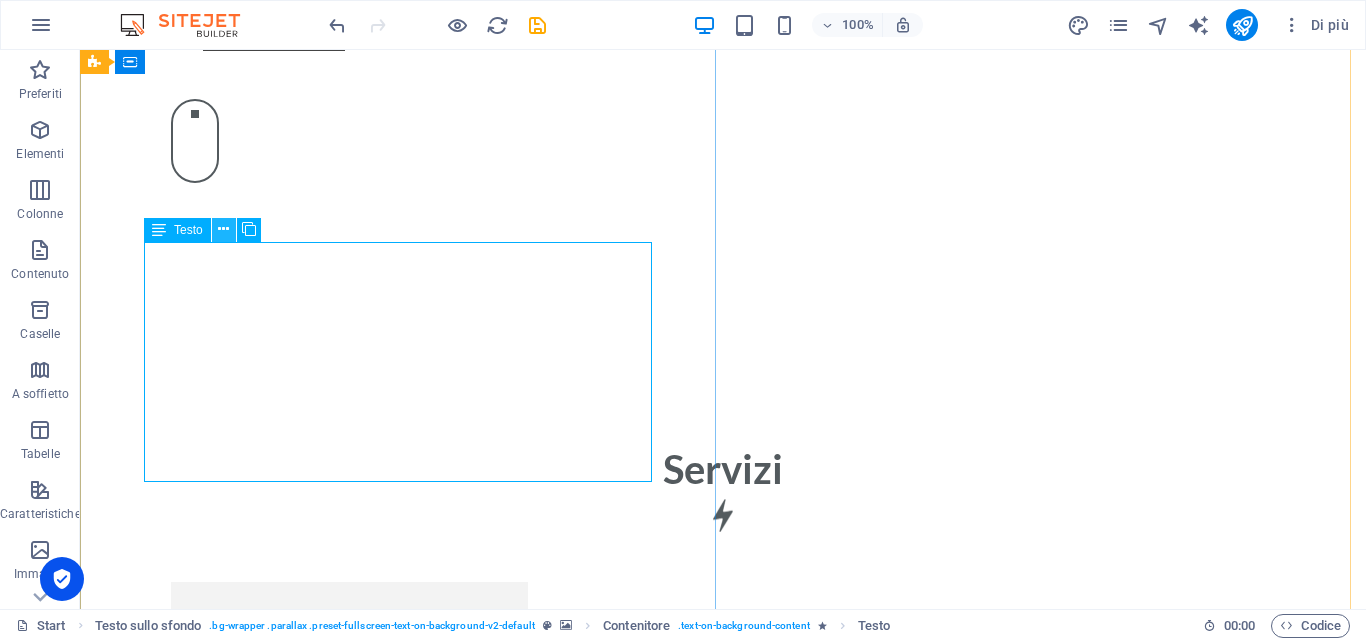click at bounding box center [223, 229] 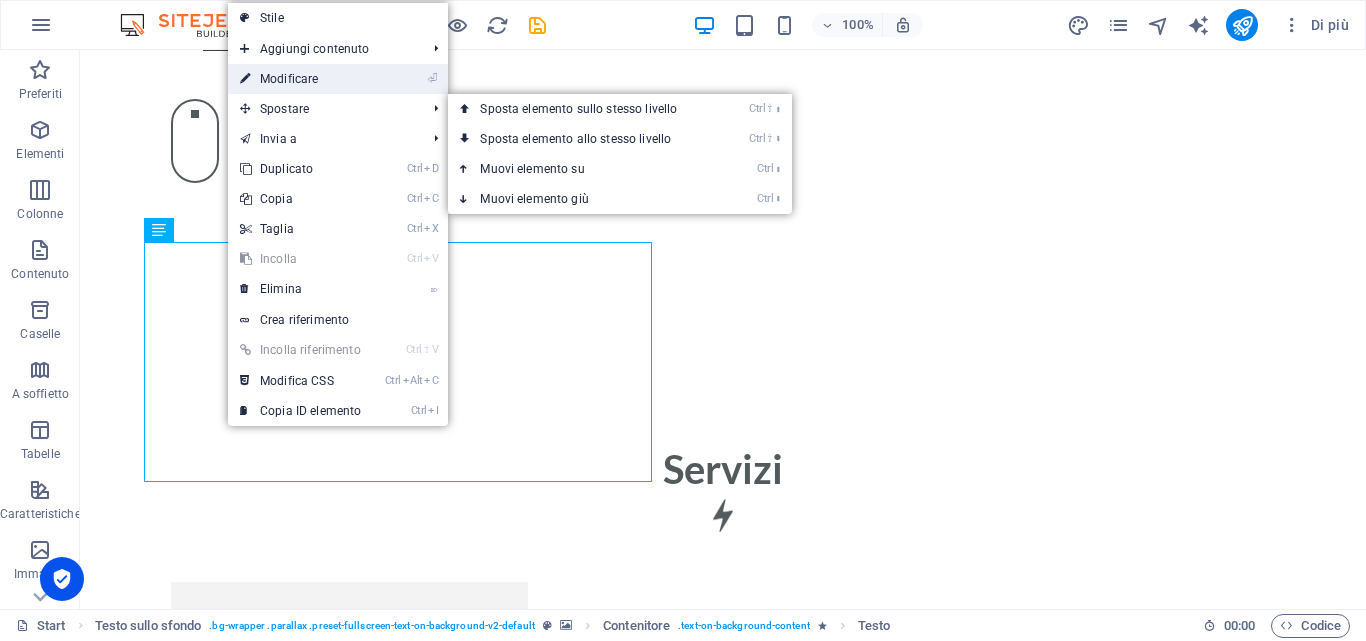 click on "⏎  Modificare" at bounding box center [300, 79] 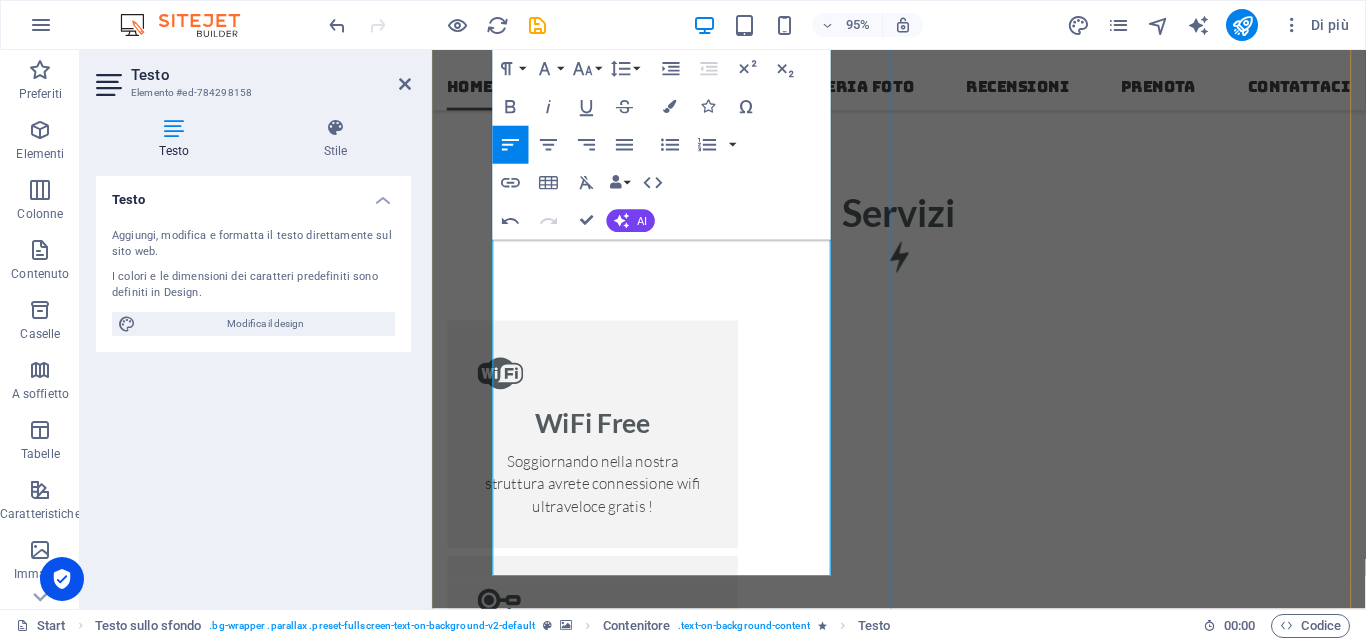 scroll, scrollTop: 2124, scrollLeft: 0, axis: vertical 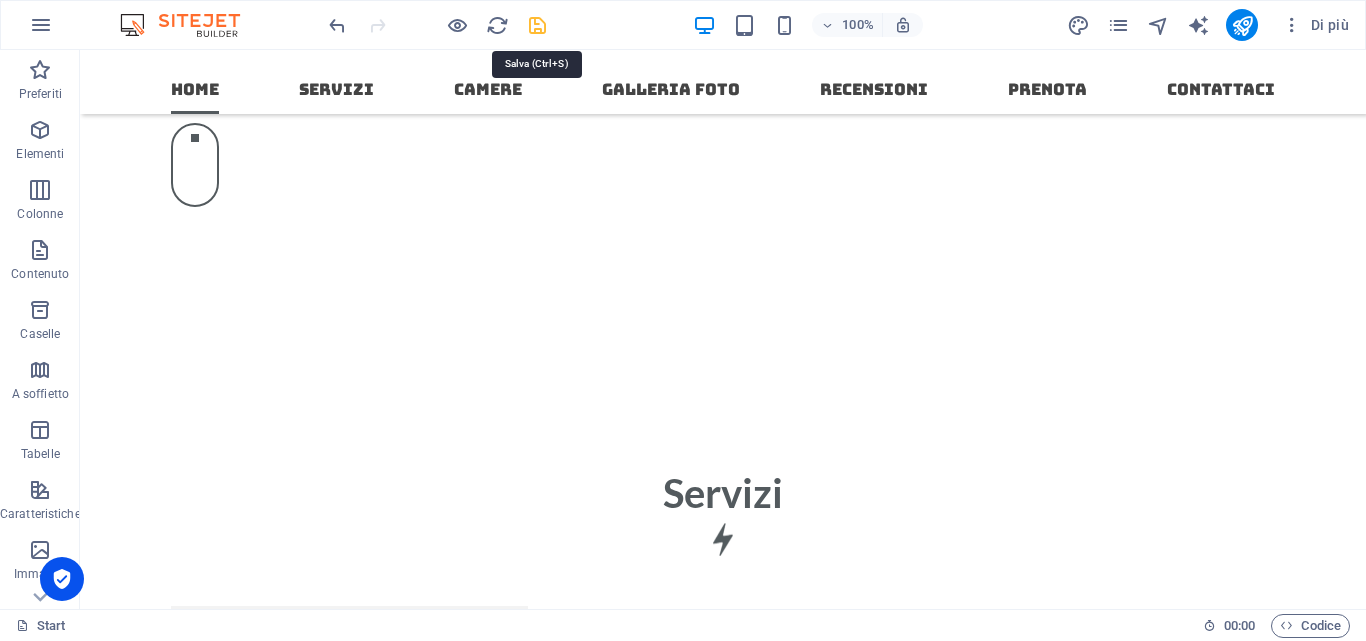 click at bounding box center (537, 25) 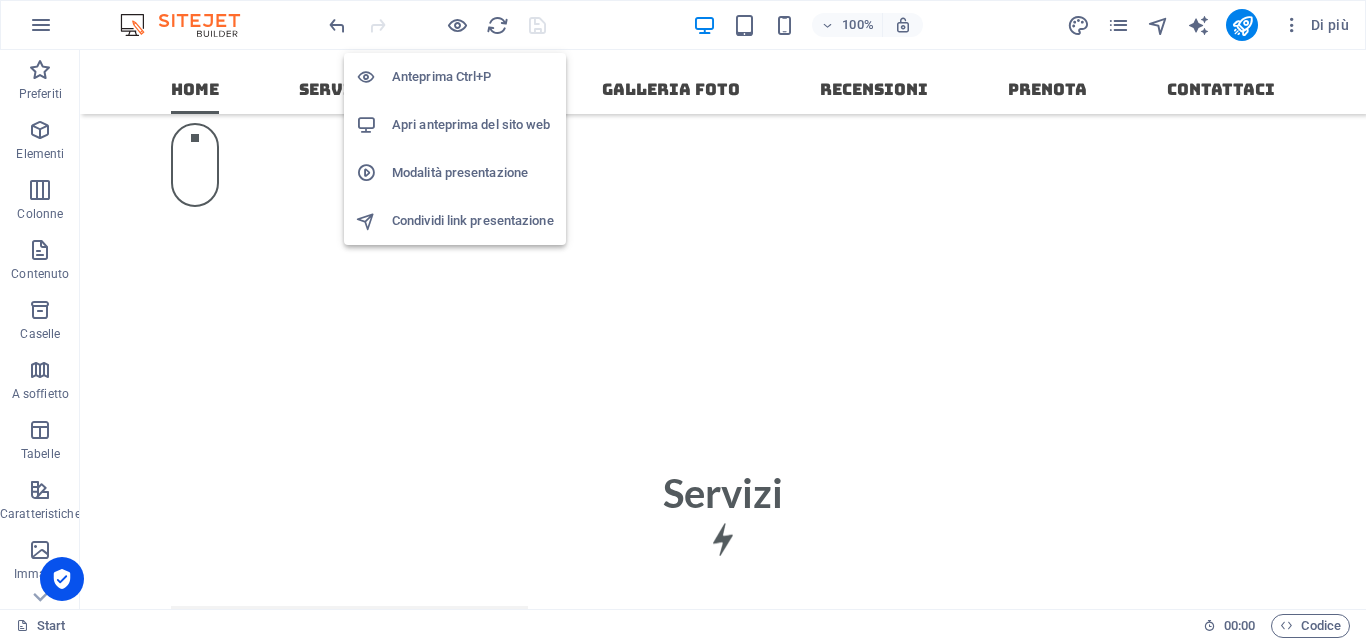 click on "Anteprima Ctrl+P" at bounding box center [473, 77] 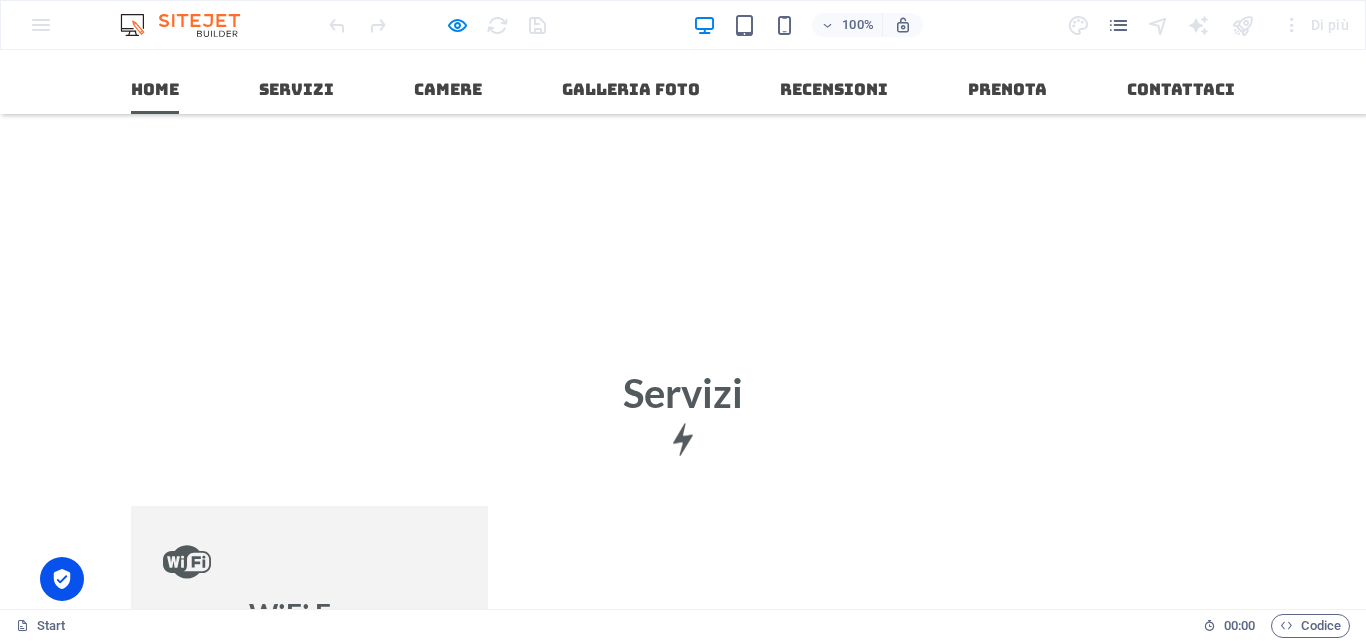 scroll, scrollTop: 1900, scrollLeft: 0, axis: vertical 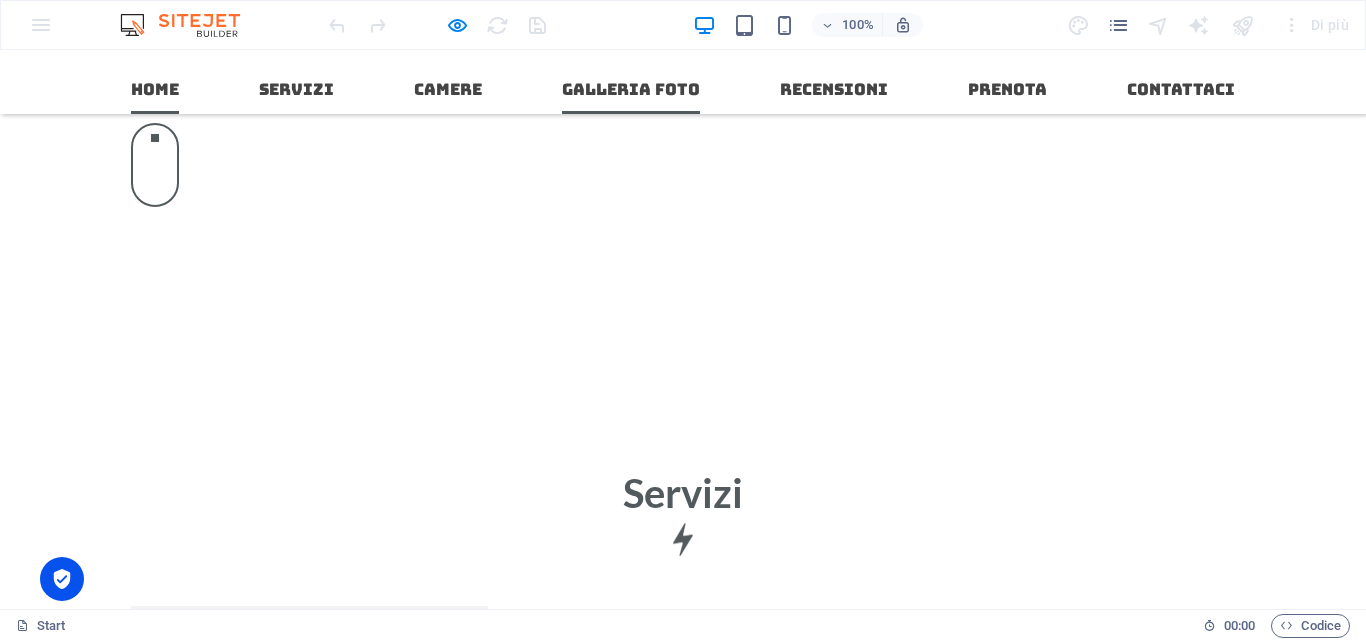 click on "Galleria Foto" at bounding box center (631, 90) 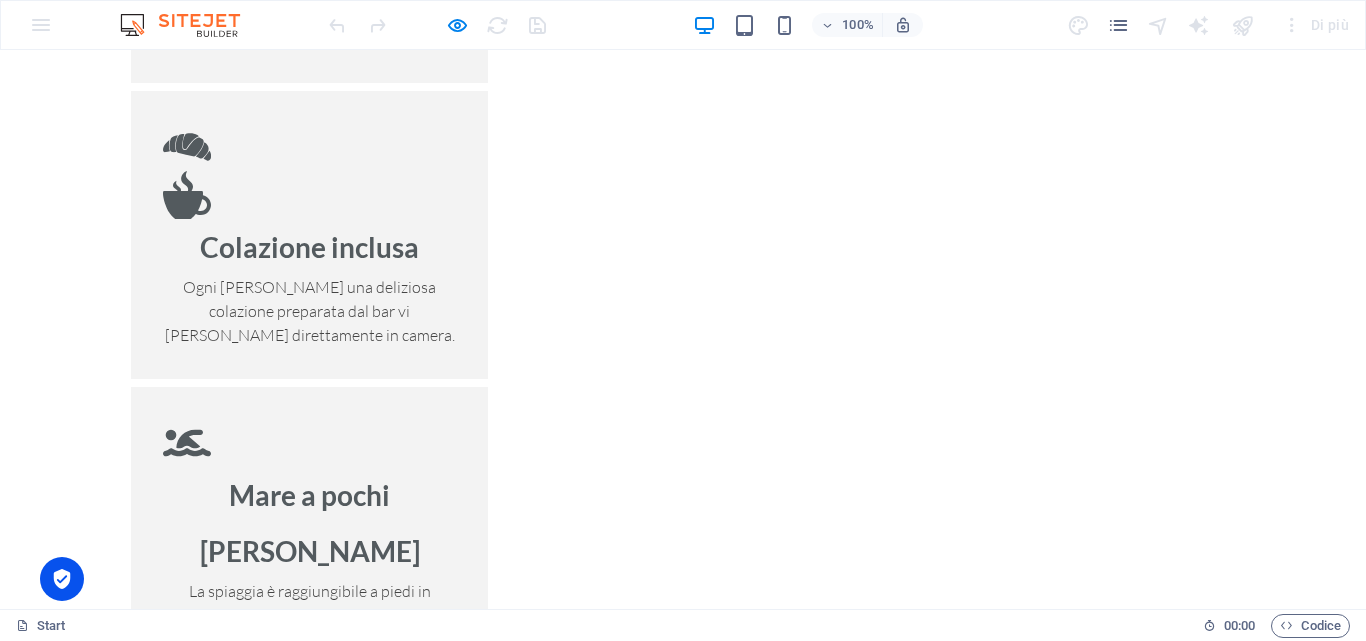 scroll, scrollTop: 2900, scrollLeft: 0, axis: vertical 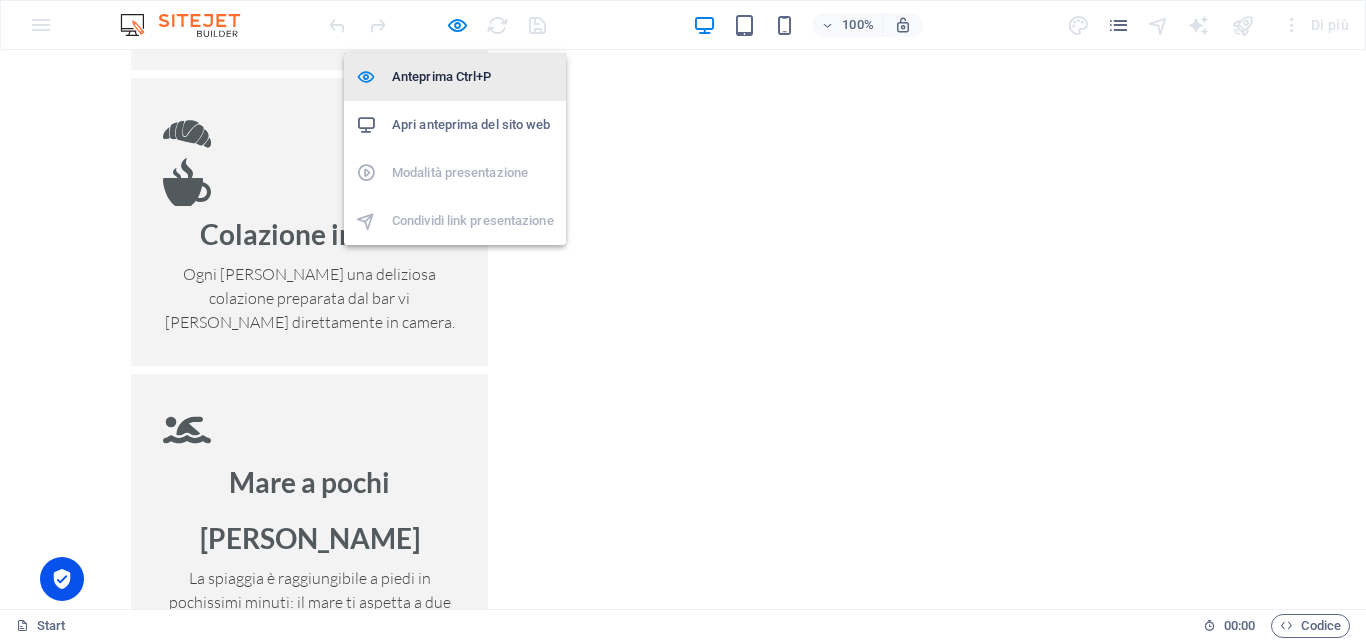 click on "Anteprima Ctrl+P" at bounding box center (473, 77) 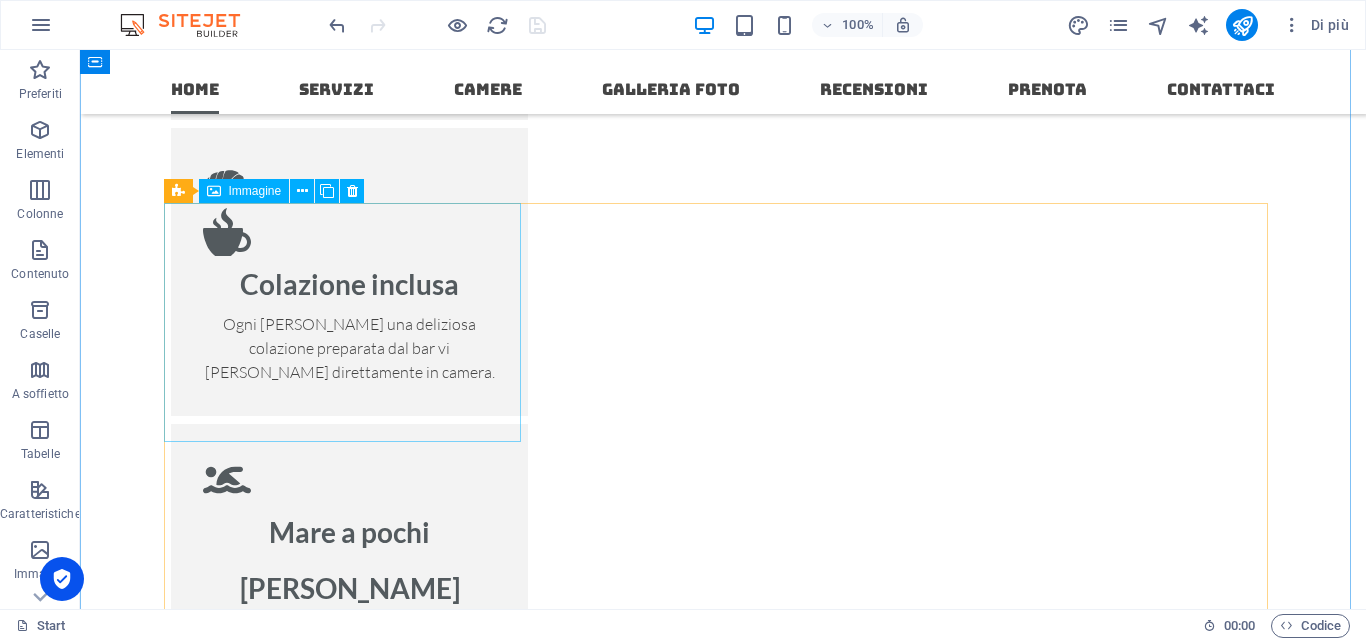 scroll, scrollTop: 2824, scrollLeft: 0, axis: vertical 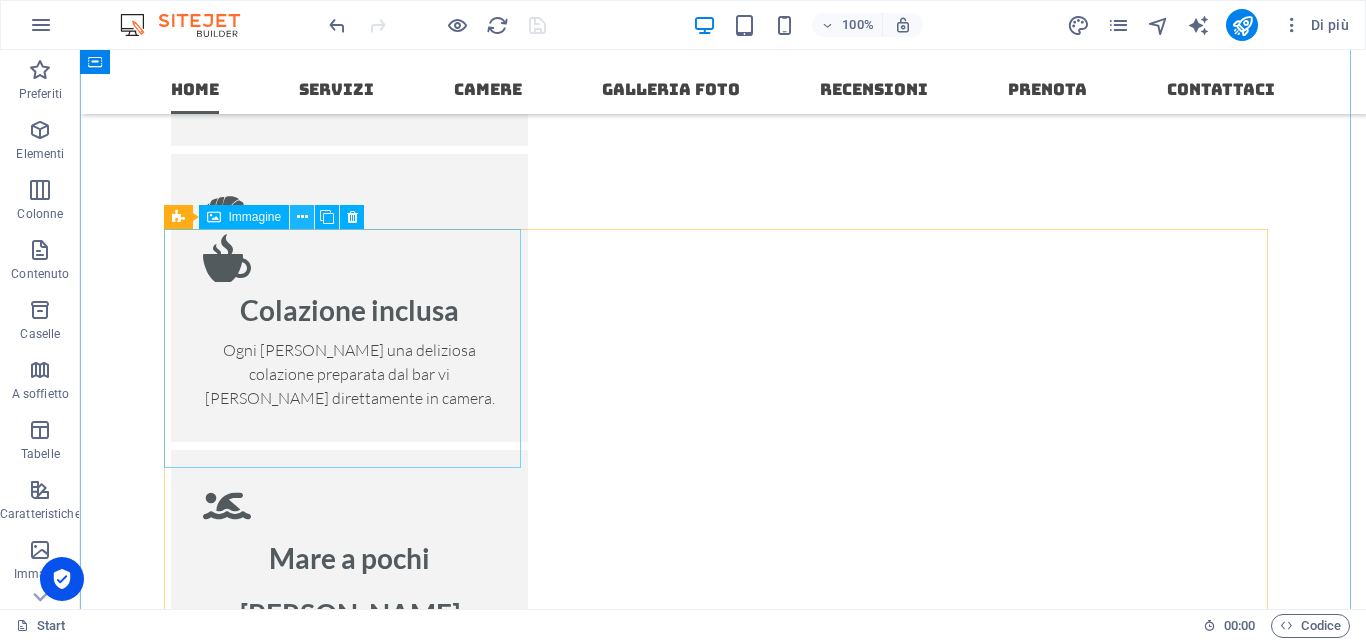 click at bounding box center [302, 217] 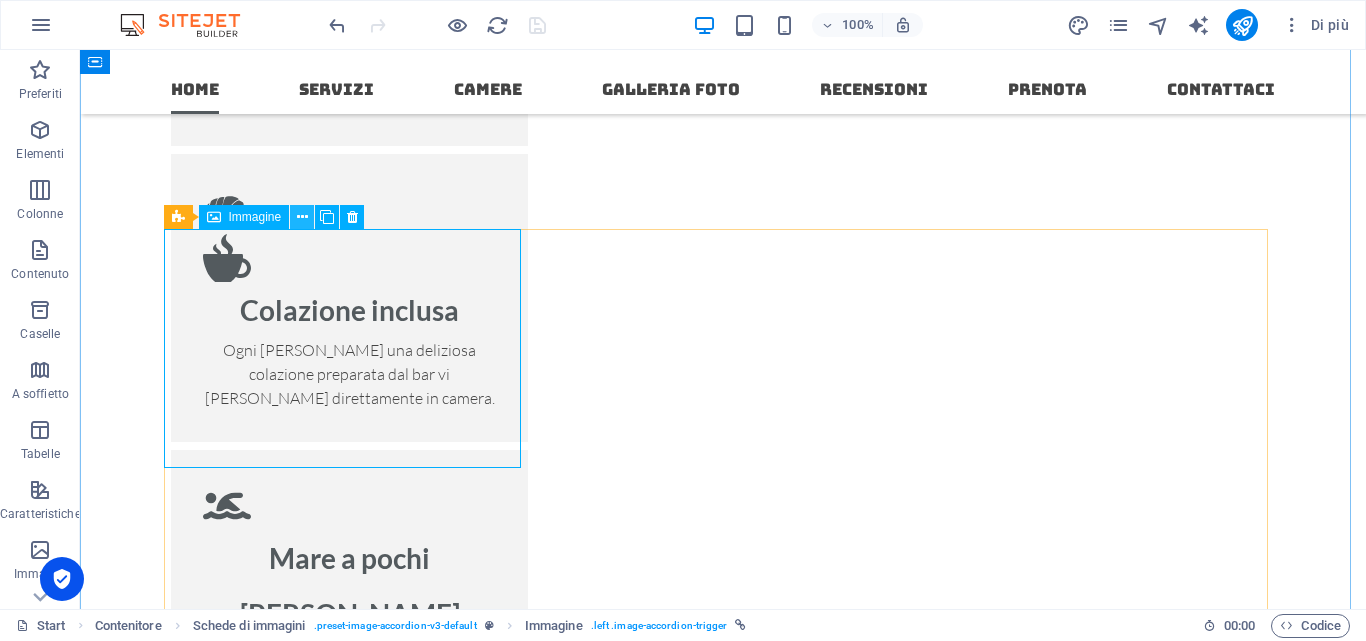 click at bounding box center (302, 217) 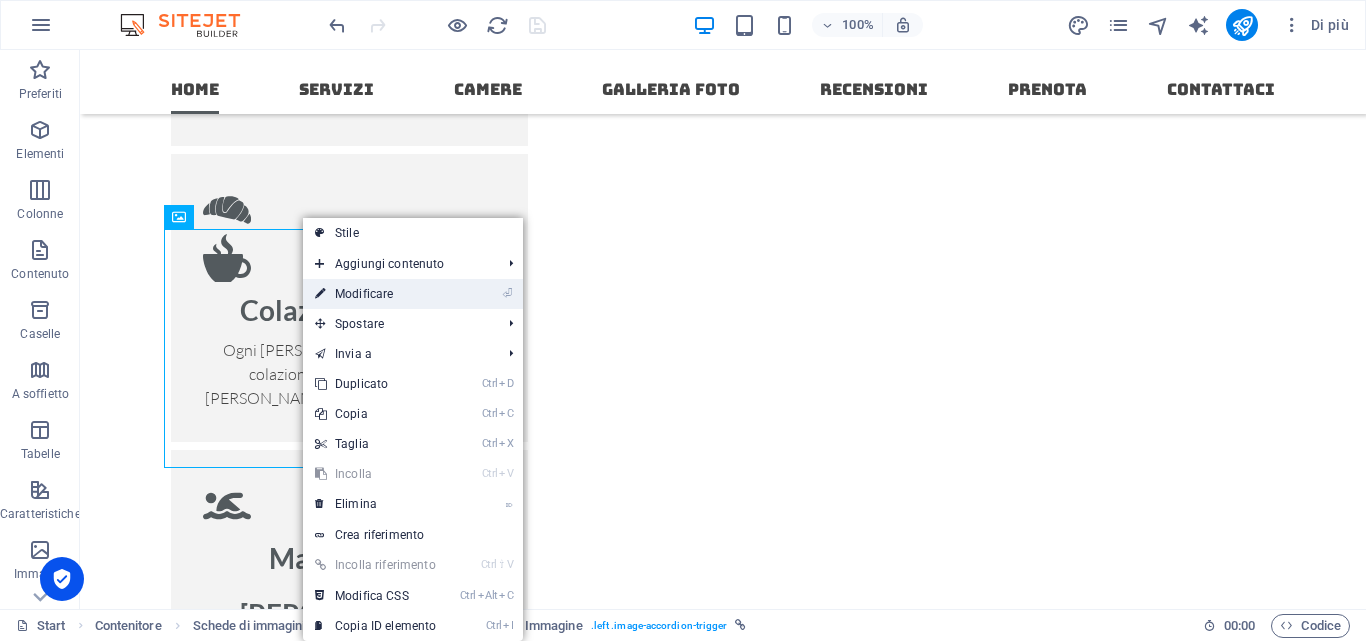 click on "⏎  Modificare" at bounding box center [375, 294] 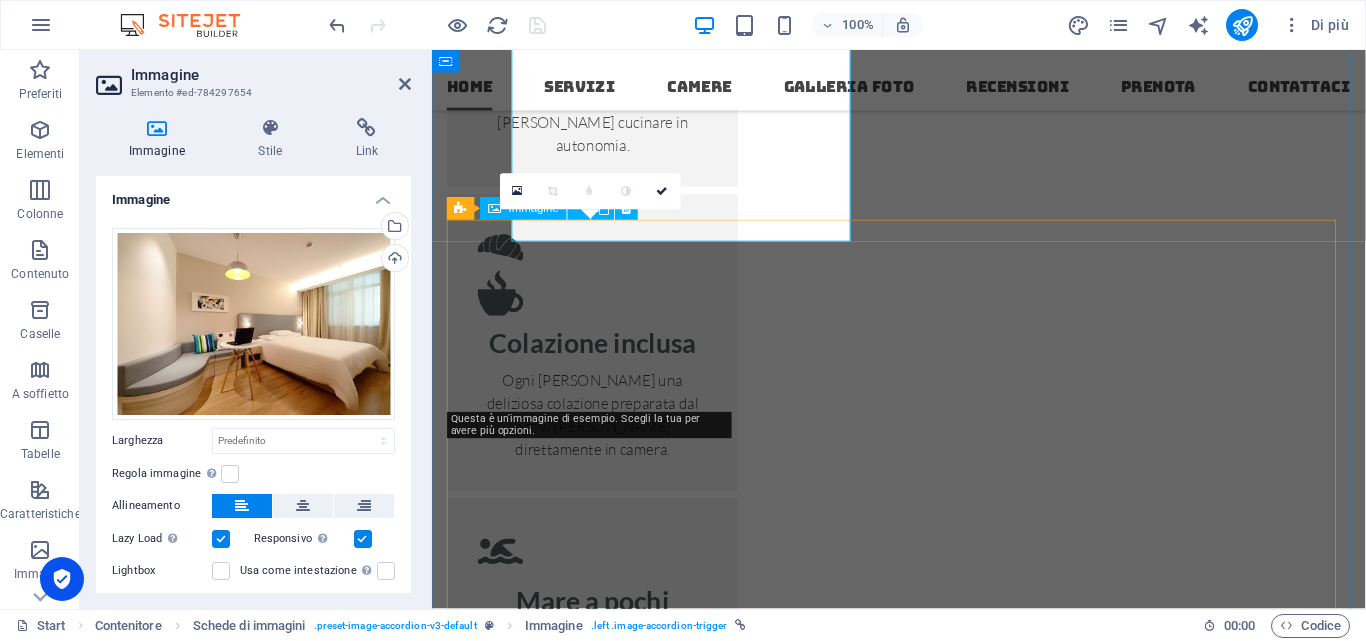 scroll, scrollTop: 3040, scrollLeft: 0, axis: vertical 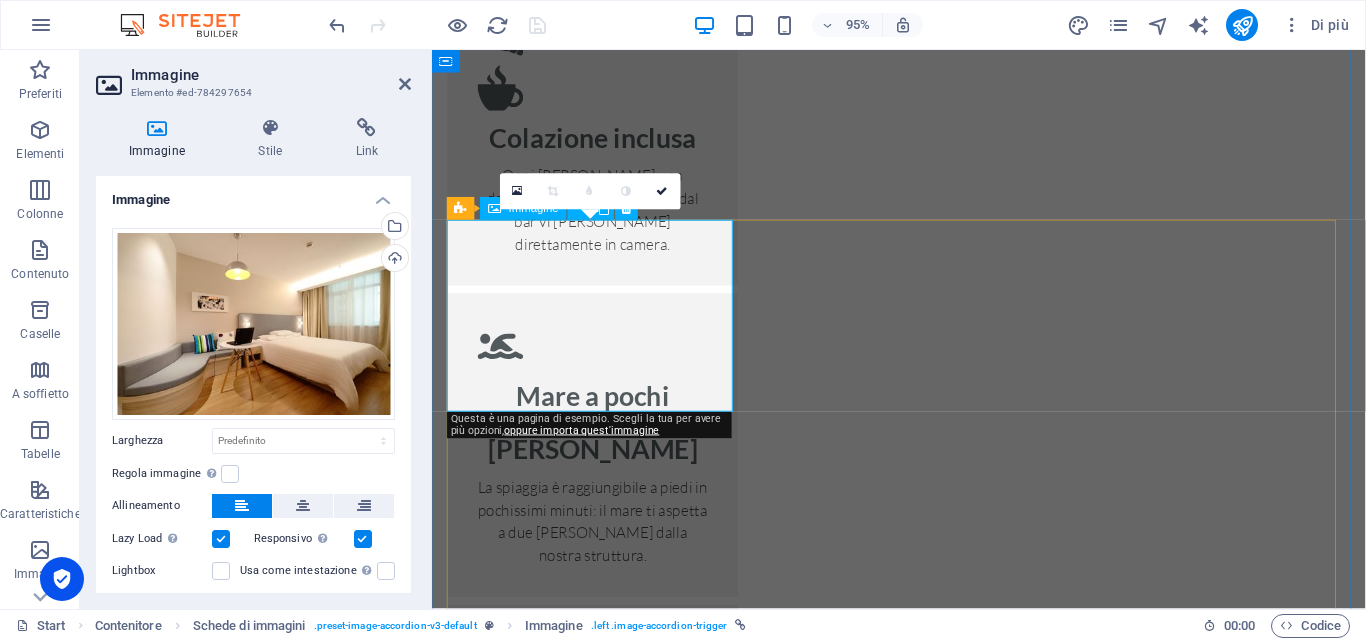 click on "Single Room" at bounding box center (601, 3148) 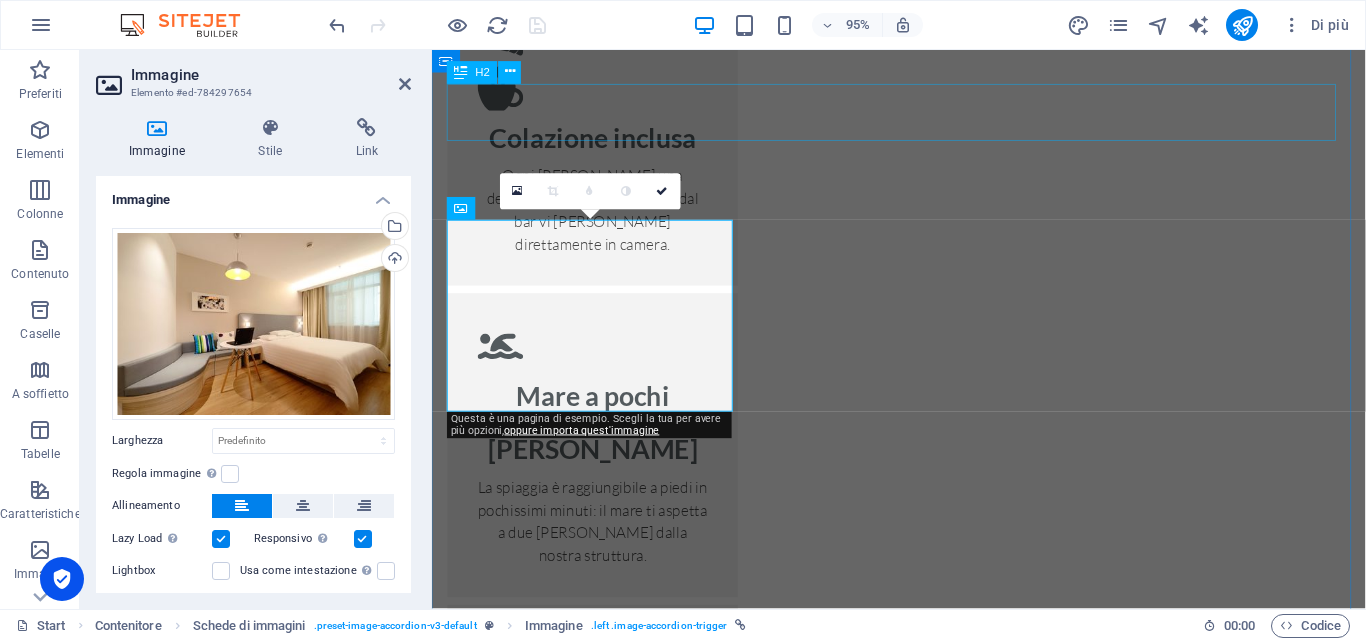 click on "Rooms" at bounding box center [923, 2932] 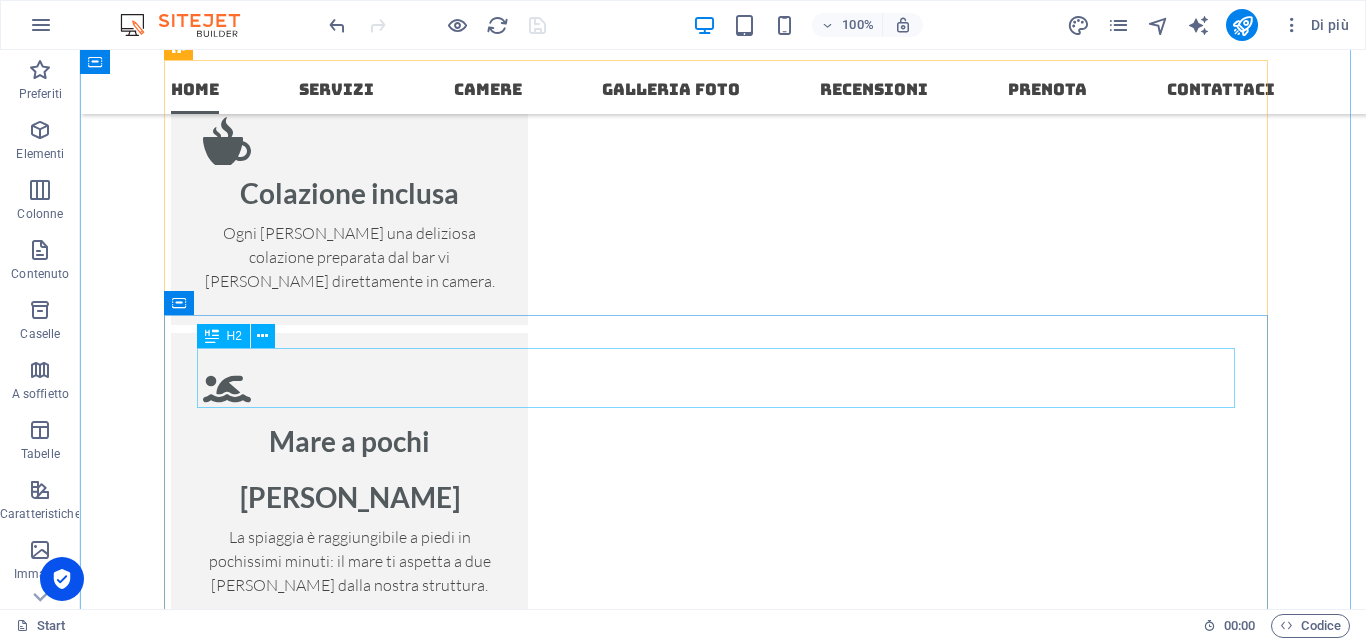 scroll, scrollTop: 2924, scrollLeft: 0, axis: vertical 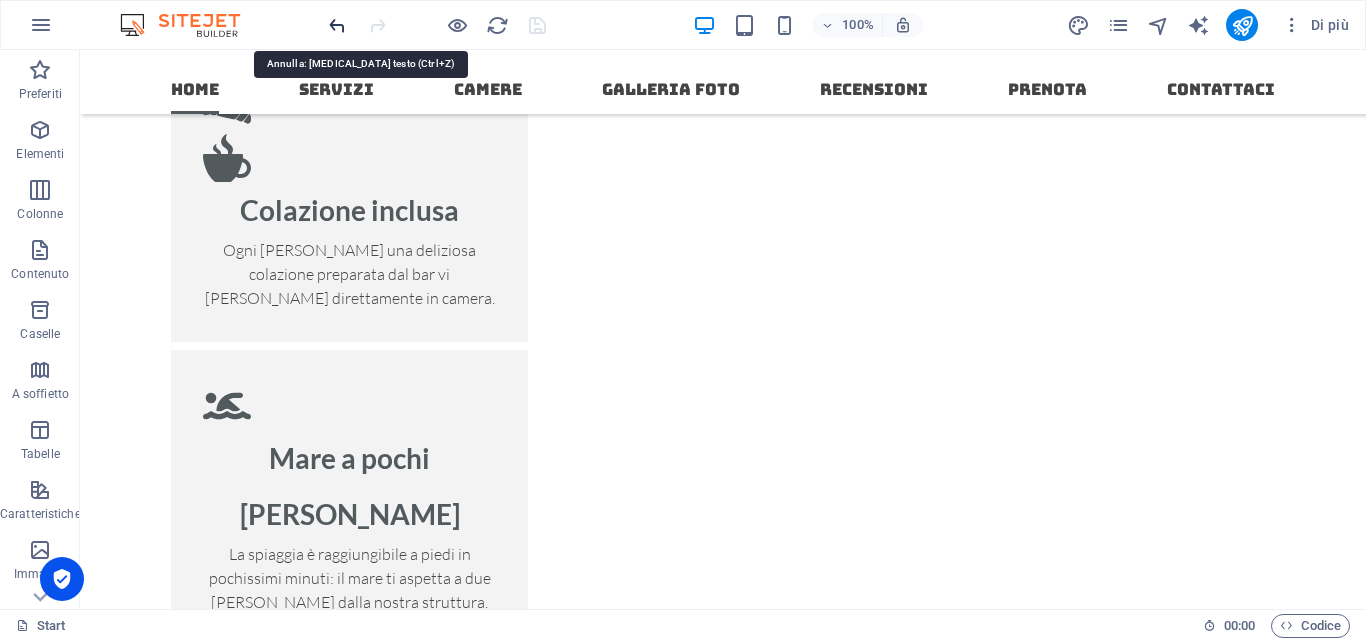 click at bounding box center (337, 25) 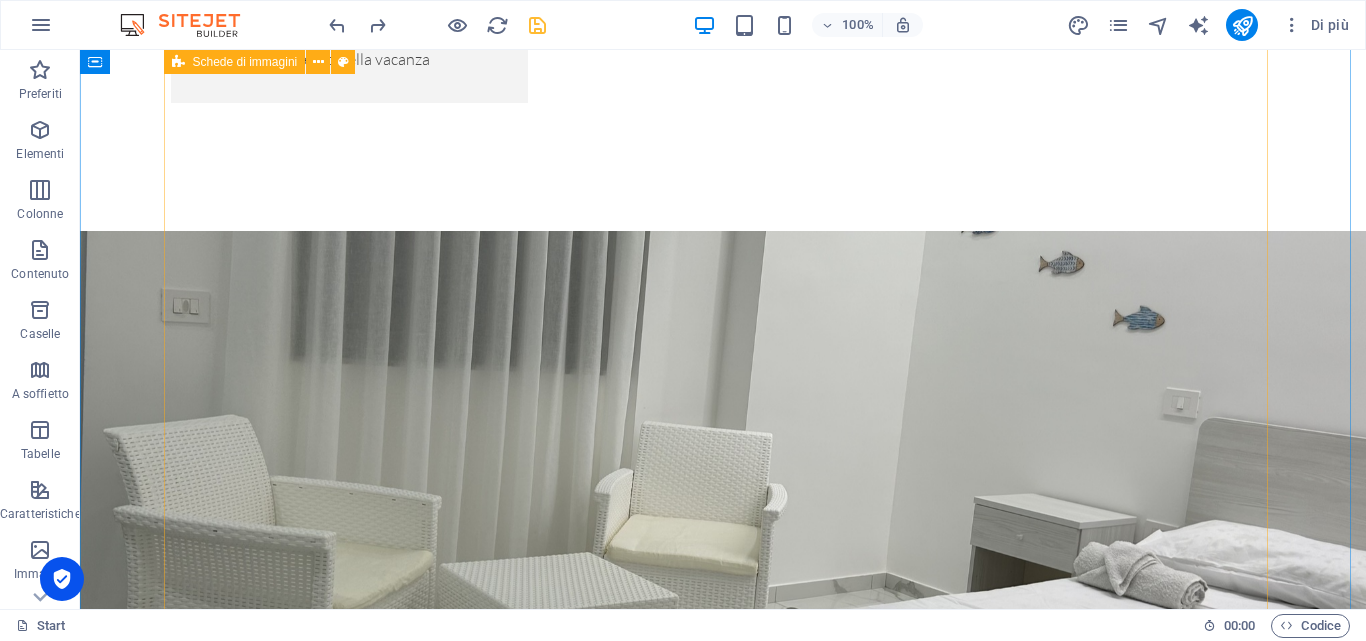 scroll, scrollTop: 4080, scrollLeft: 0, axis: vertical 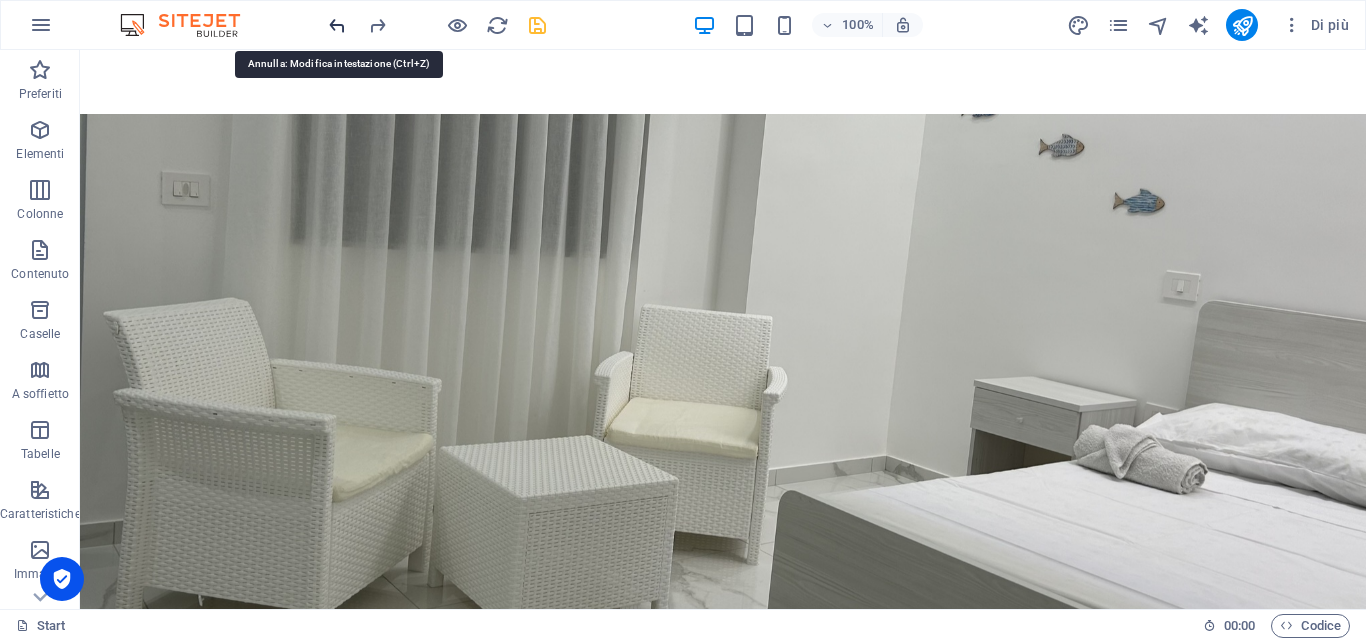 click at bounding box center (337, 25) 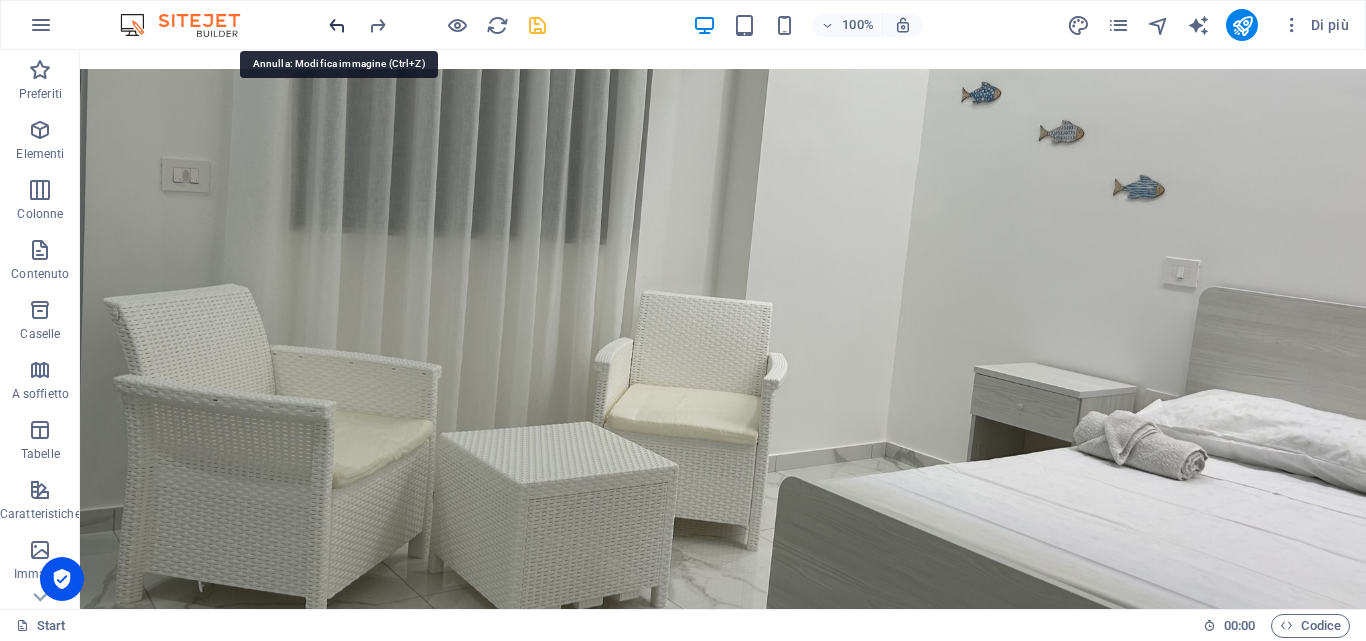 scroll, scrollTop: 1806, scrollLeft: 0, axis: vertical 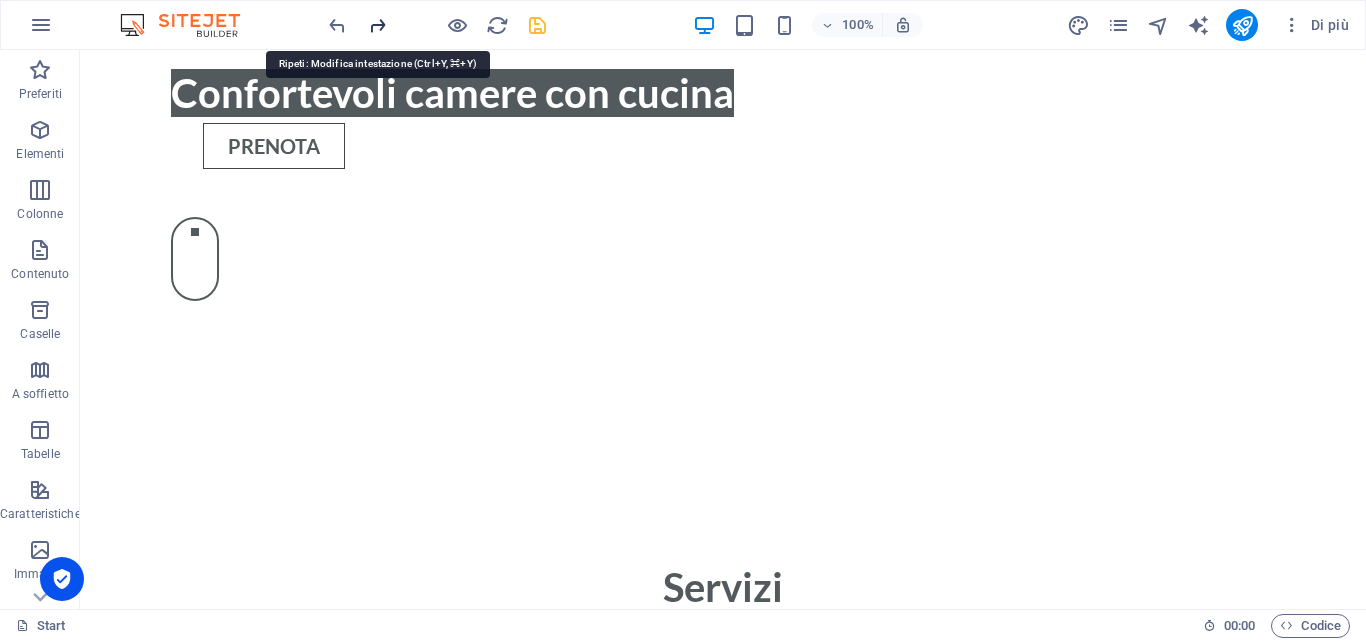 click at bounding box center (377, 25) 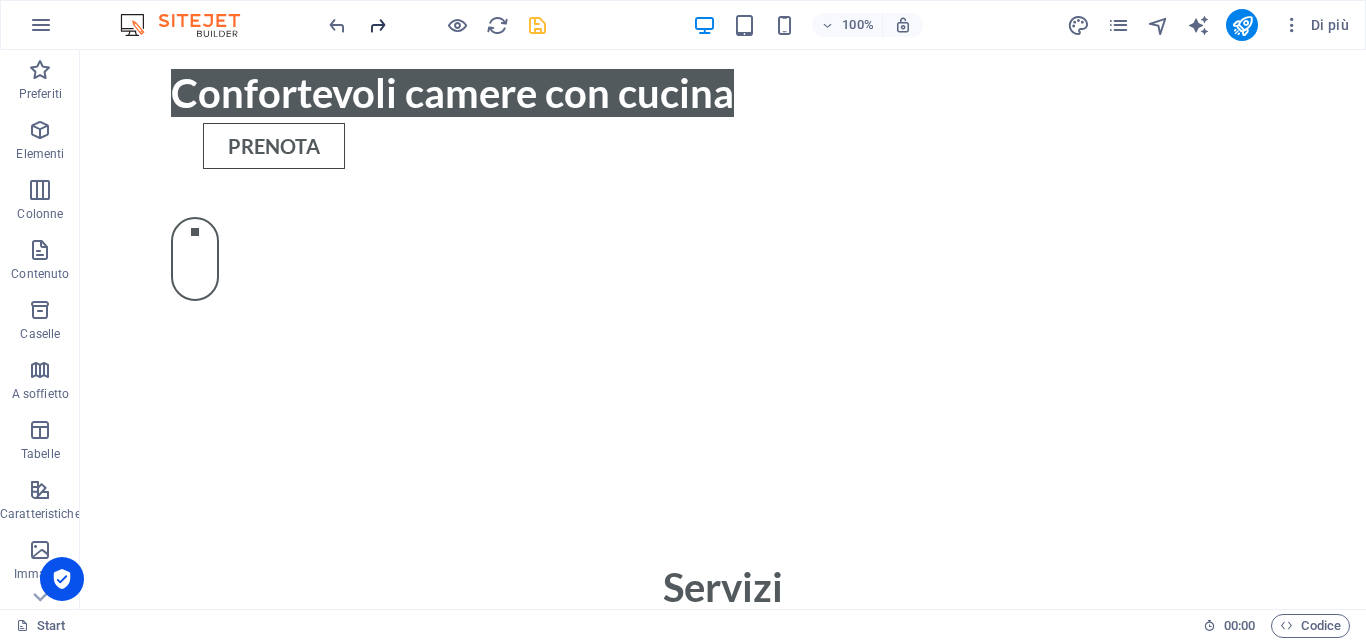 click at bounding box center [377, 25] 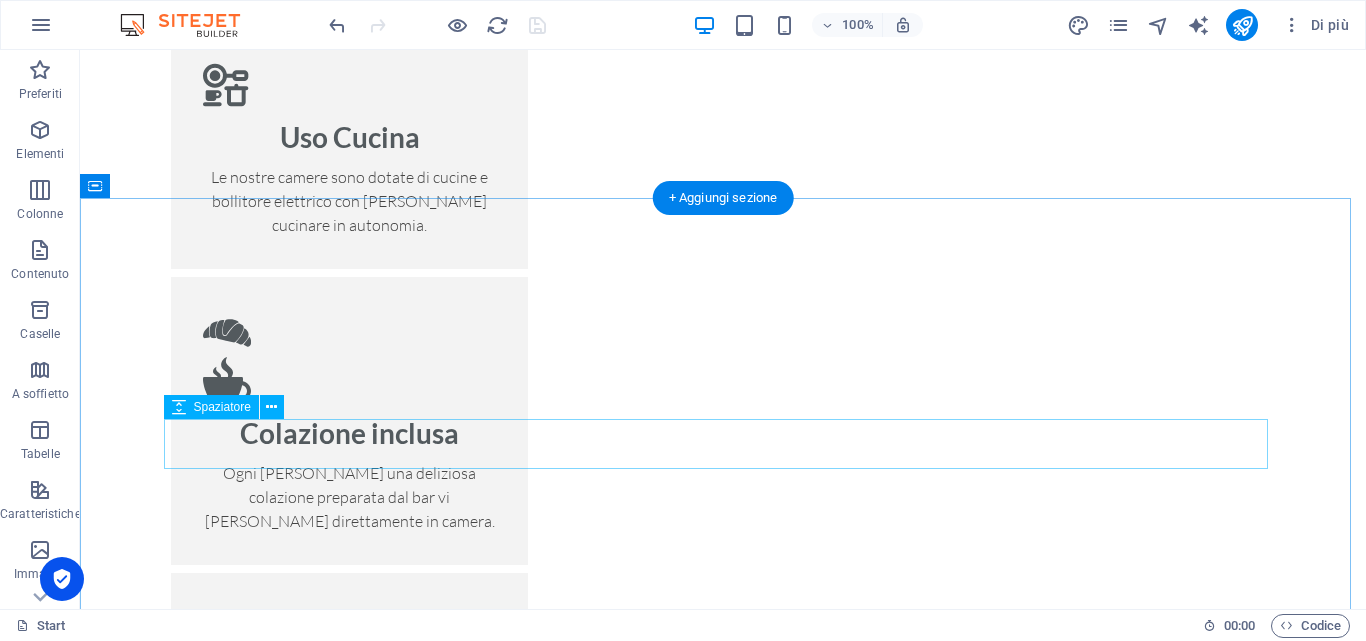 scroll, scrollTop: 2706, scrollLeft: 0, axis: vertical 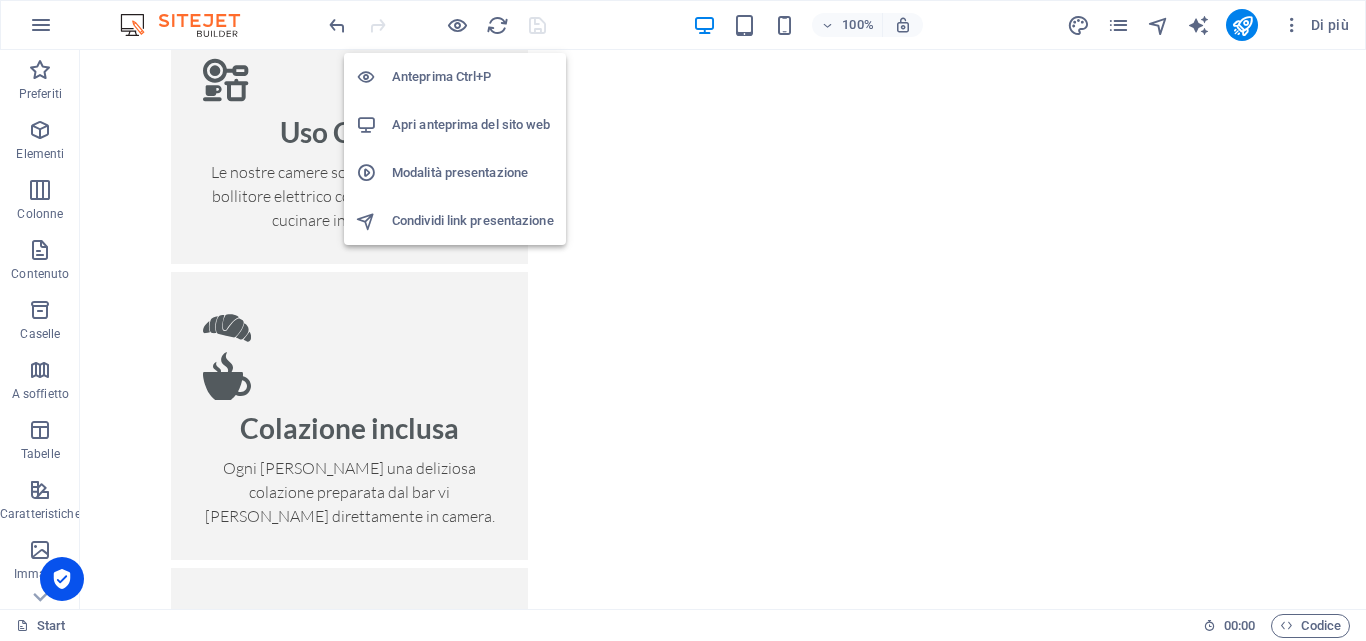 click on "Anteprima Ctrl+P" at bounding box center (473, 77) 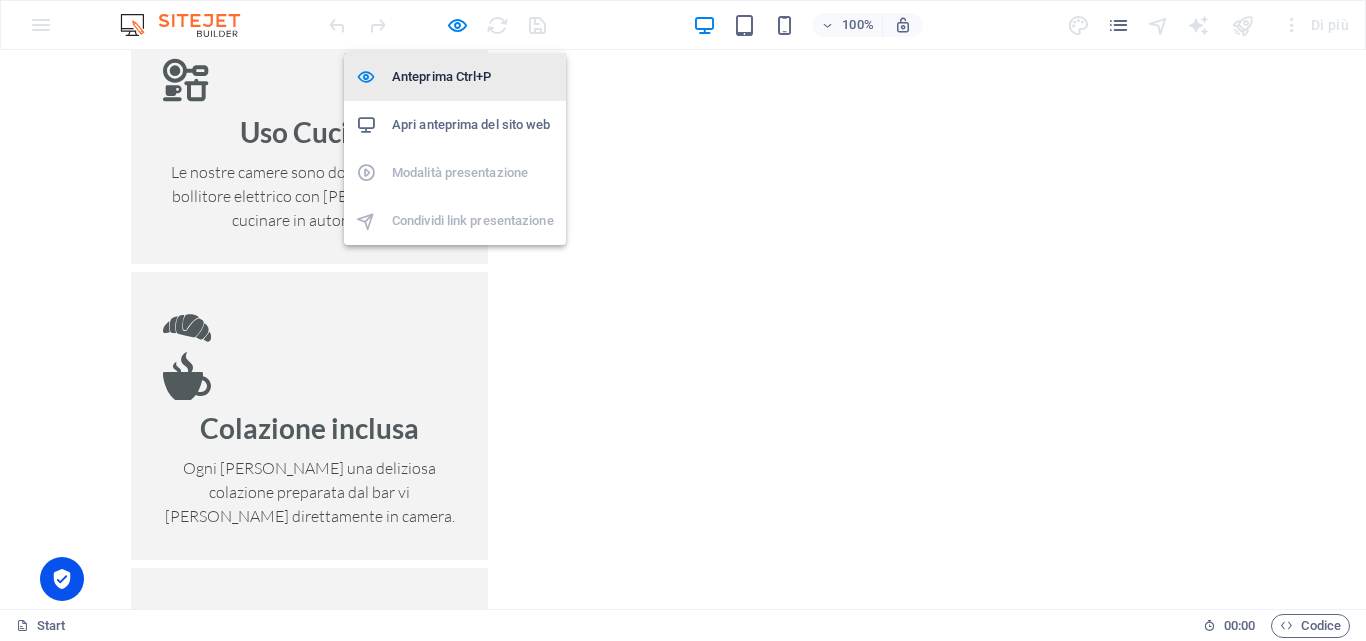 click on "Anteprima Ctrl+P" at bounding box center [473, 77] 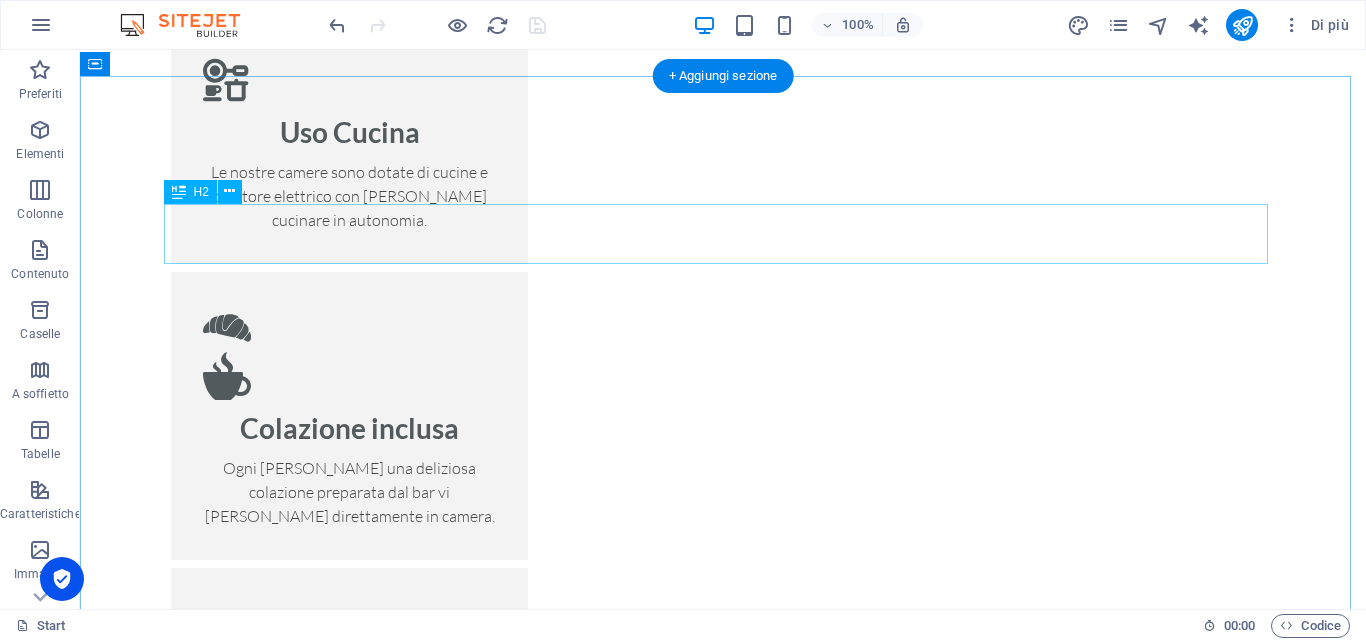 click on "Rooms Single Room Single Room Lorem ipsum dolor sit amet, consectetur adipisicing elit. Natus, [PERSON_NAME], at, nisi eligendi repellat voluptatem minima officia veritatis quasi animi porro laudantium dicta dolor voluptate non maiores ipsum reprehenderit odio fugiat reiciendis consectetur fuga pariatur libero accusantium quod minus odit debitis cumque quo adipisci vel vitae aliquid corrupti perferendis voluptates. Room Overview Lorem ipsum dolor sit amet, consectetur adipisicing elit. Maiores ipsum repellat minus nihil. [PERSON_NAME], [PERSON_NAME], nam dignissimos ea repudiandae minima voluptatum magni pariatur possimus quia accusamus harum facilis corporis animi nisi. Enim, pariatur, impedit quia repellat harum ipsam laboriosam voluptas dicta illum nisi obcaecati reprehenderit quis placeat recusandae tenetur aperiam. Floor Plan Room Rates Book now  Double Room Double Room Room Overview Floor Plan Room Rates Book now  Family Room Family Room Room Overview Floor Plan Room Rates Book now" at bounding box center (723, 4839) 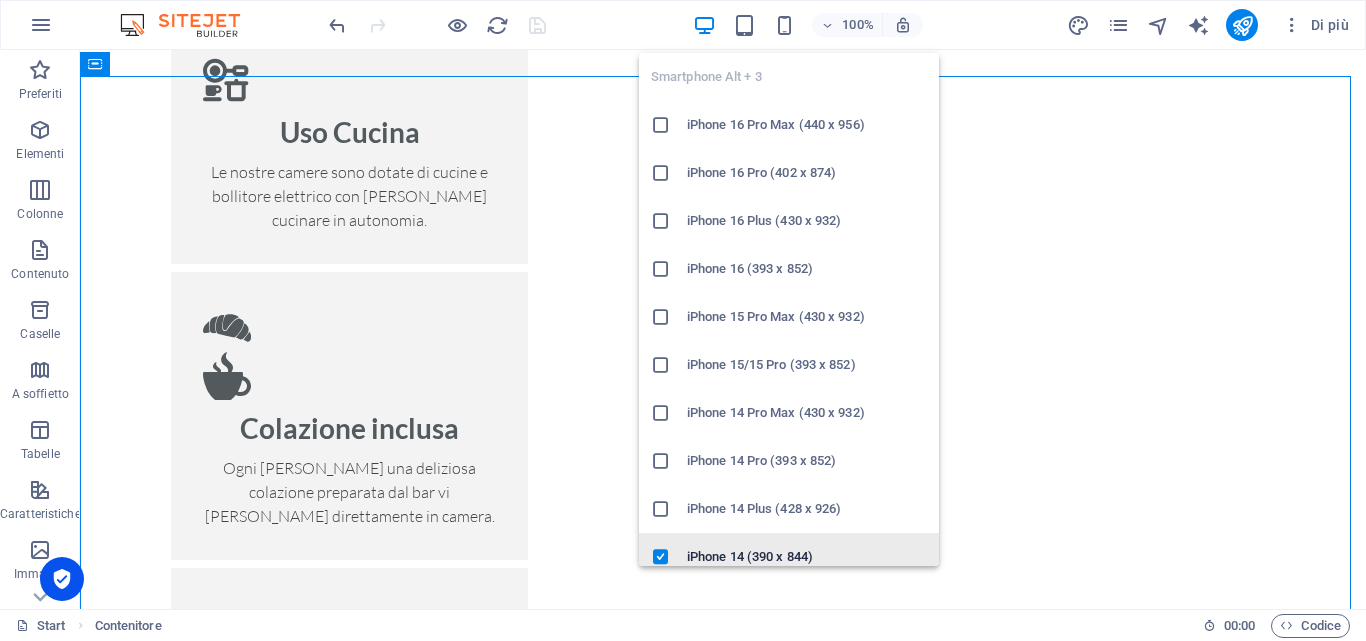 click on "iPhone 14 (390 x 844)" at bounding box center (807, 557) 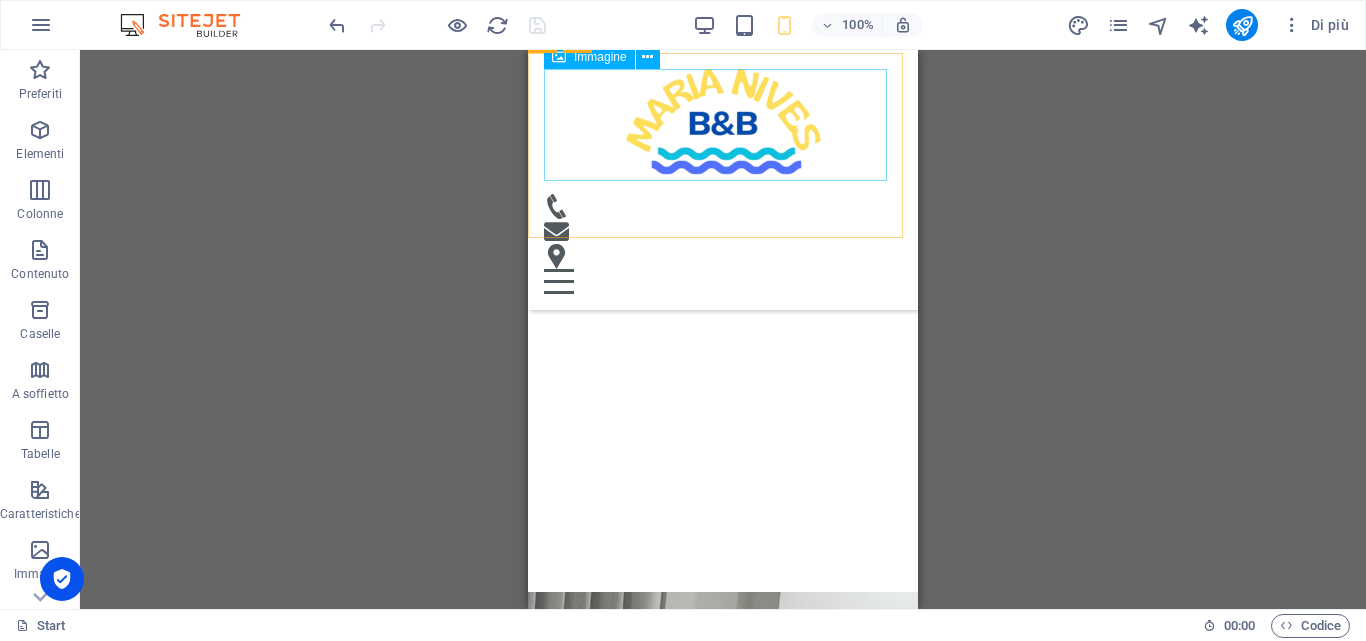 scroll, scrollTop: 3259, scrollLeft: 0, axis: vertical 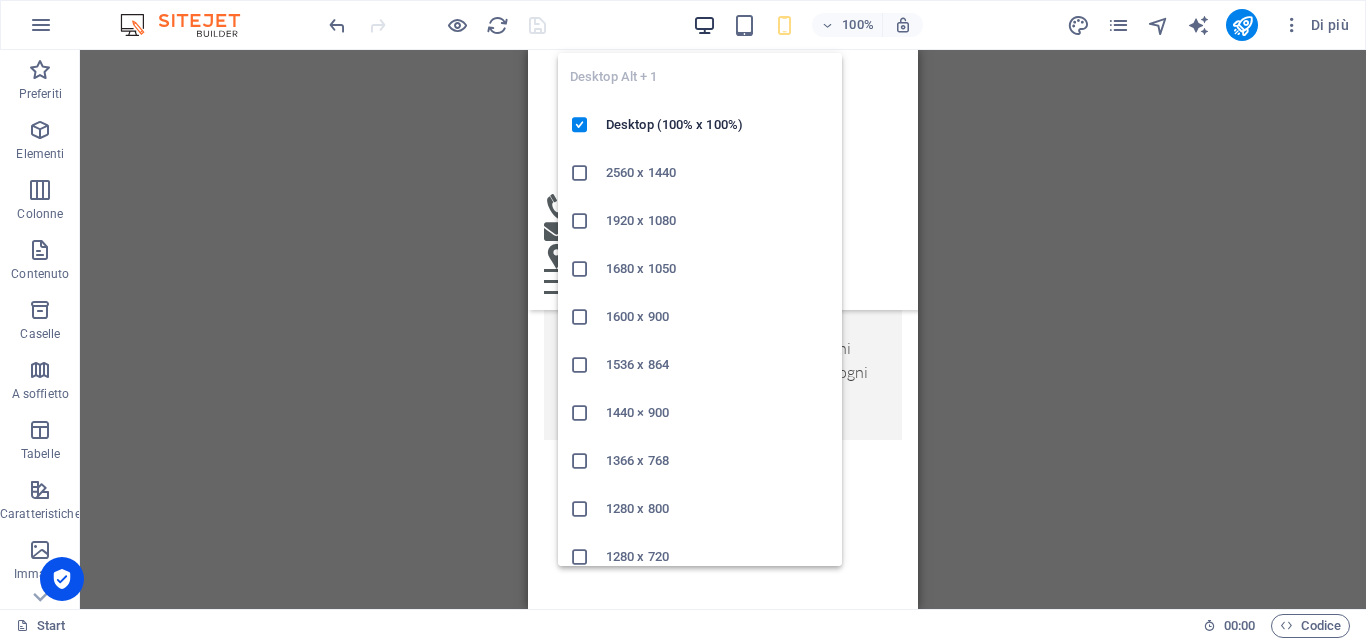 click at bounding box center (704, 25) 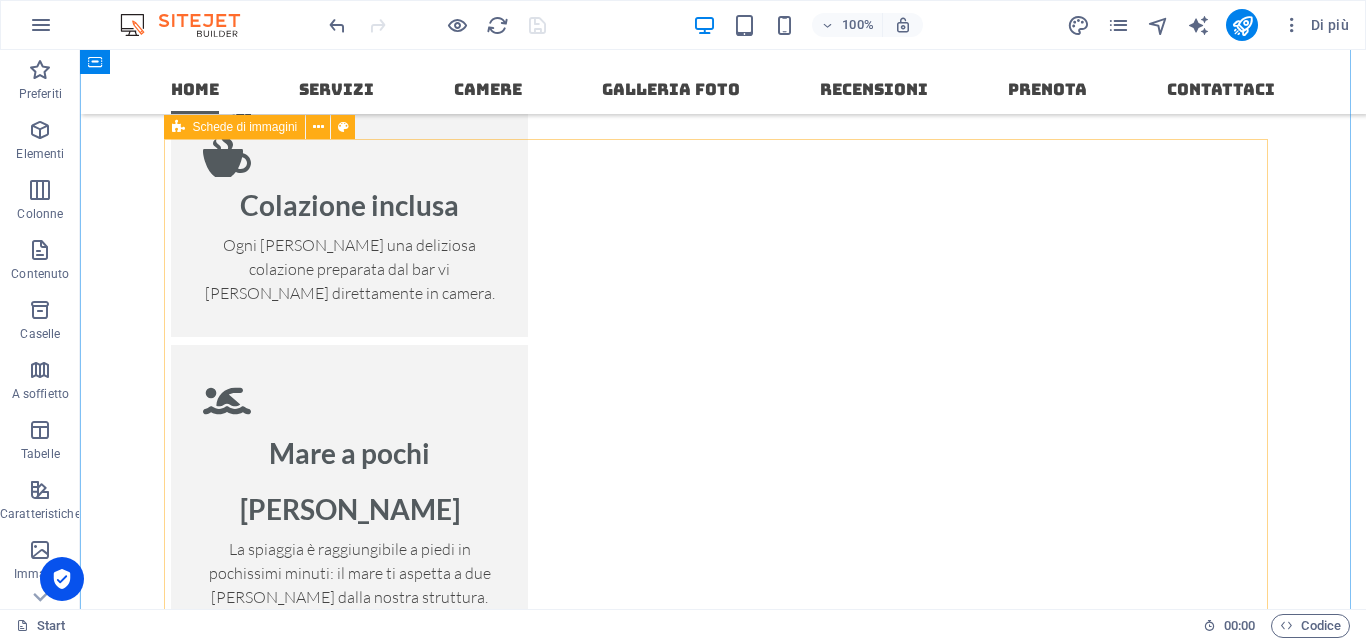 scroll, scrollTop: 2538, scrollLeft: 0, axis: vertical 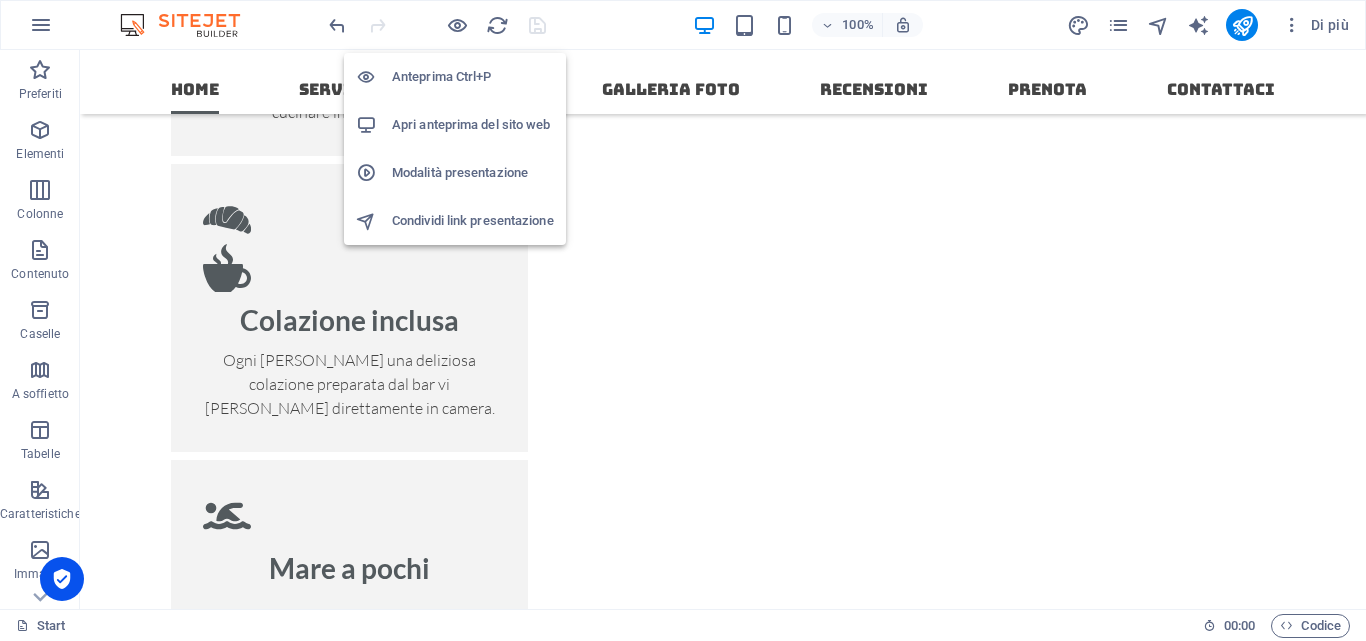 click on "Anteprima Ctrl+P" at bounding box center [473, 77] 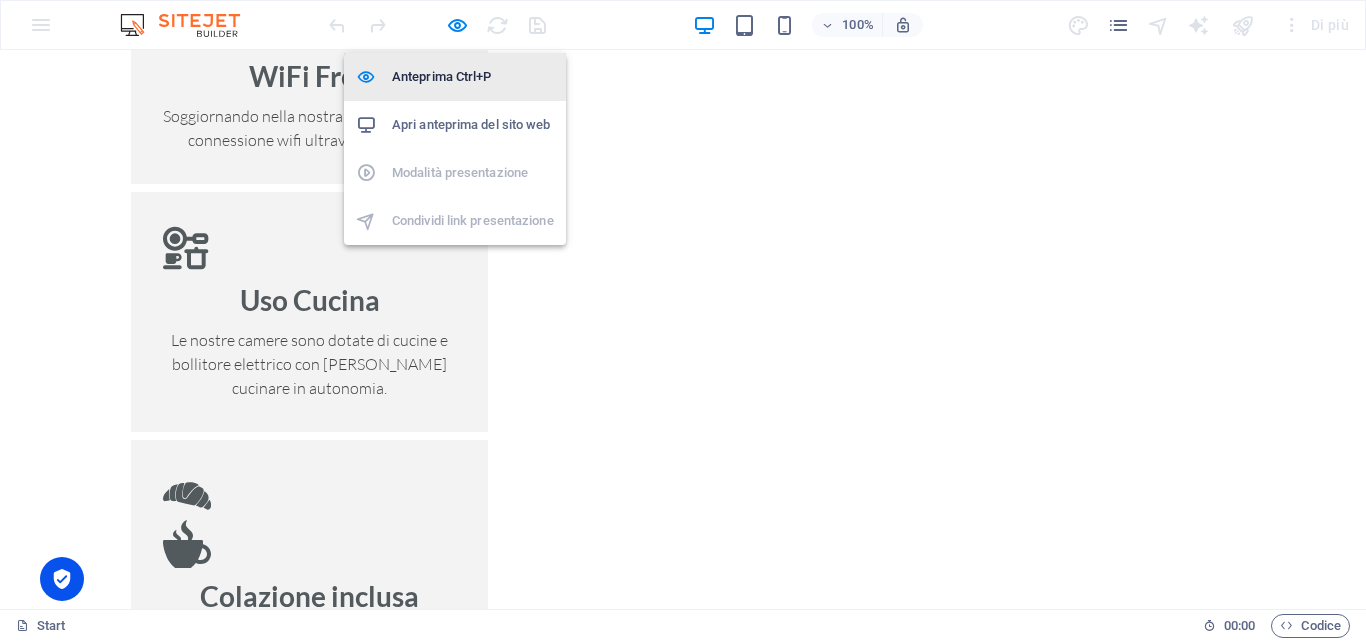 scroll, scrollTop: 2714, scrollLeft: 0, axis: vertical 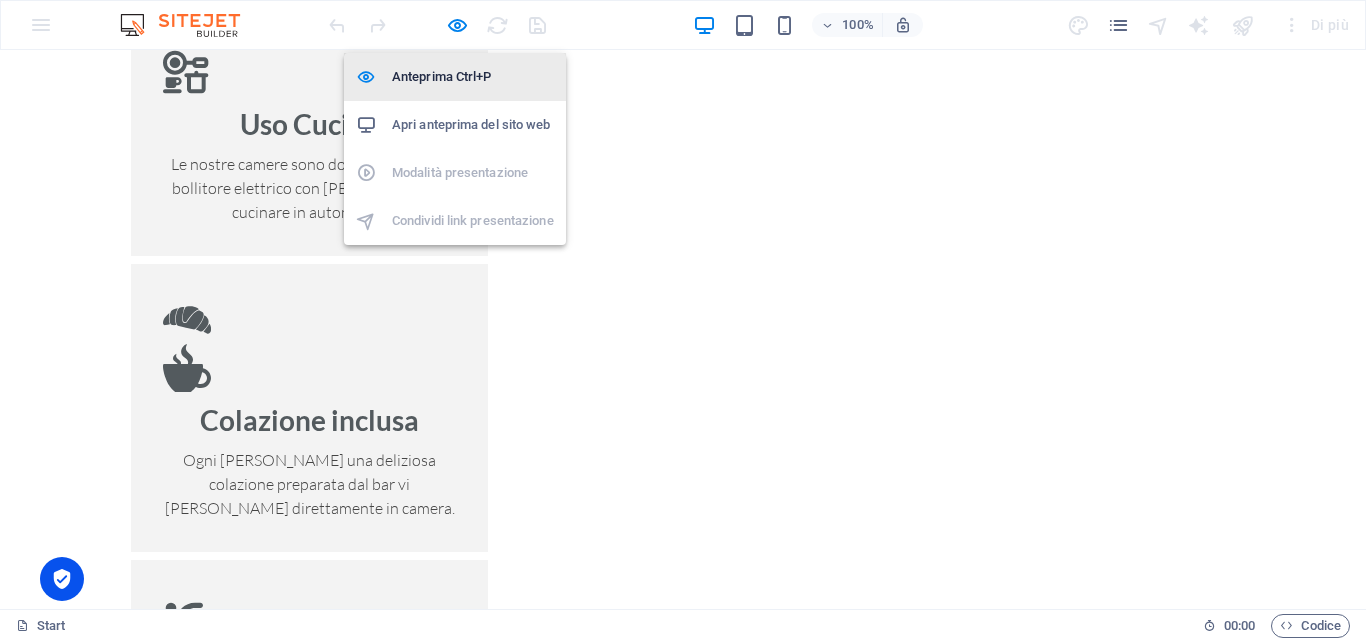 click on "Anteprima Ctrl+P" at bounding box center [473, 77] 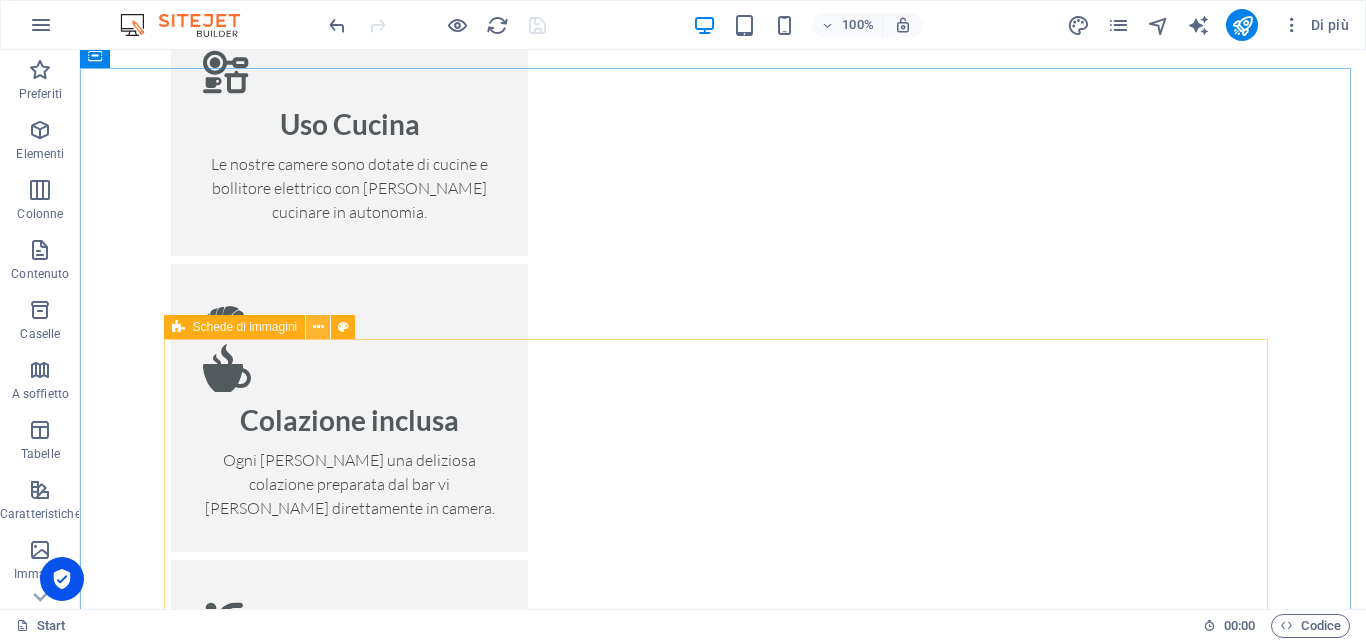 click at bounding box center [318, 327] 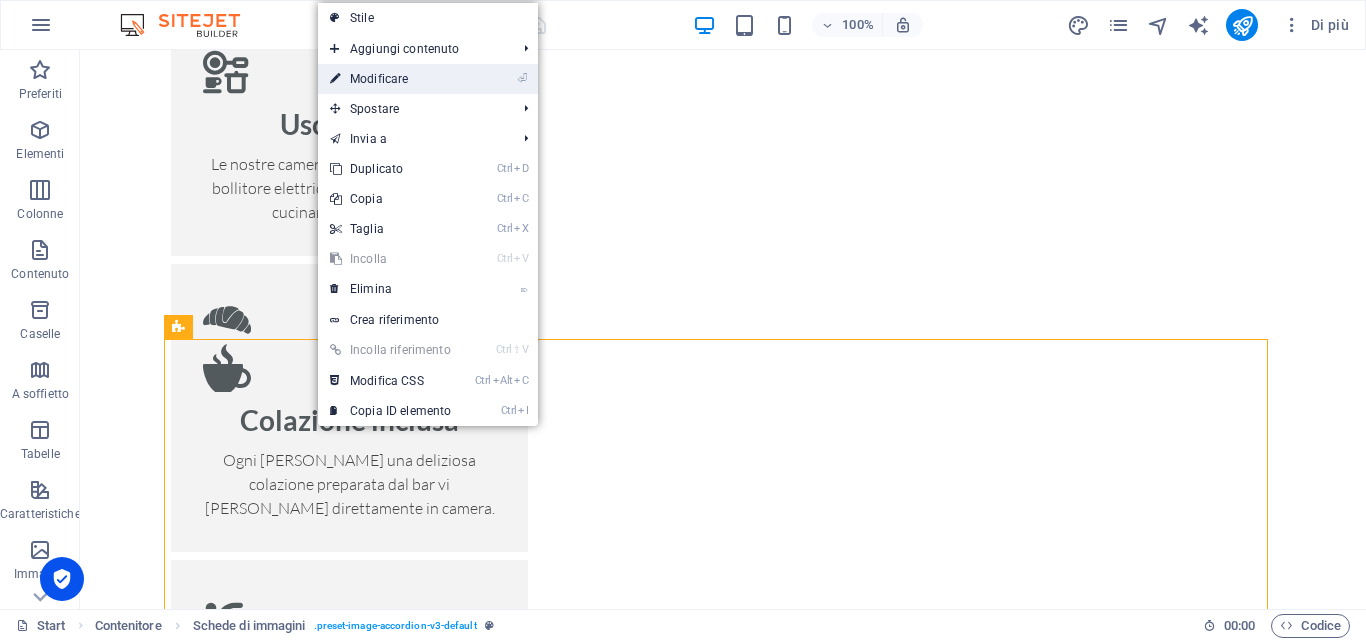 click on "⏎  Modificare" at bounding box center [390, 79] 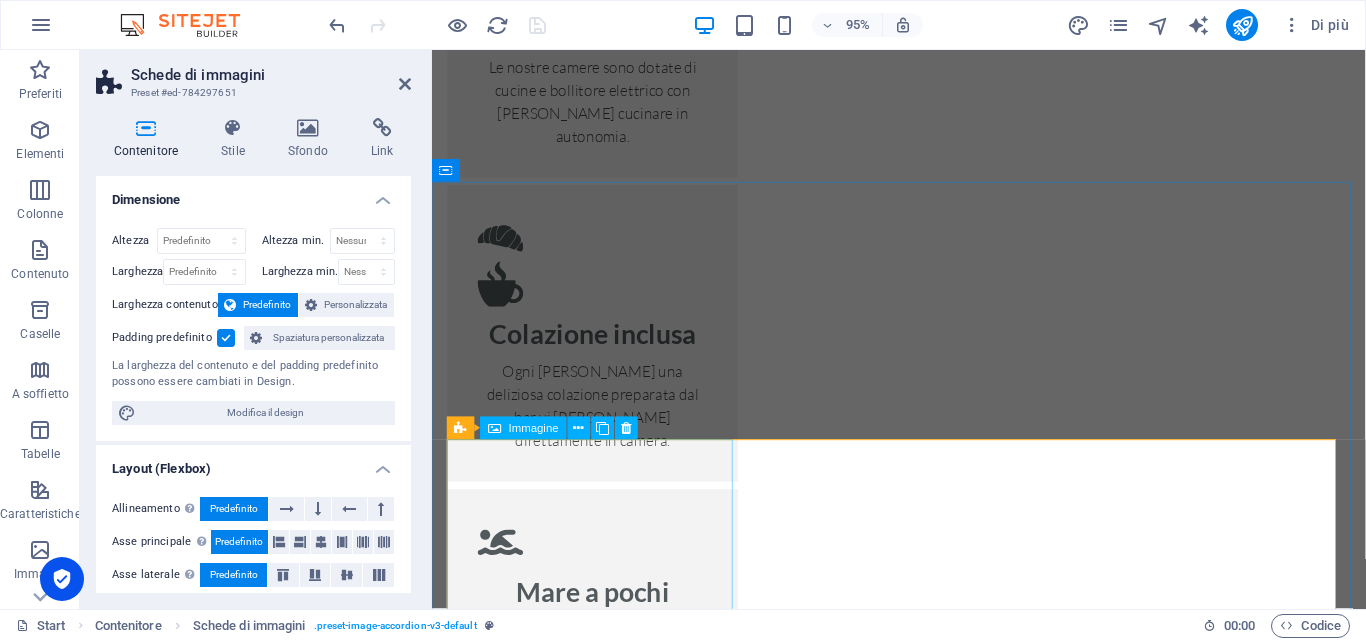 scroll, scrollTop: 2938, scrollLeft: 0, axis: vertical 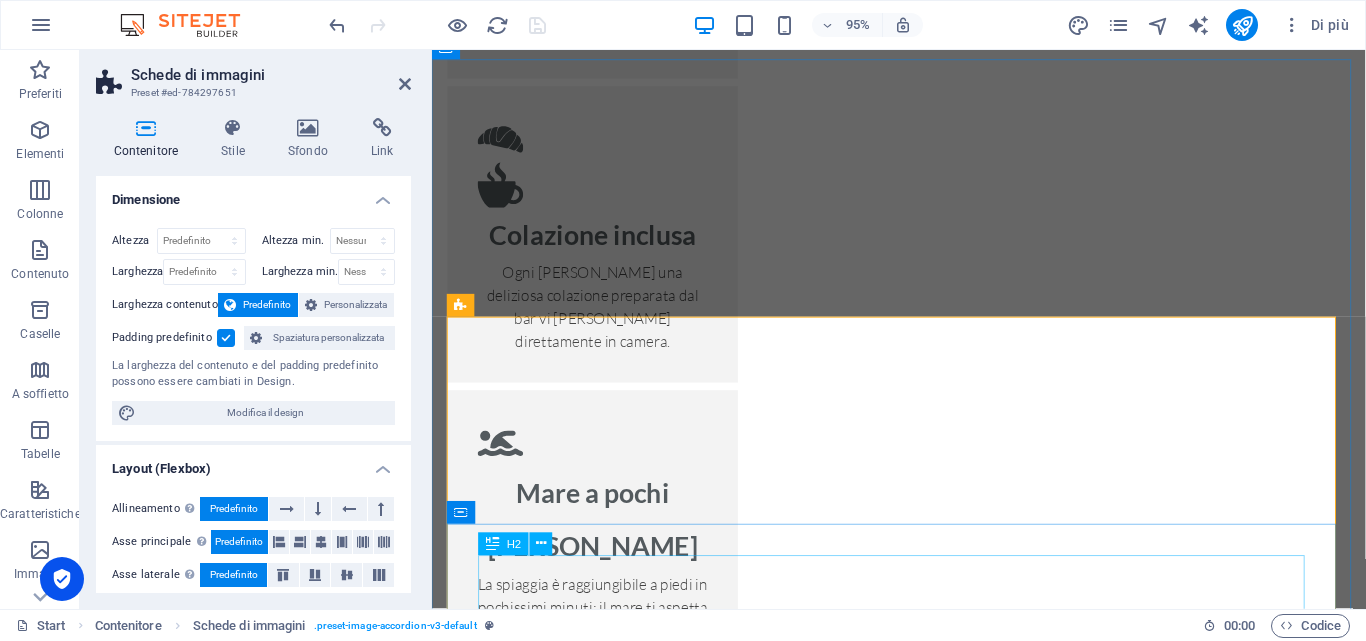 click on "Single Room" at bounding box center (923, 3432) 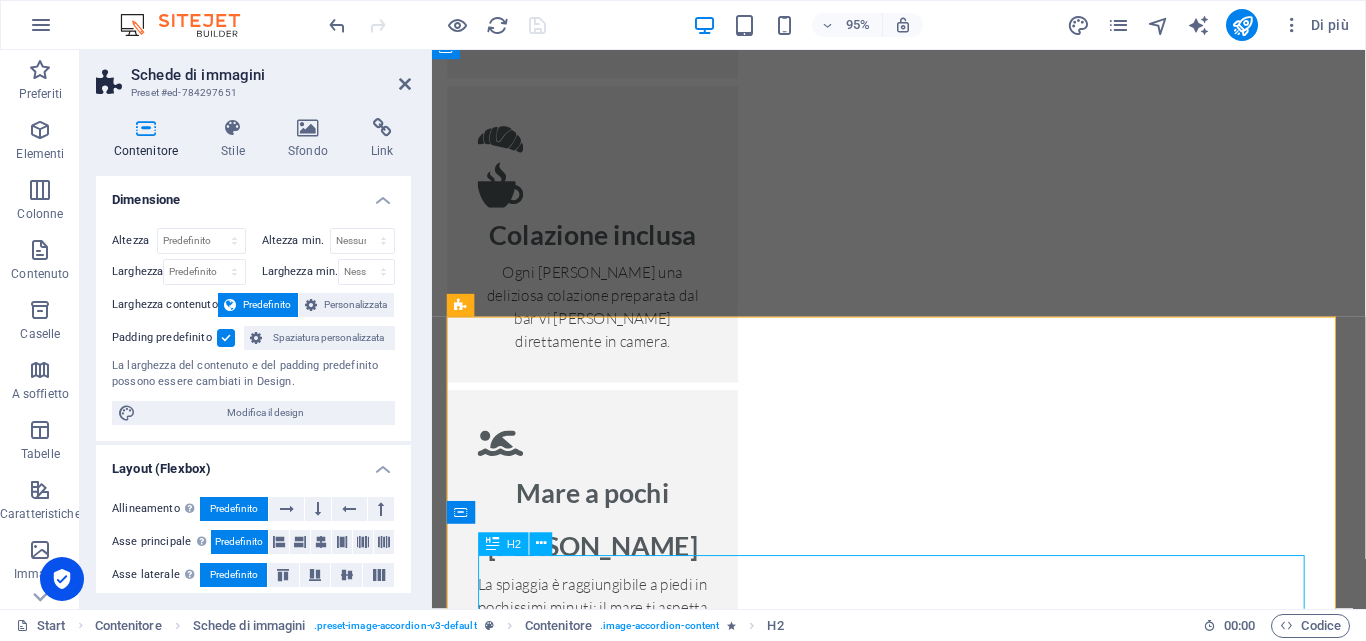 click on "Single Room" at bounding box center [923, 3432] 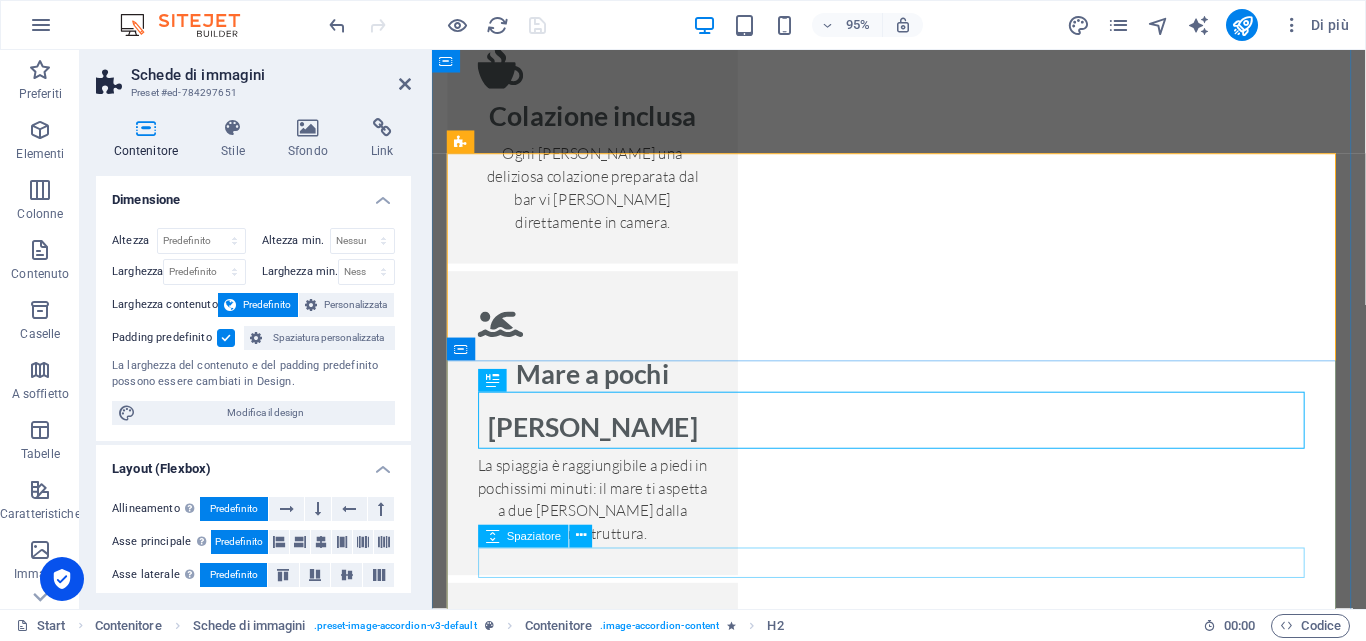 scroll, scrollTop: 3138, scrollLeft: 0, axis: vertical 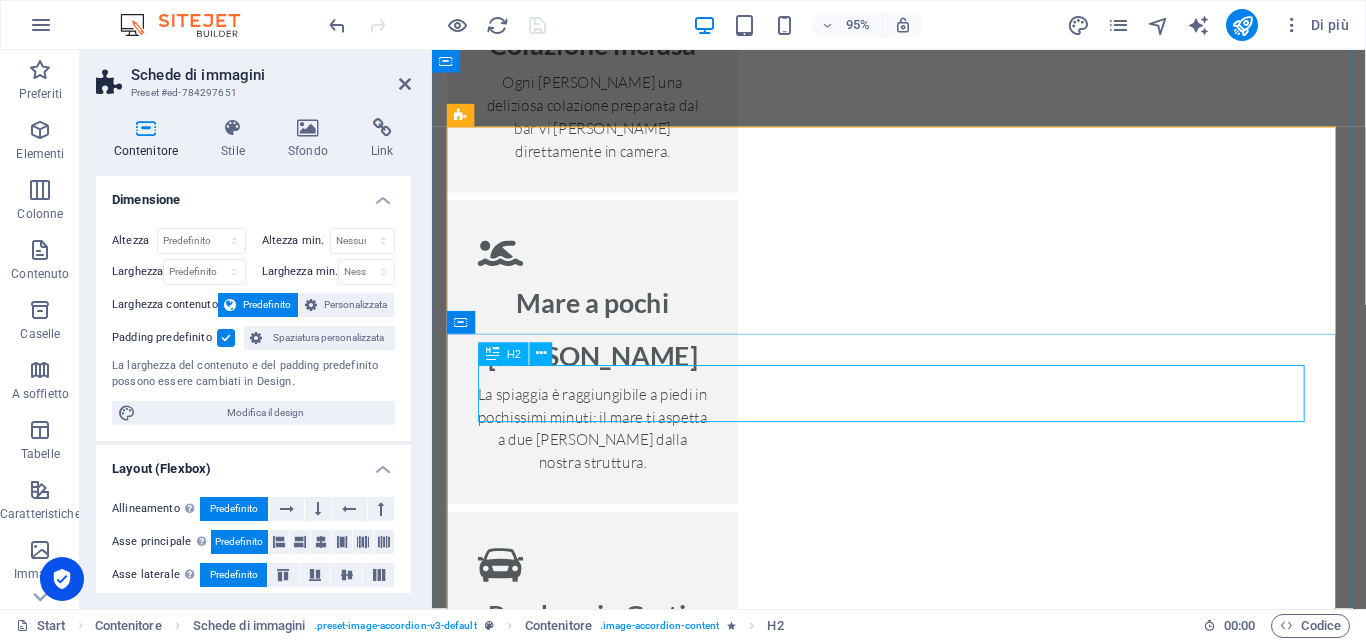 click on "Single Room" at bounding box center [923, 3232] 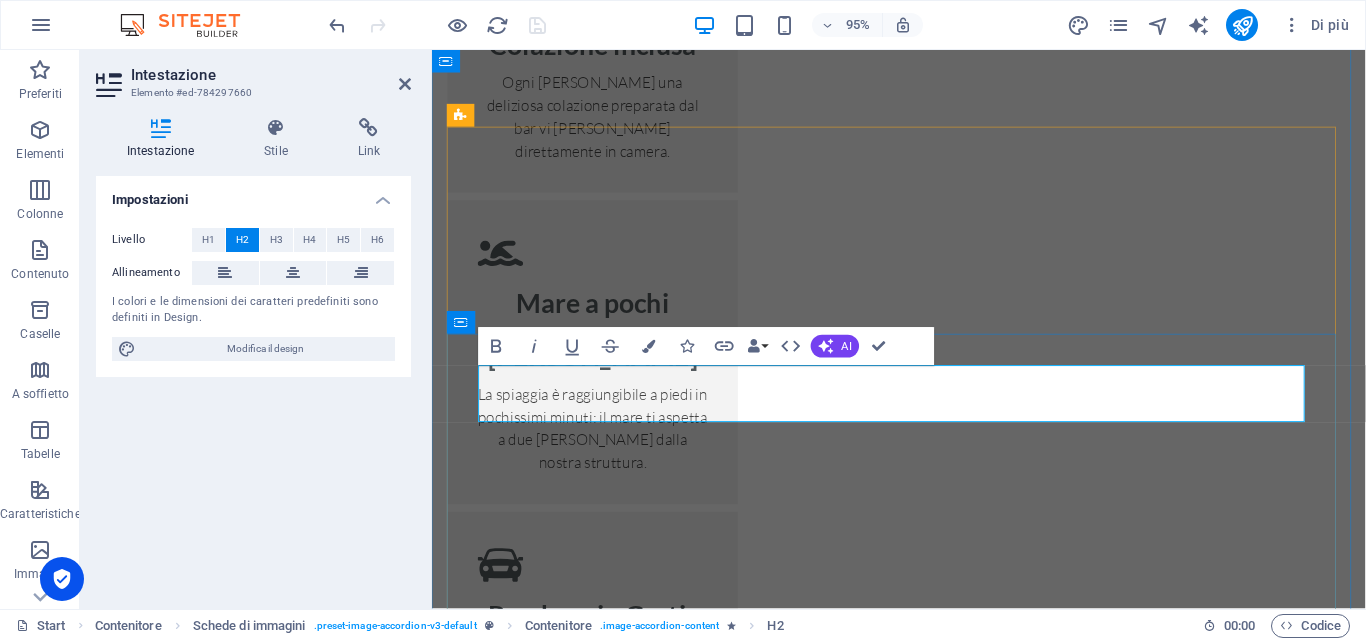 type 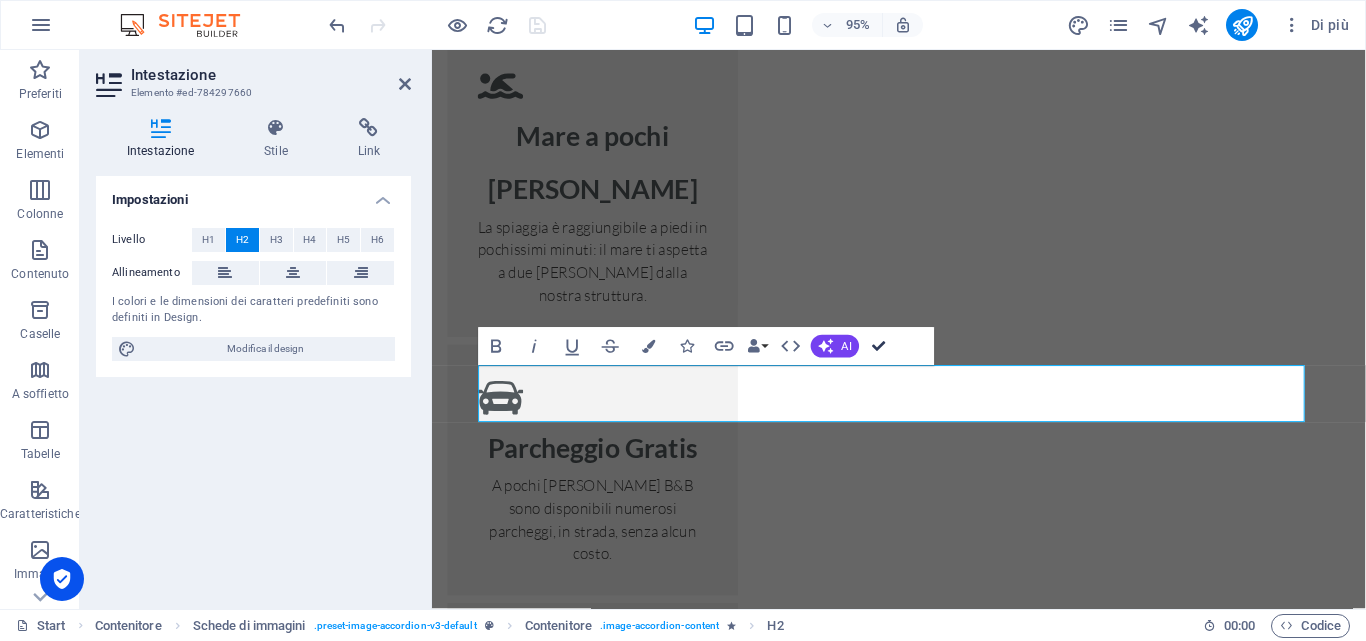 scroll, scrollTop: 2959, scrollLeft: 0, axis: vertical 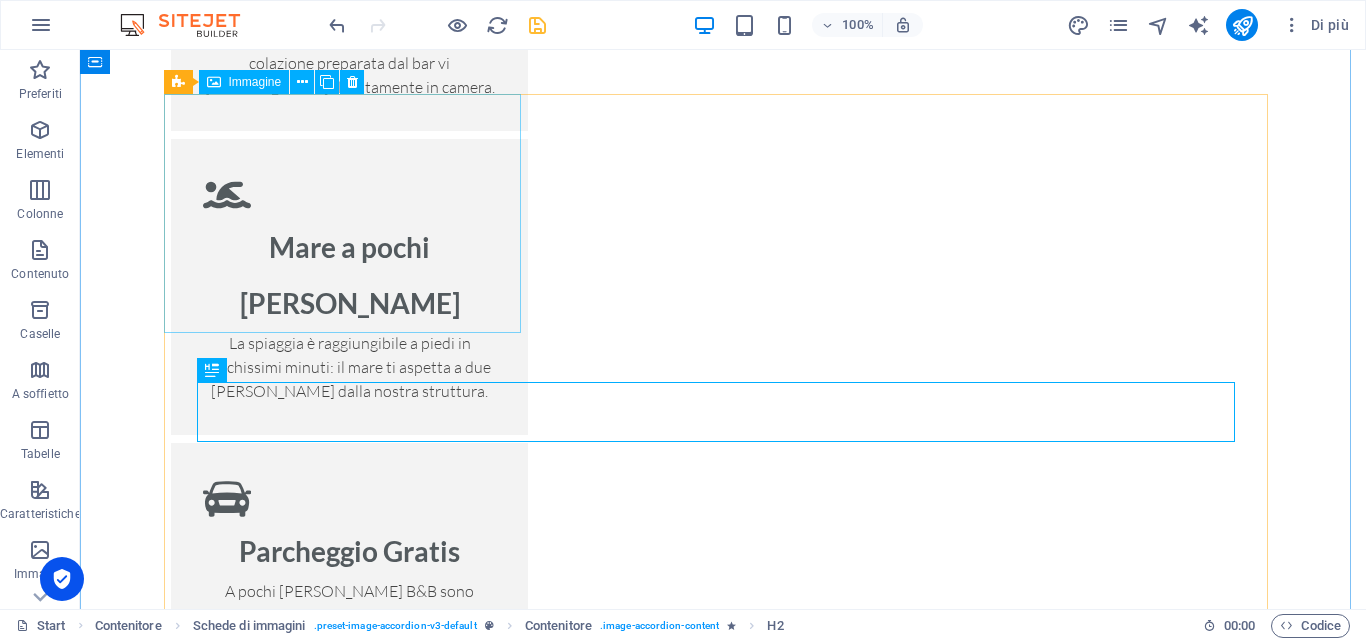 click on "Single Room" at bounding box center [349, 2792] 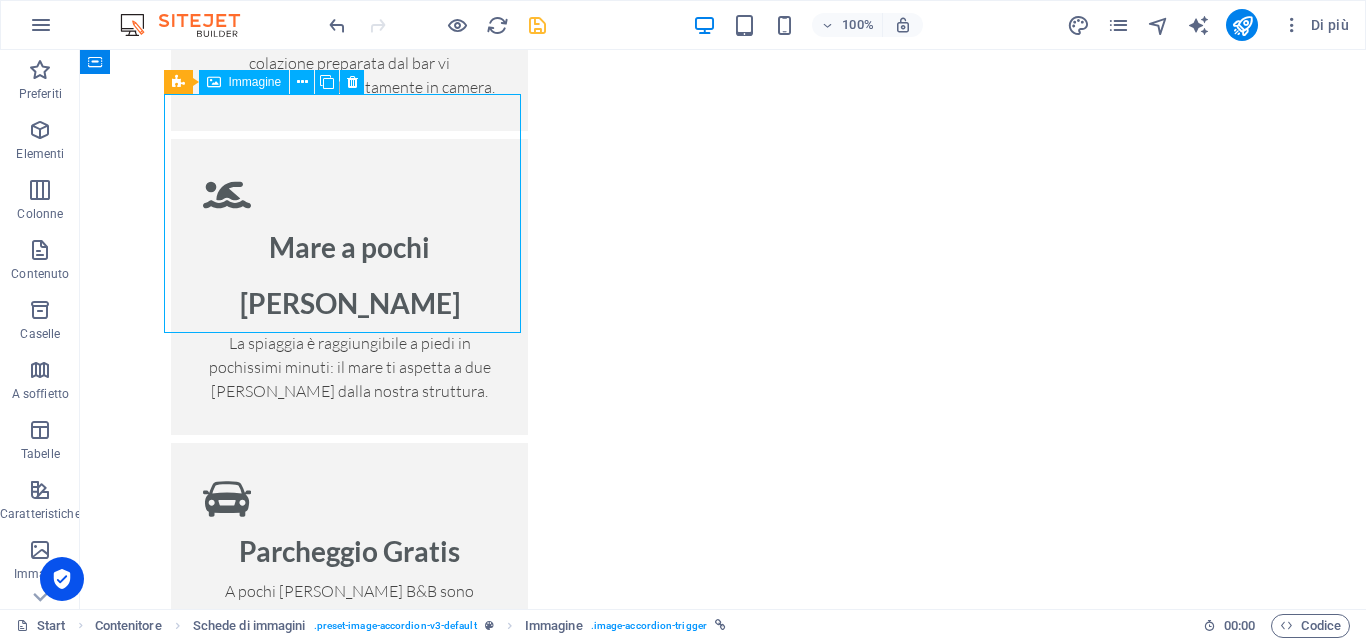 click on "Single Room" at bounding box center [349, 2792] 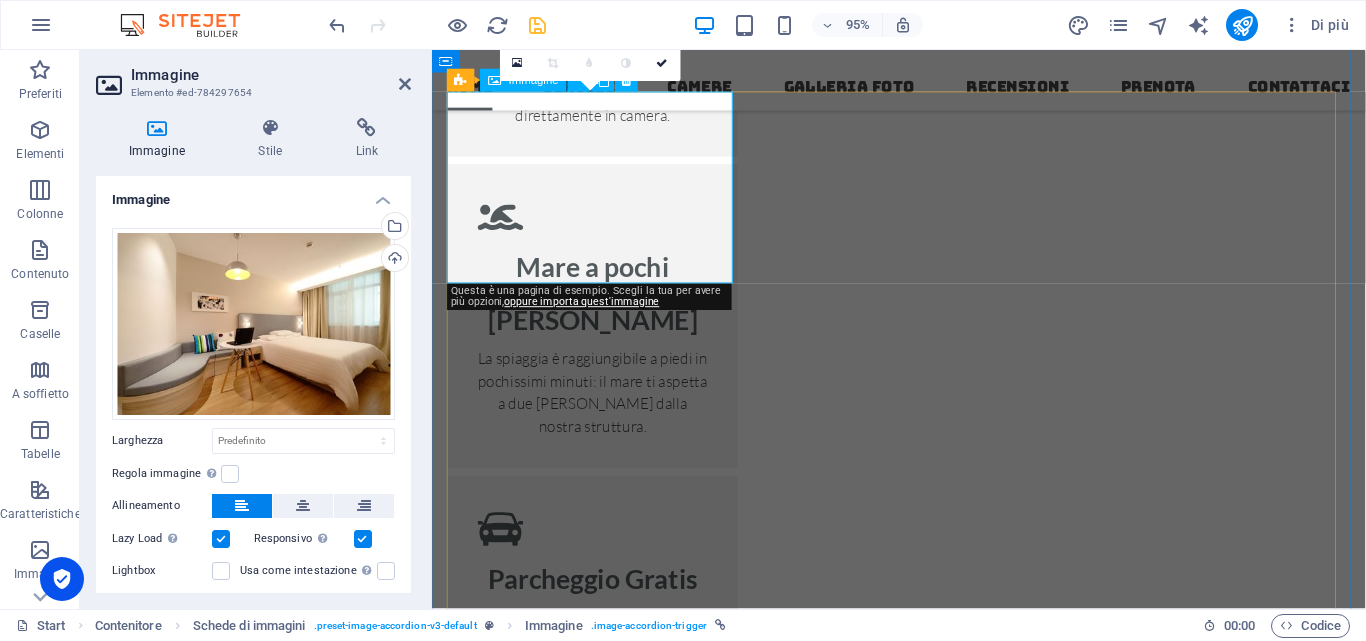 scroll, scrollTop: 3075, scrollLeft: 0, axis: vertical 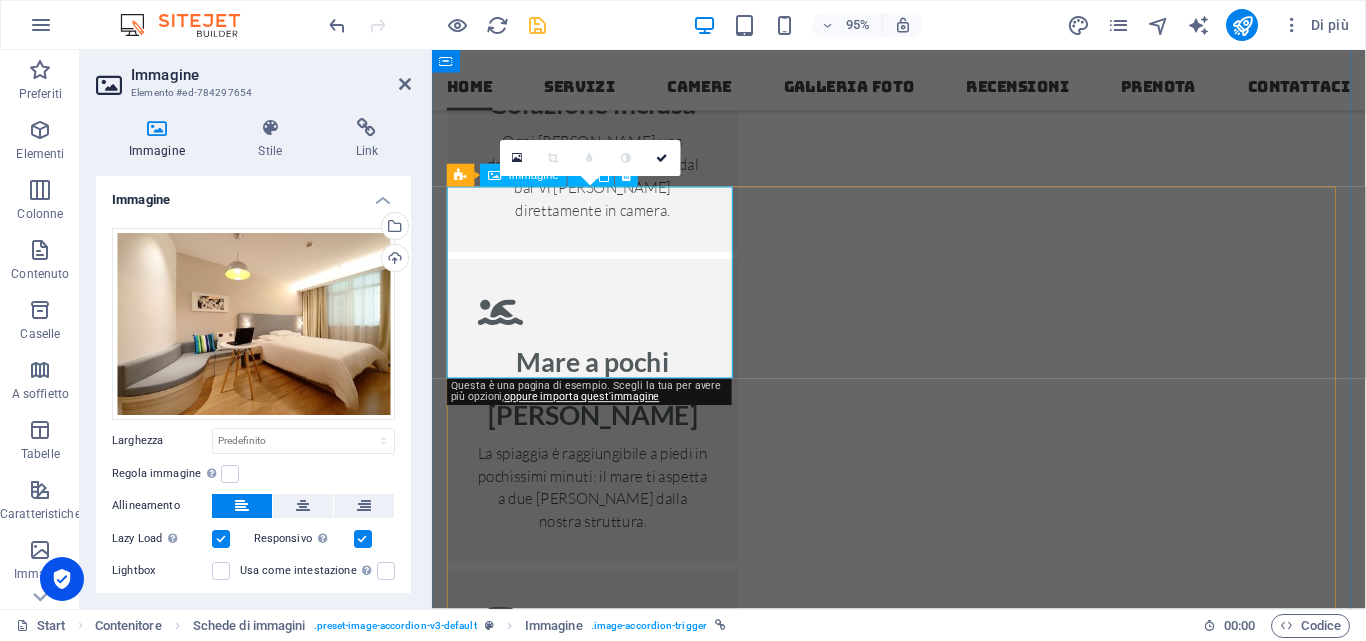 click on "Single Room" at bounding box center [601, 3113] 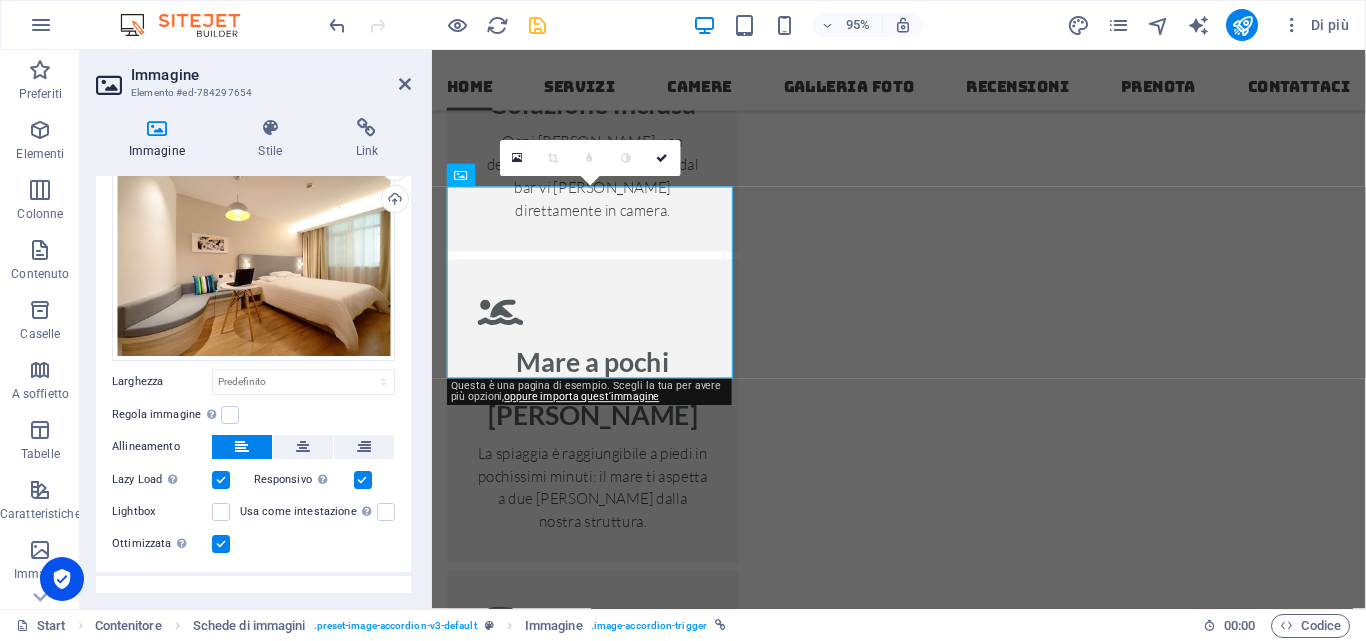 scroll, scrollTop: 87, scrollLeft: 0, axis: vertical 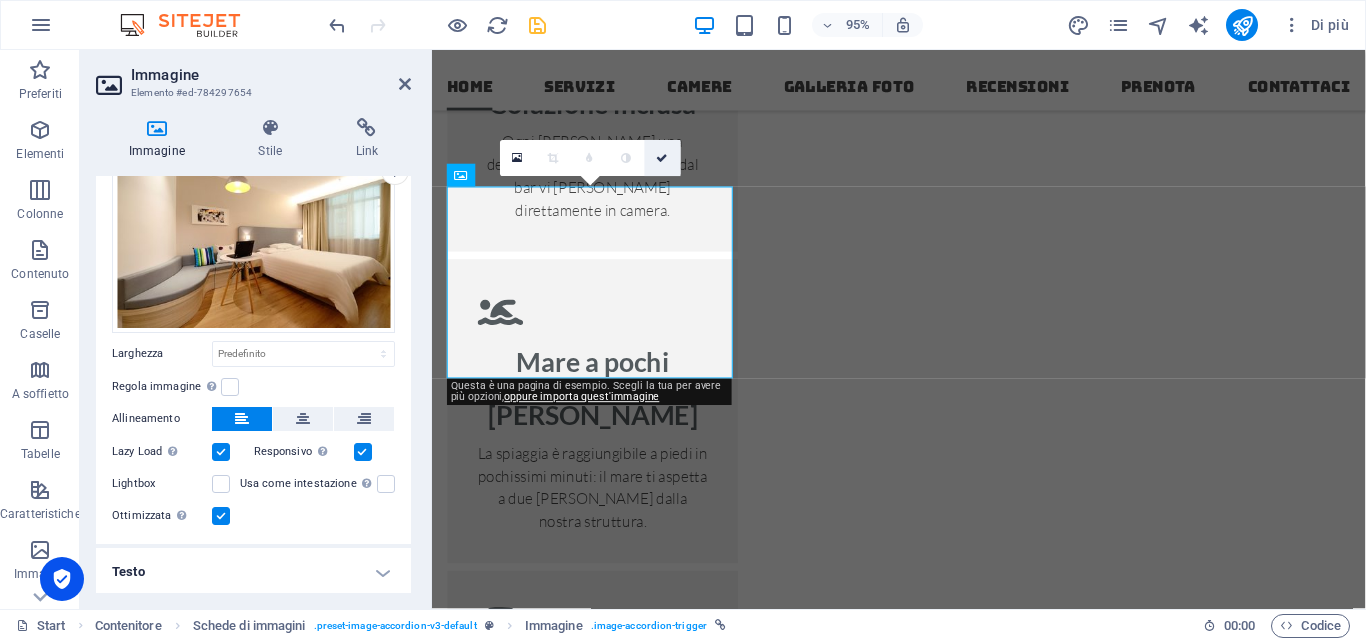 click at bounding box center [662, 158] 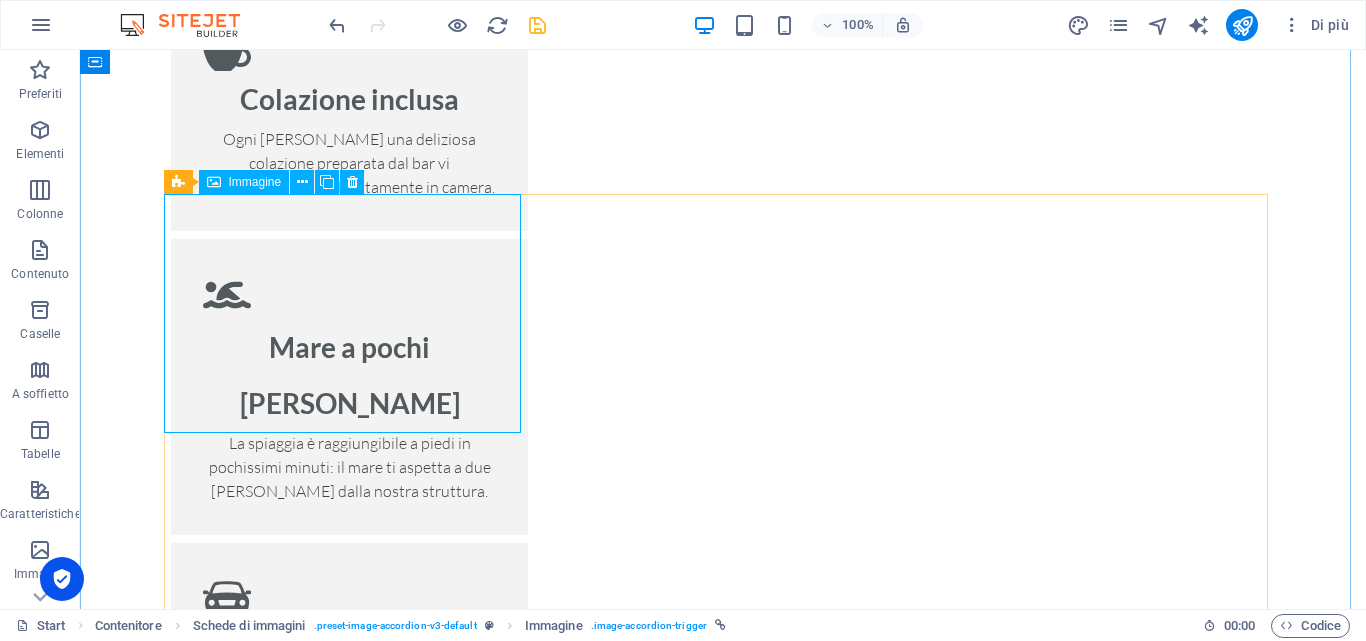 click on "Single Room" at bounding box center (349, 2892) 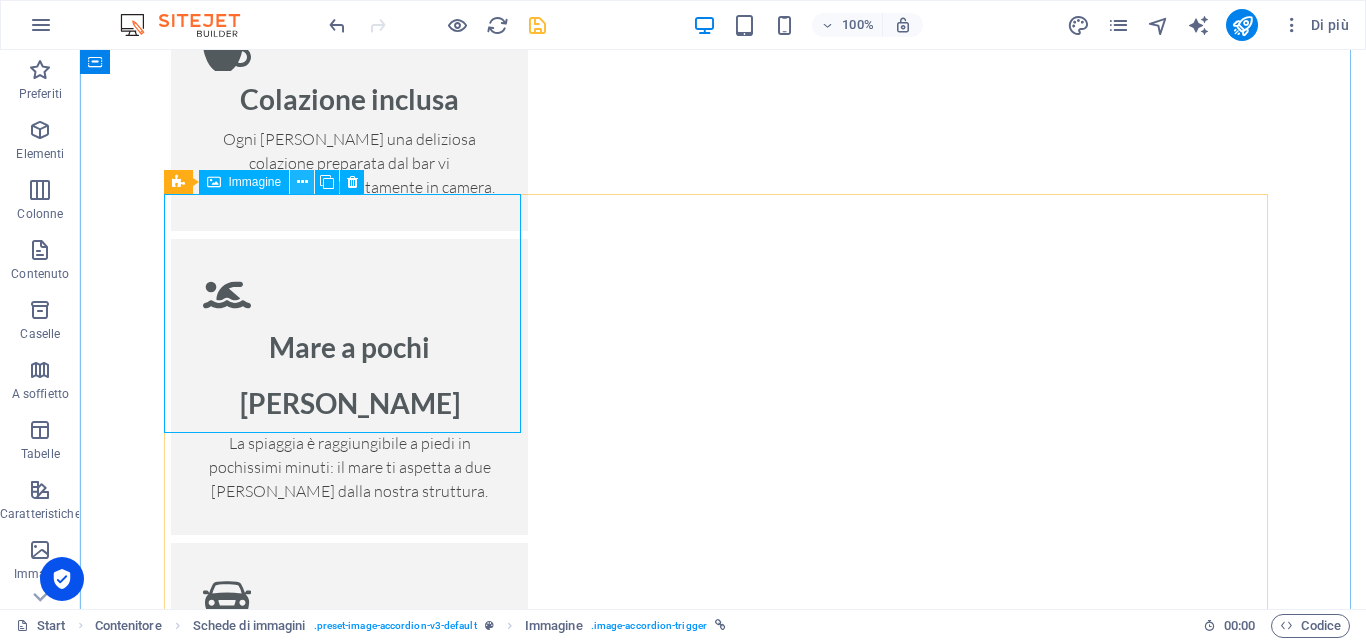 click at bounding box center [302, 182] 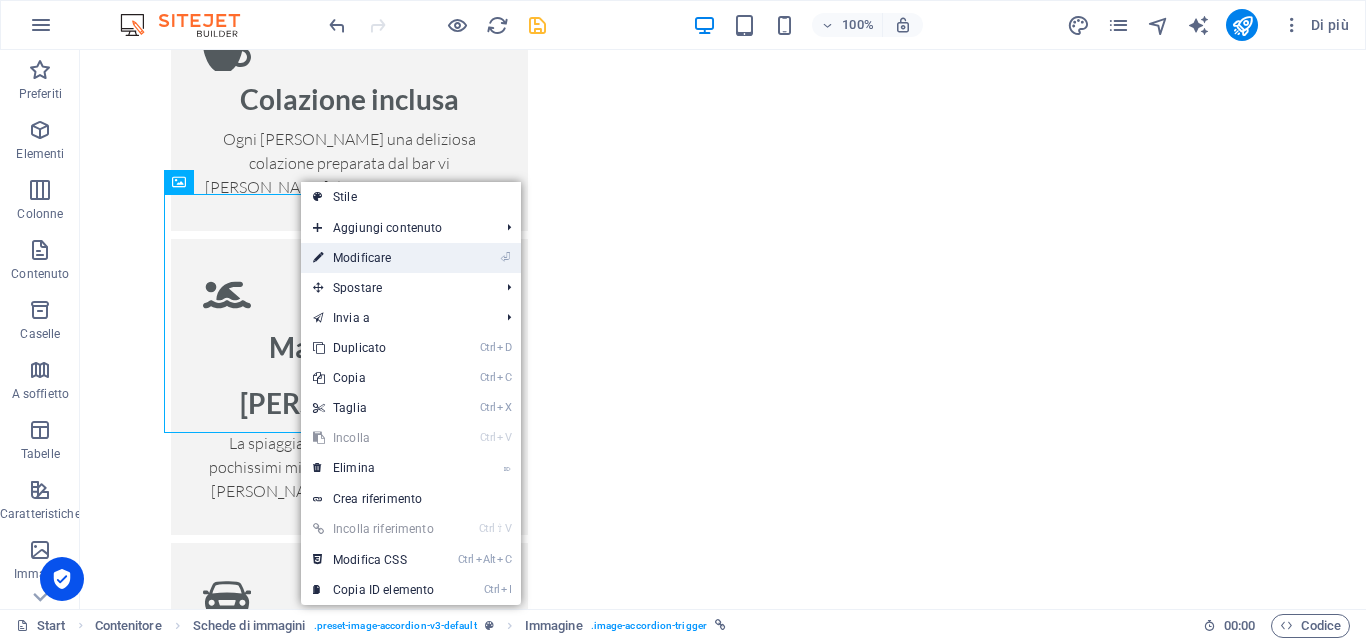 click on "⏎  Modificare" at bounding box center (373, 258) 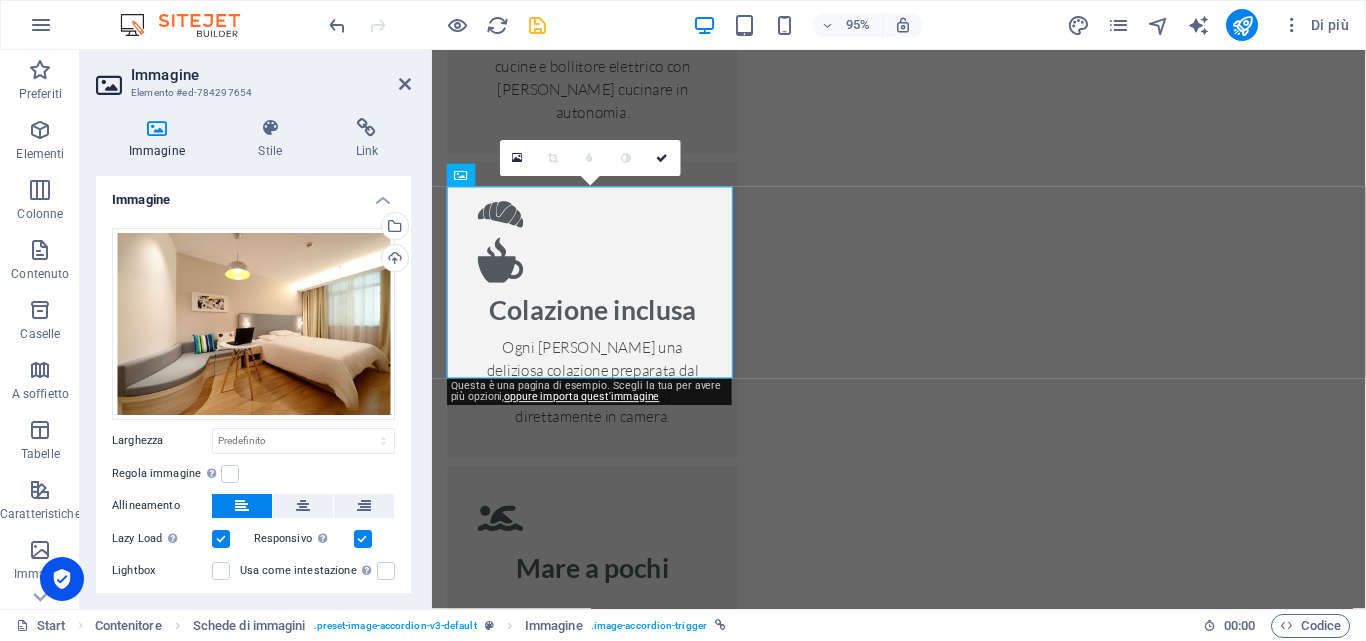 scroll, scrollTop: 3075, scrollLeft: 0, axis: vertical 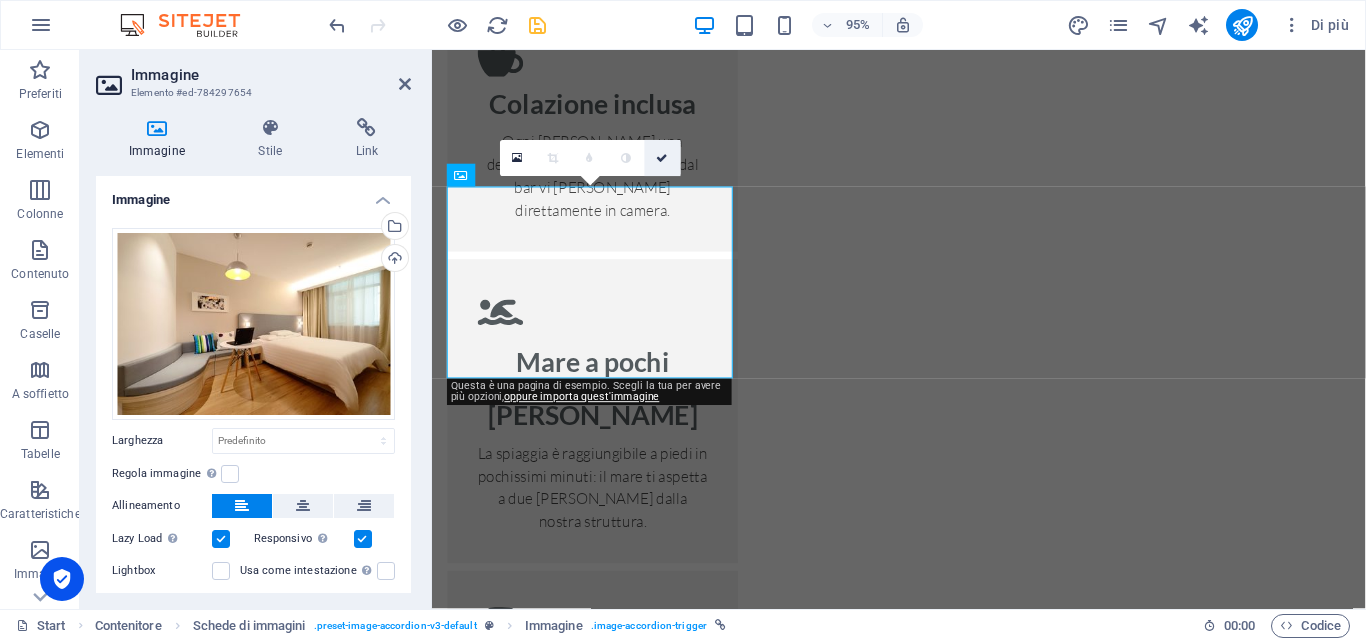 click at bounding box center [662, 158] 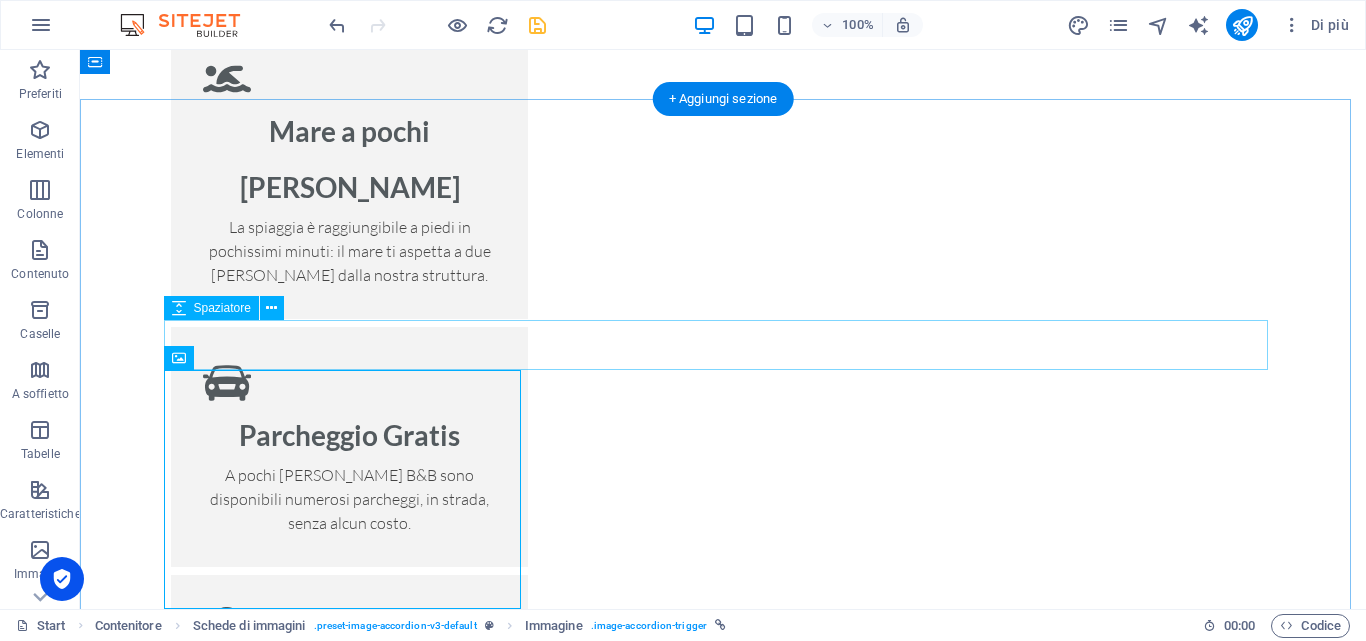 scroll, scrollTop: 2859, scrollLeft: 0, axis: vertical 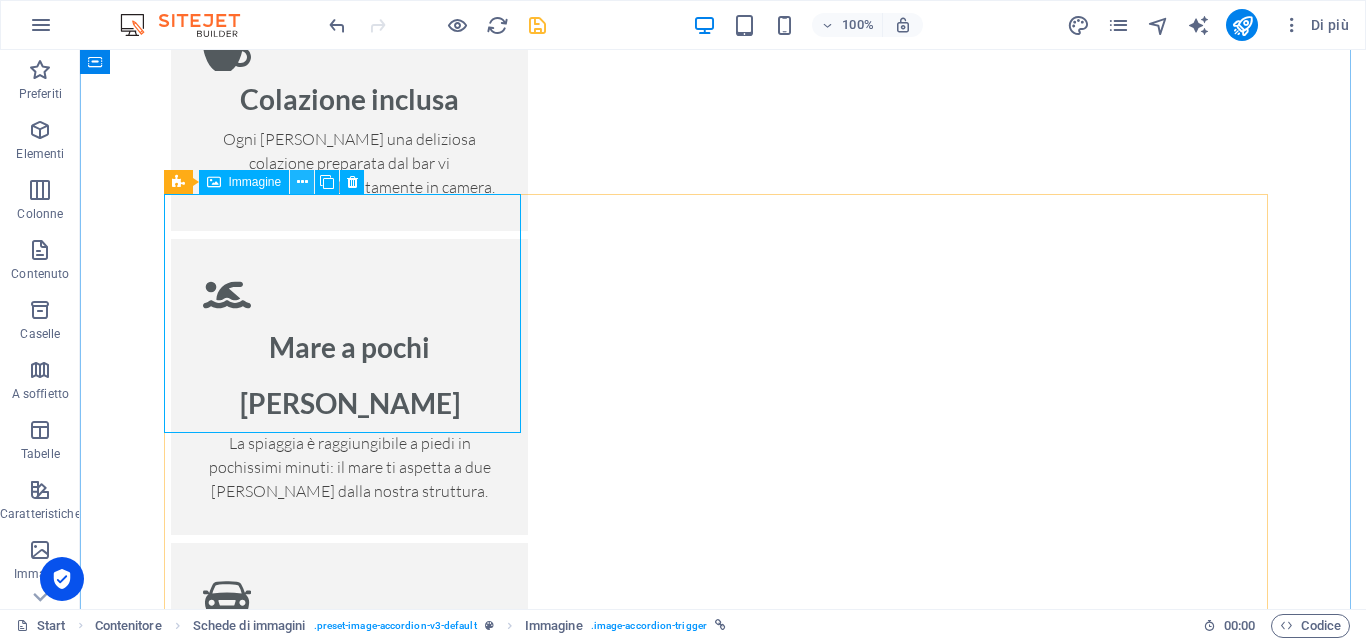 click at bounding box center (302, 182) 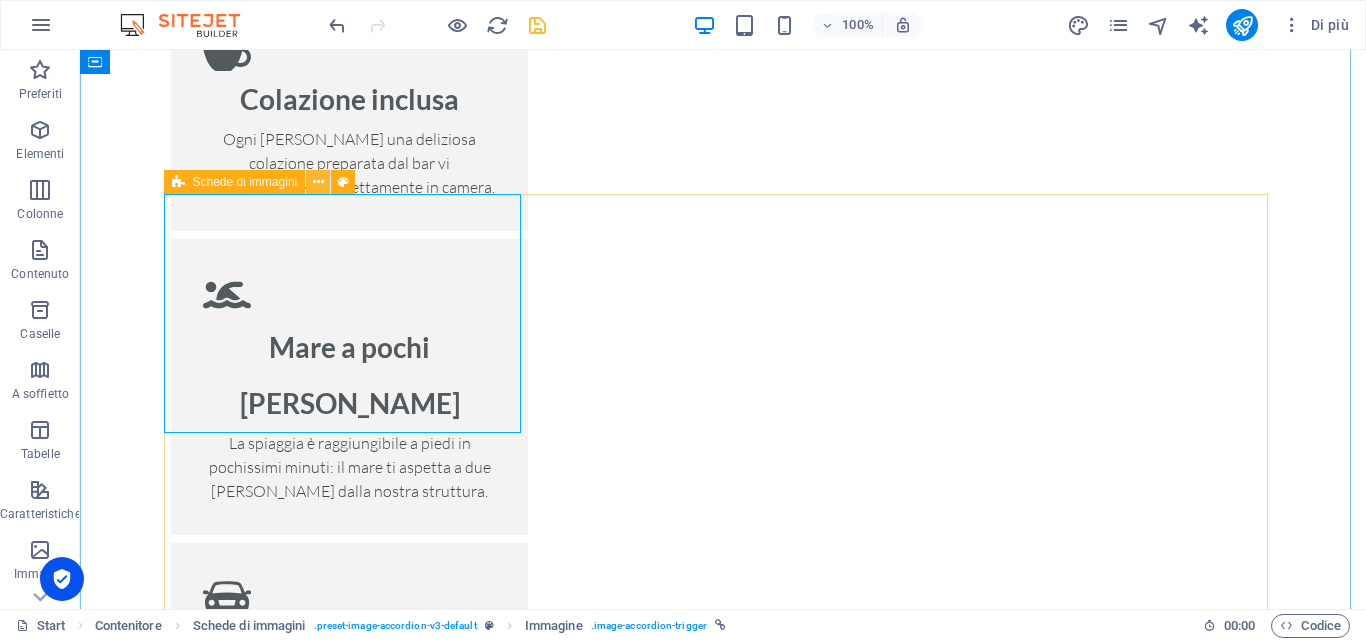 click at bounding box center [318, 182] 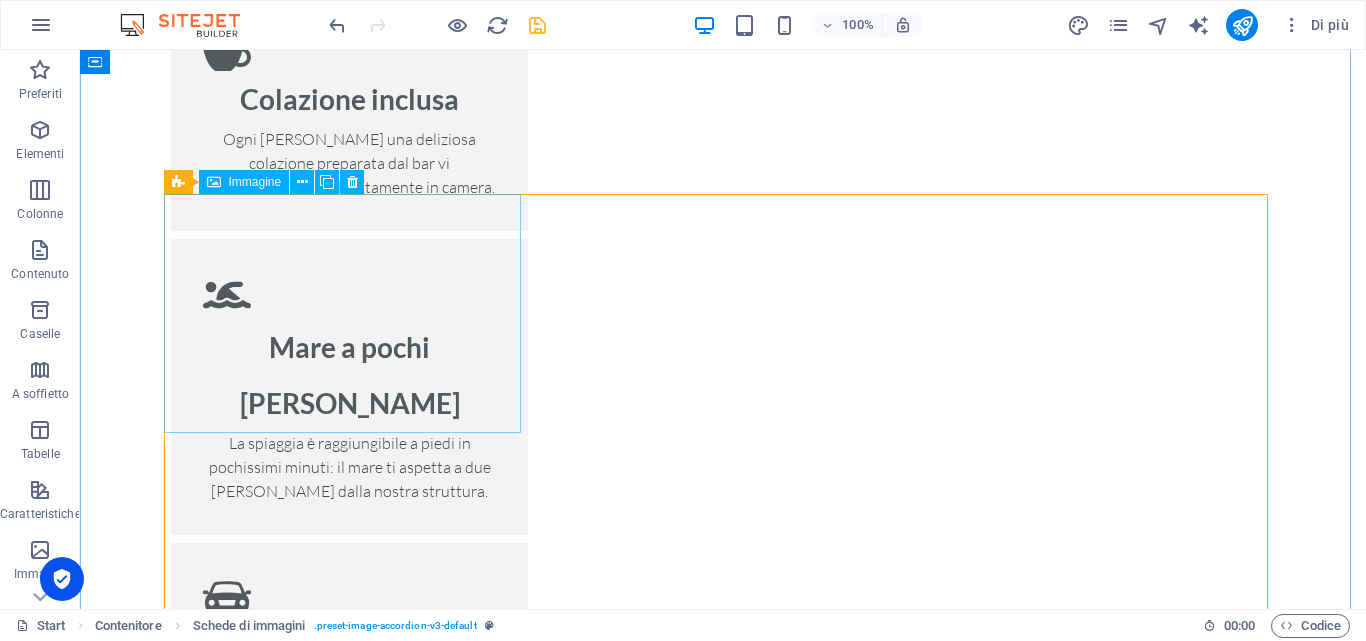 click on "Single Room" at bounding box center (349, 2892) 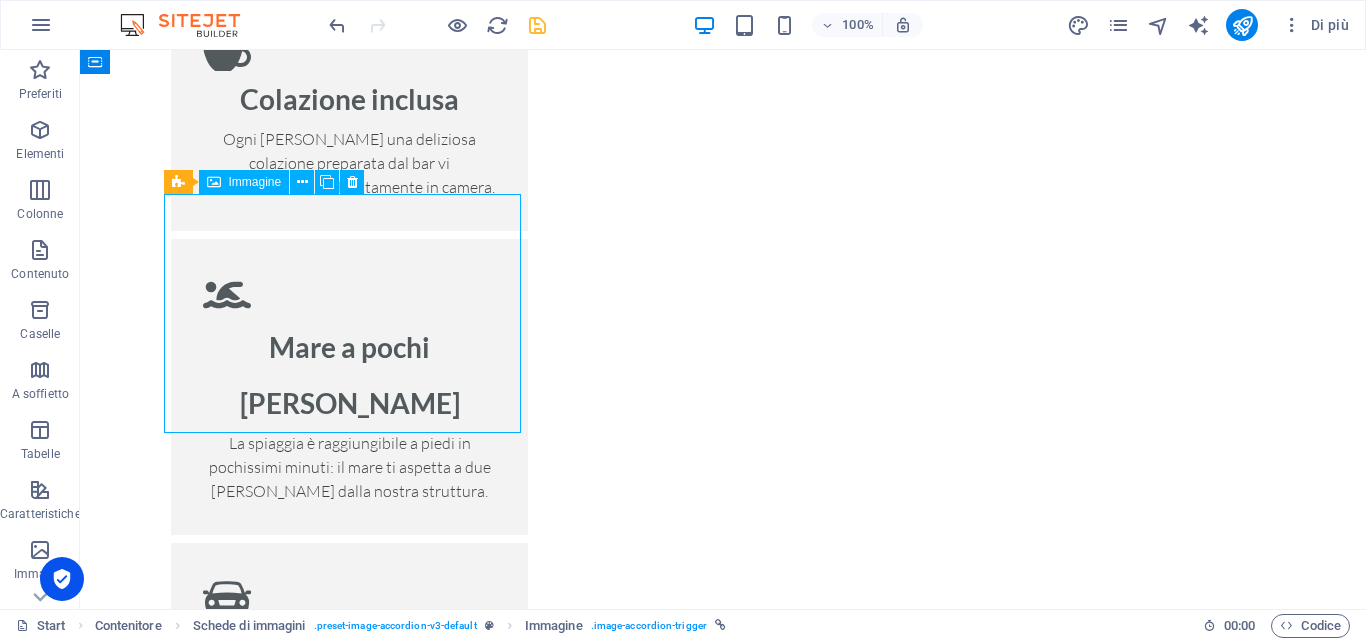 click on "Single Room" at bounding box center (349, 2892) 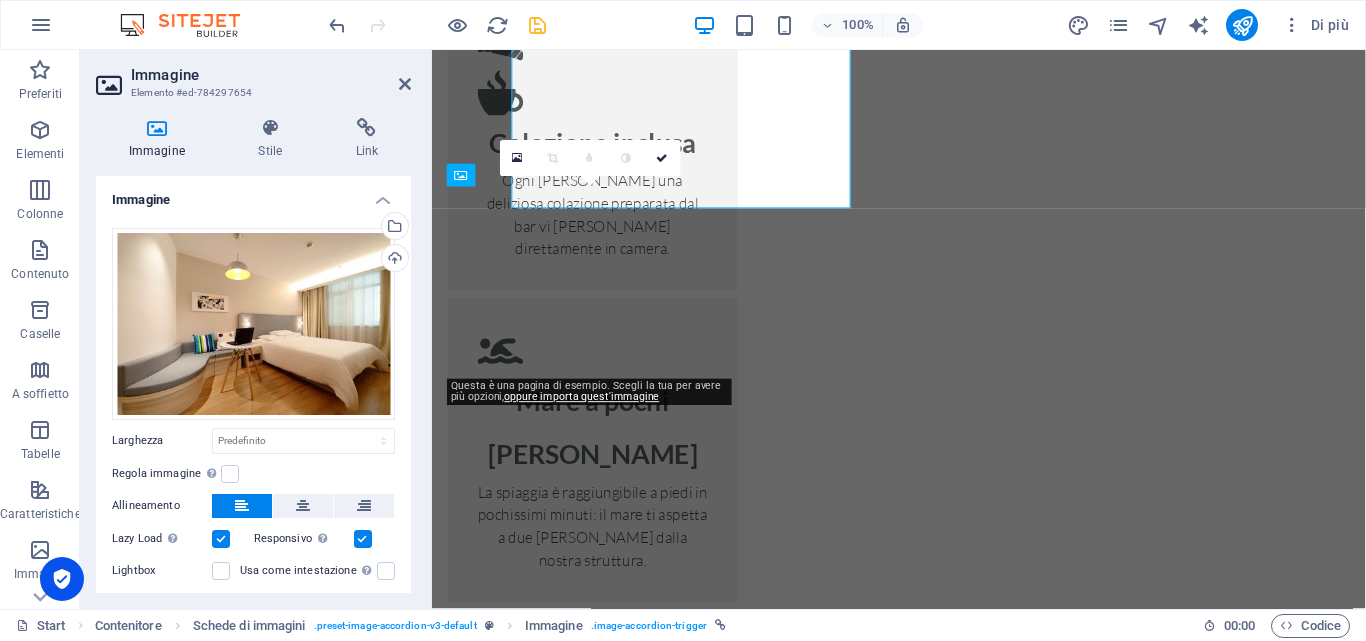 scroll, scrollTop: 3075, scrollLeft: 0, axis: vertical 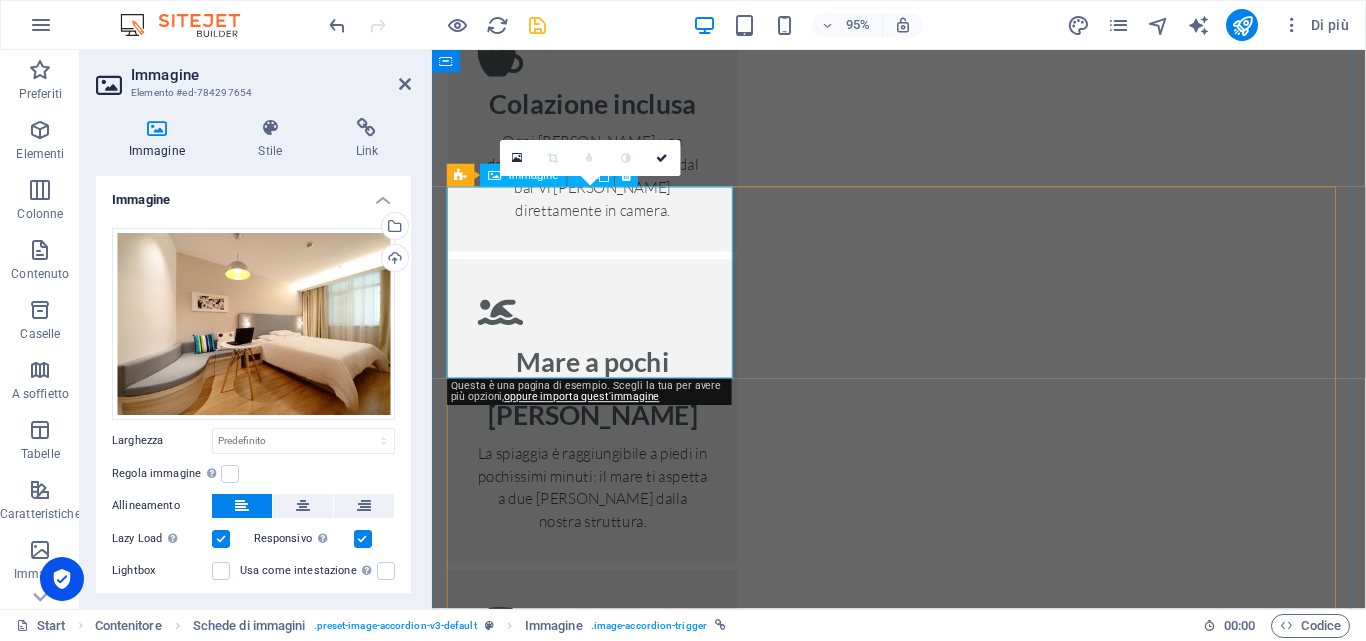 click on "Single Room" at bounding box center [601, 3113] 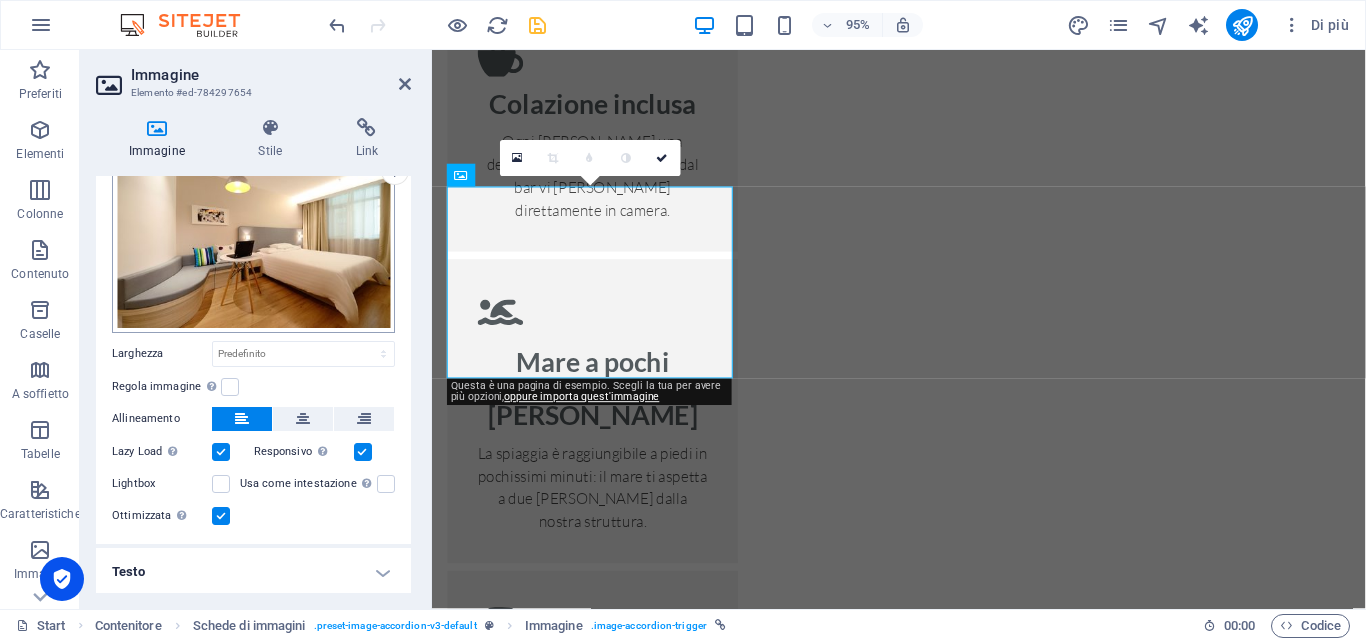 scroll, scrollTop: 0, scrollLeft: 0, axis: both 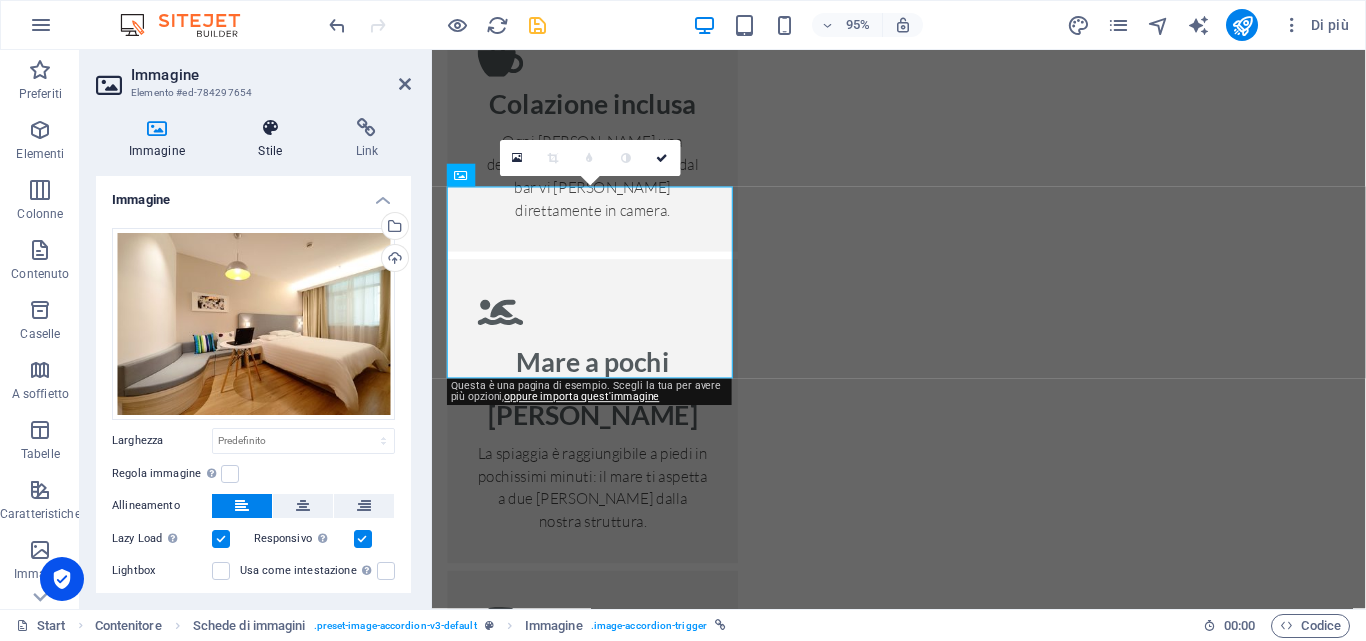 click on "Stile" at bounding box center [274, 139] 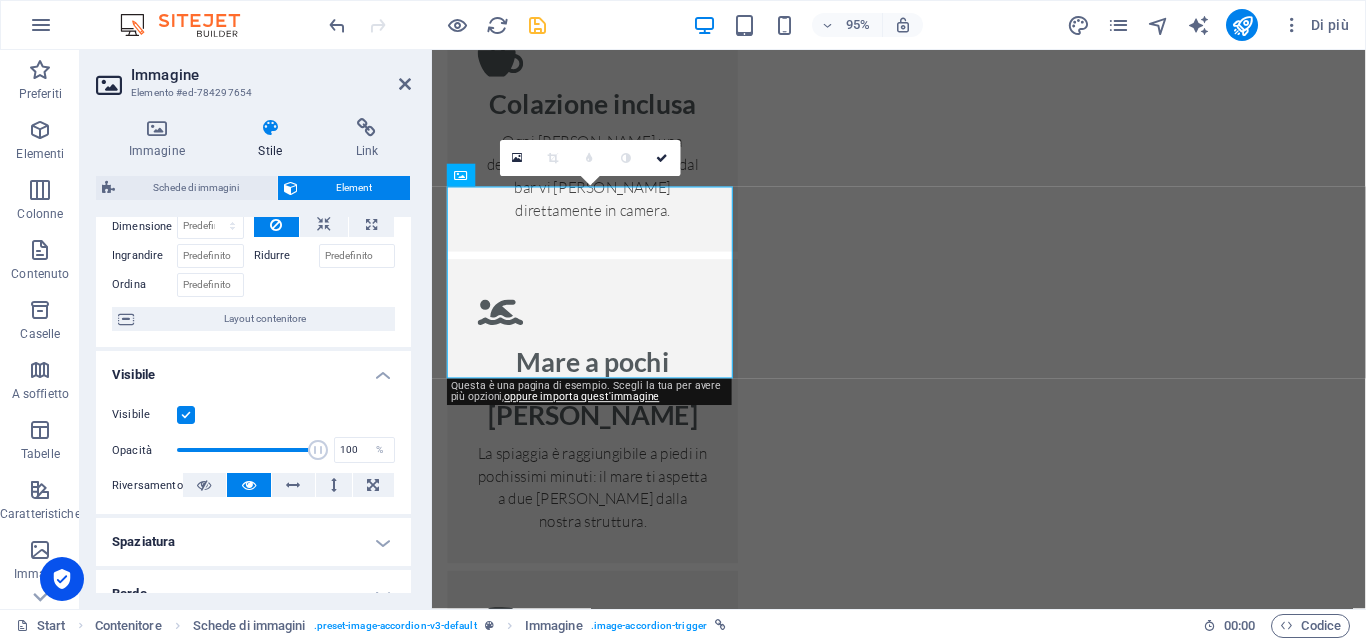 scroll, scrollTop: 0, scrollLeft: 0, axis: both 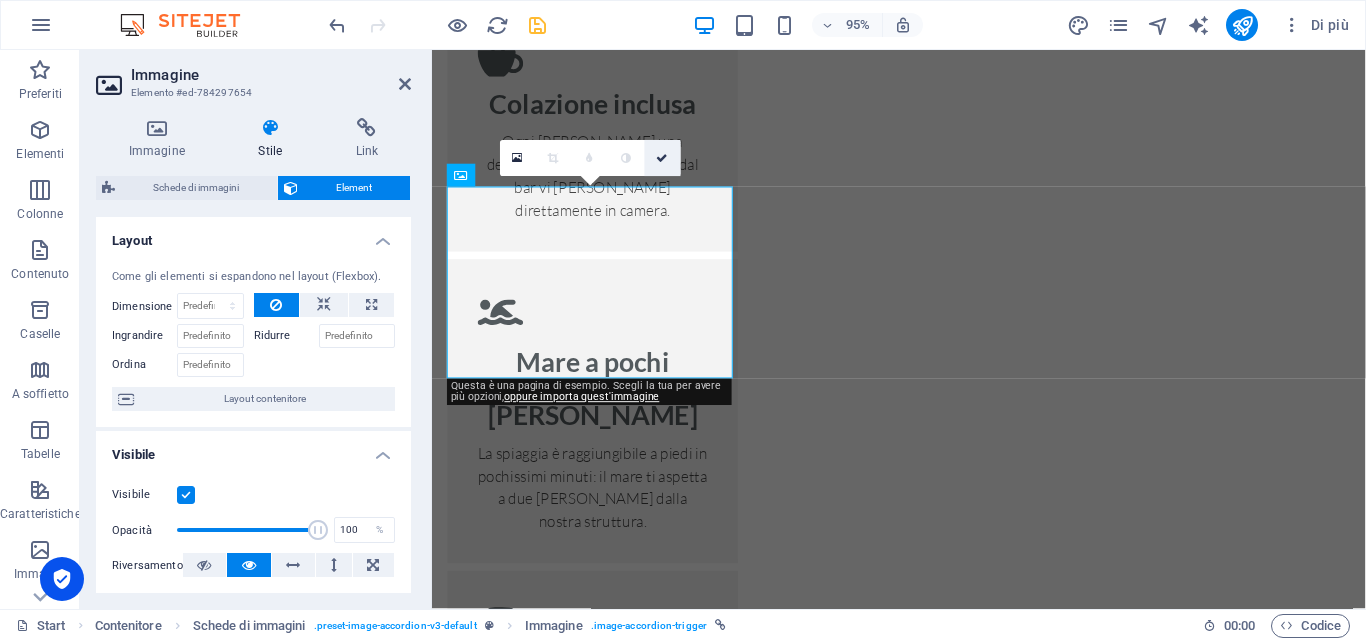 click at bounding box center [663, 158] 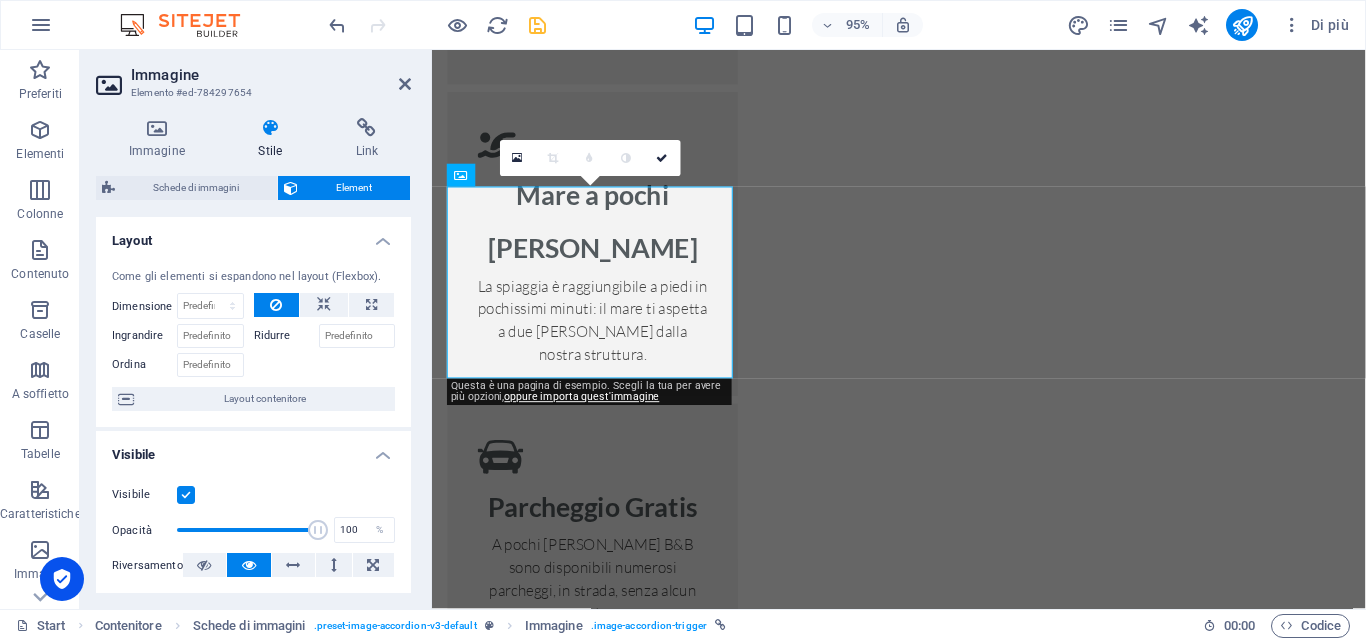 scroll, scrollTop: 2859, scrollLeft: 0, axis: vertical 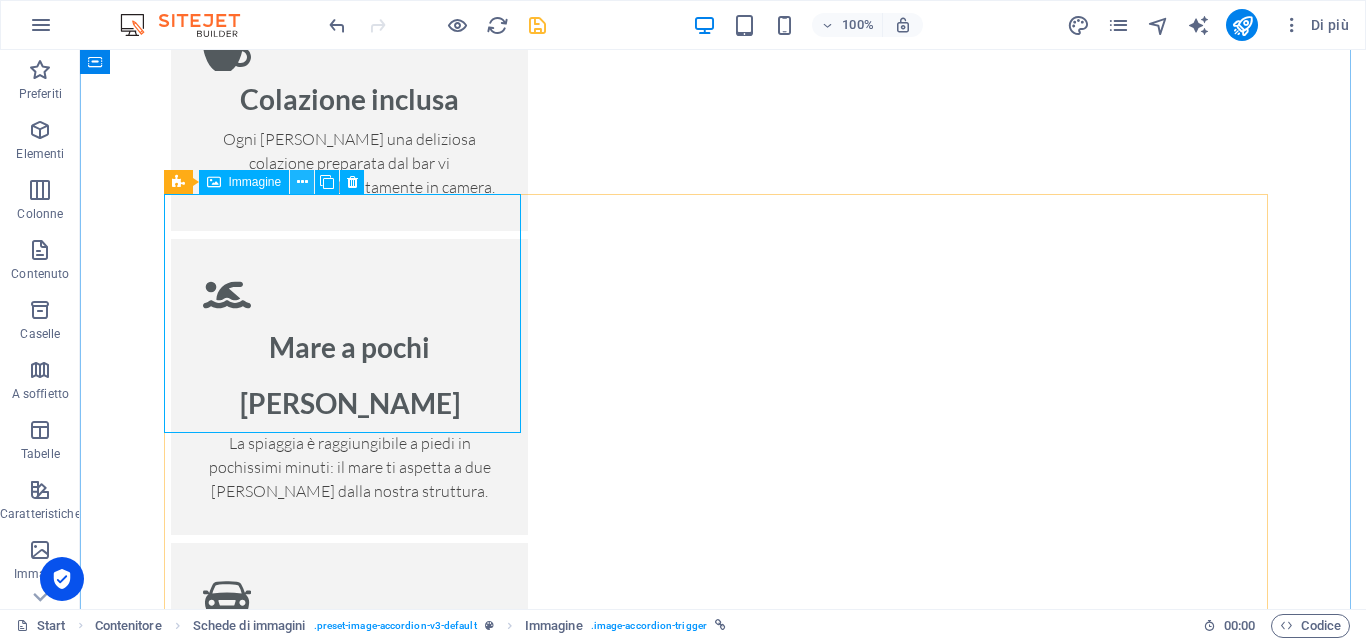 click at bounding box center (302, 182) 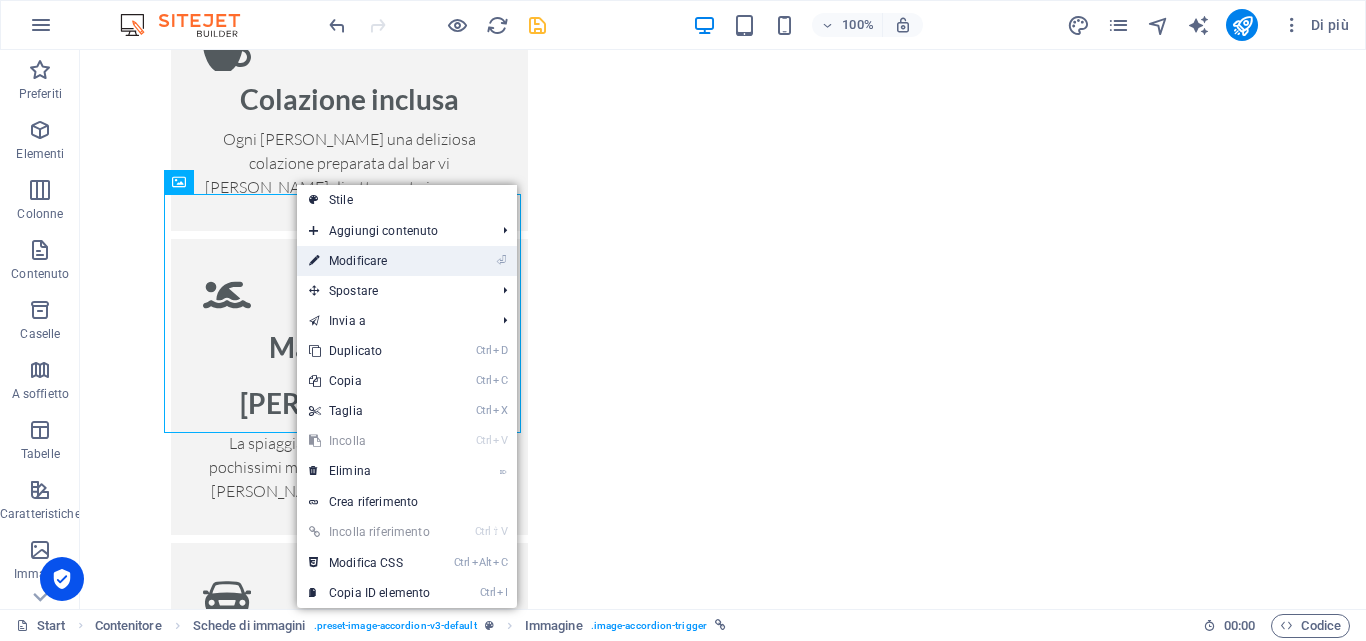 click on "⏎  Modificare" at bounding box center (369, 261) 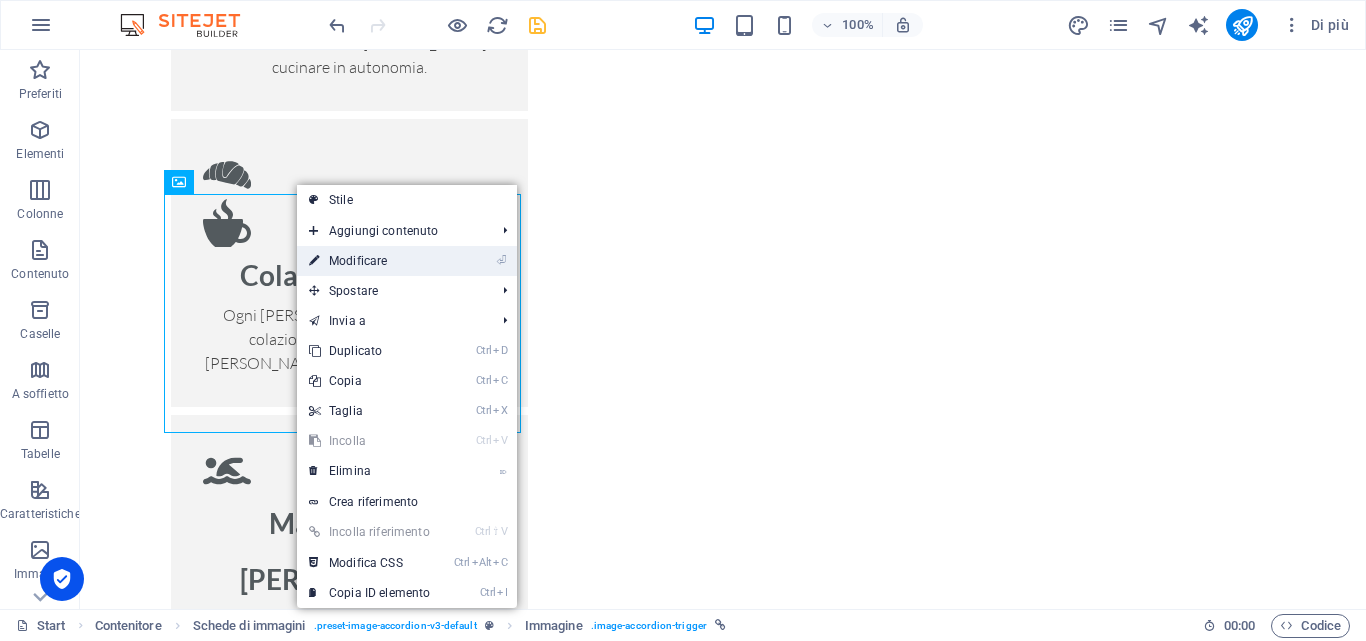 scroll, scrollTop: 3075, scrollLeft: 0, axis: vertical 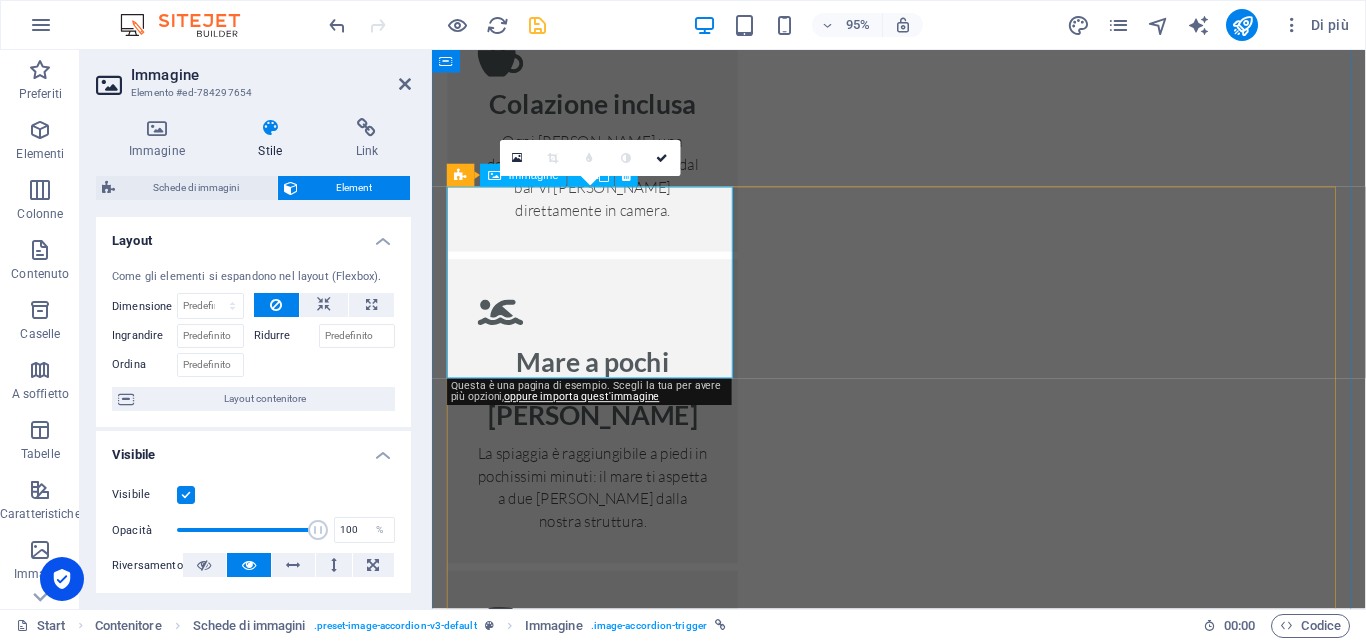 click on "Single Room" at bounding box center [601, 3113] 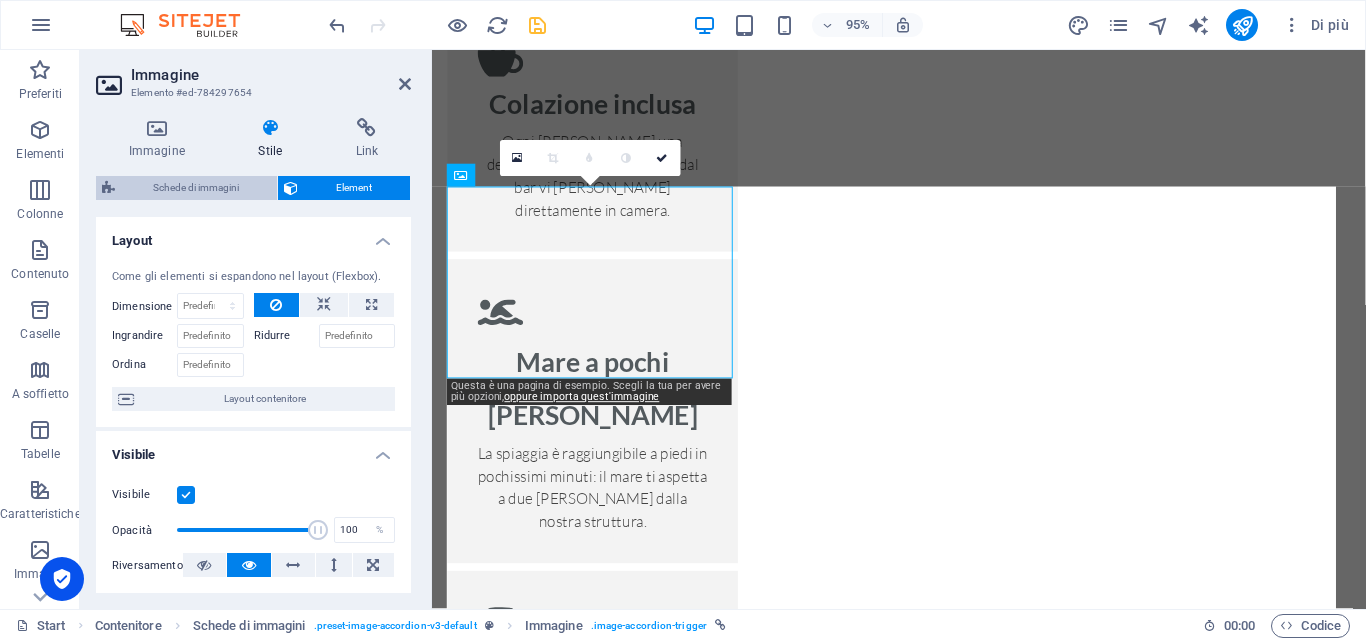 click on "Schede di immagini" at bounding box center (196, 188) 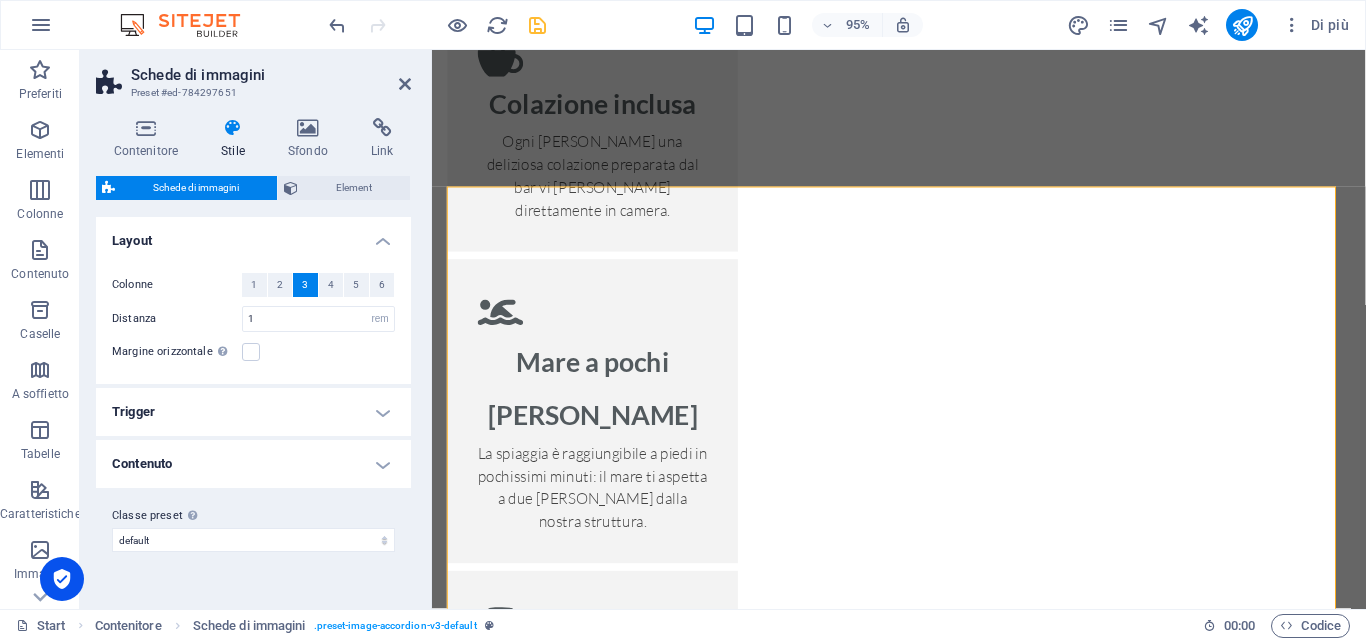click on "Trigger" at bounding box center (253, 412) 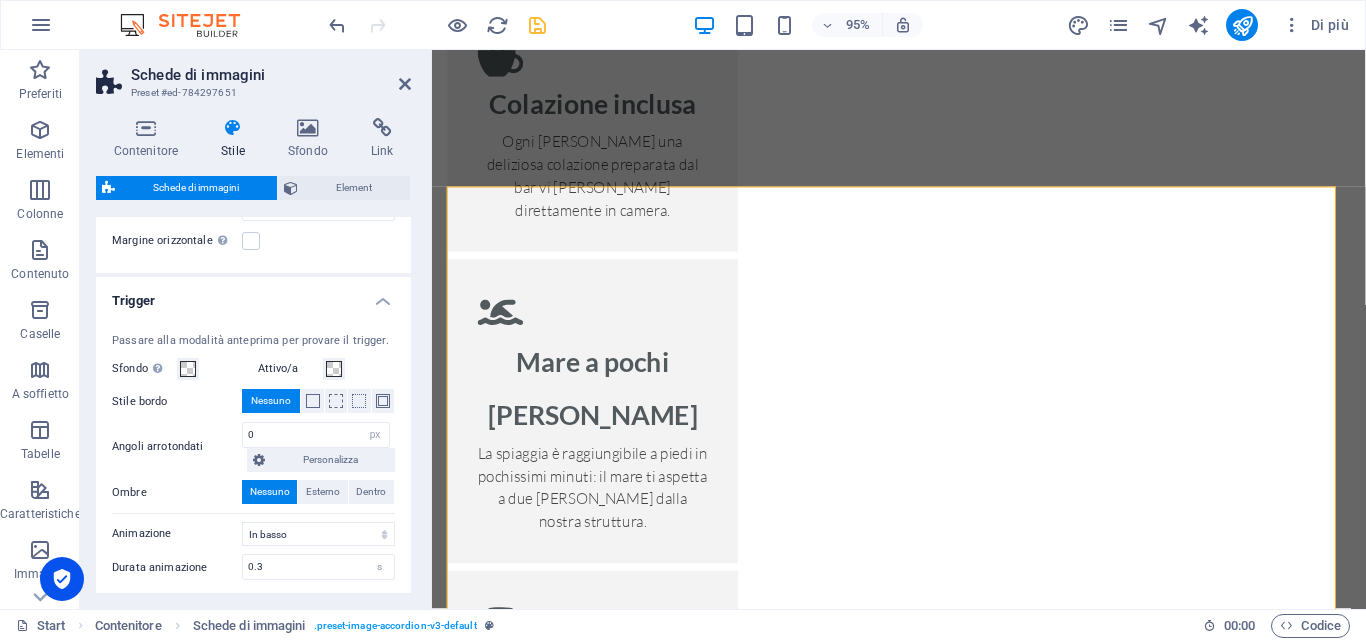 scroll, scrollTop: 250, scrollLeft: 0, axis: vertical 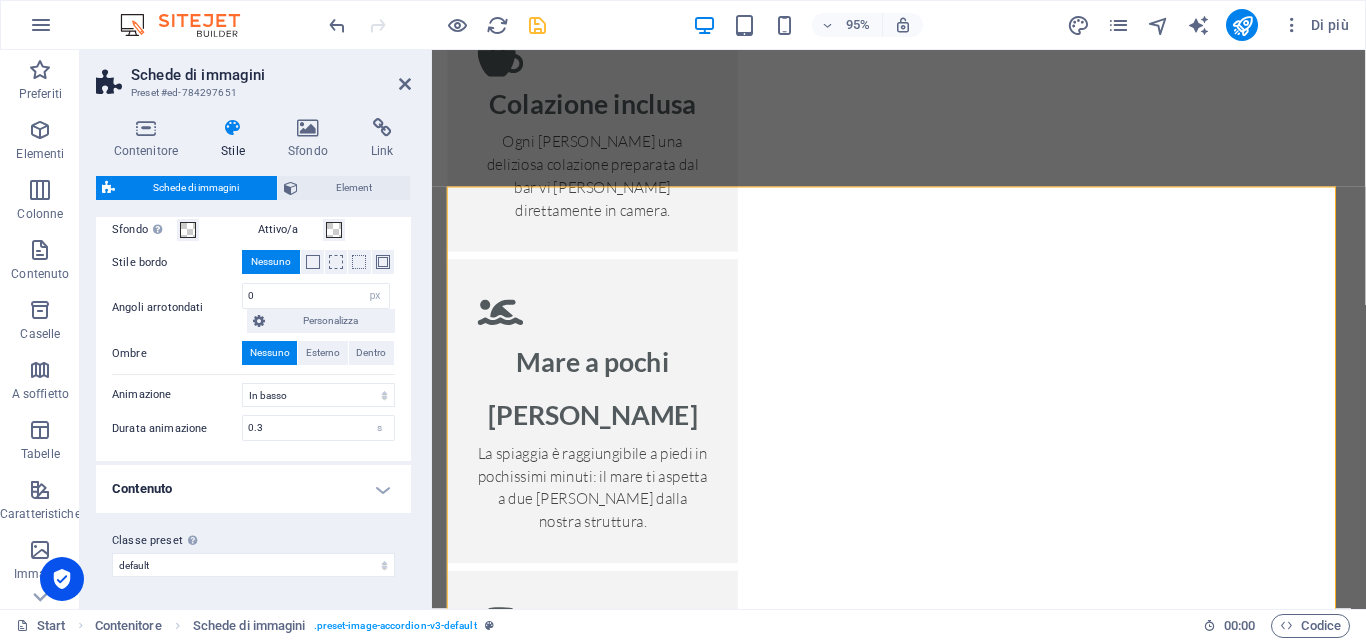 click on "Contenuto" at bounding box center (253, 489) 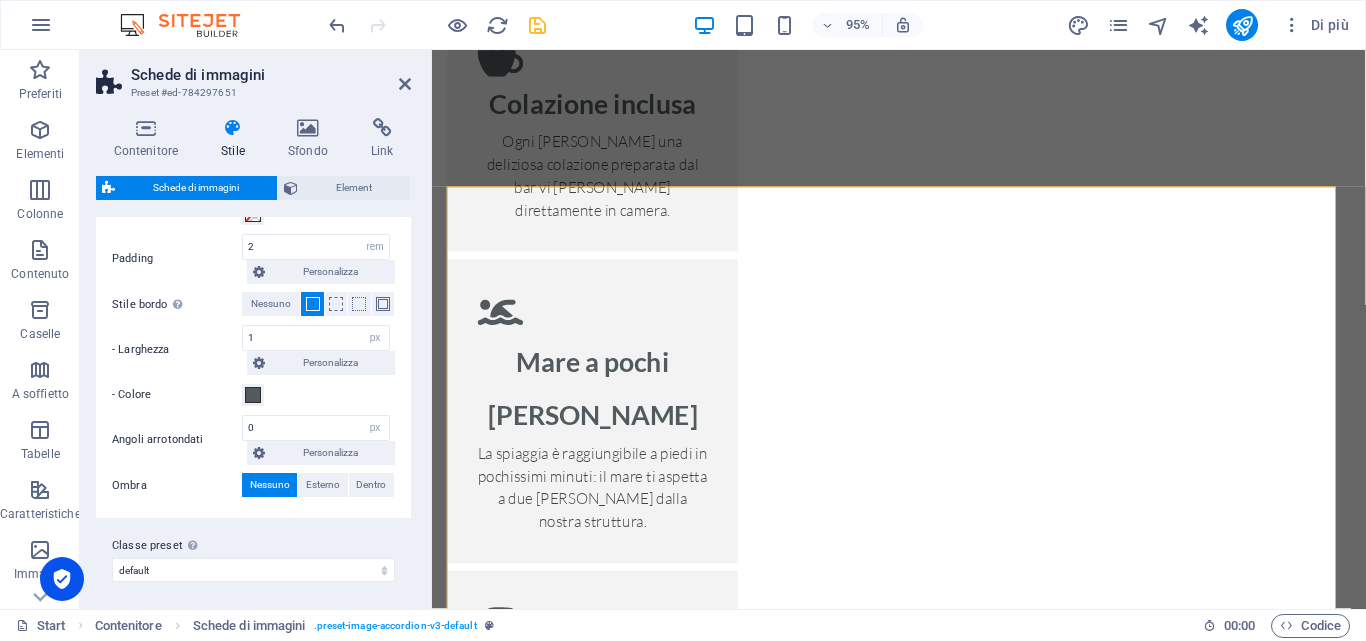 scroll, scrollTop: 574, scrollLeft: 0, axis: vertical 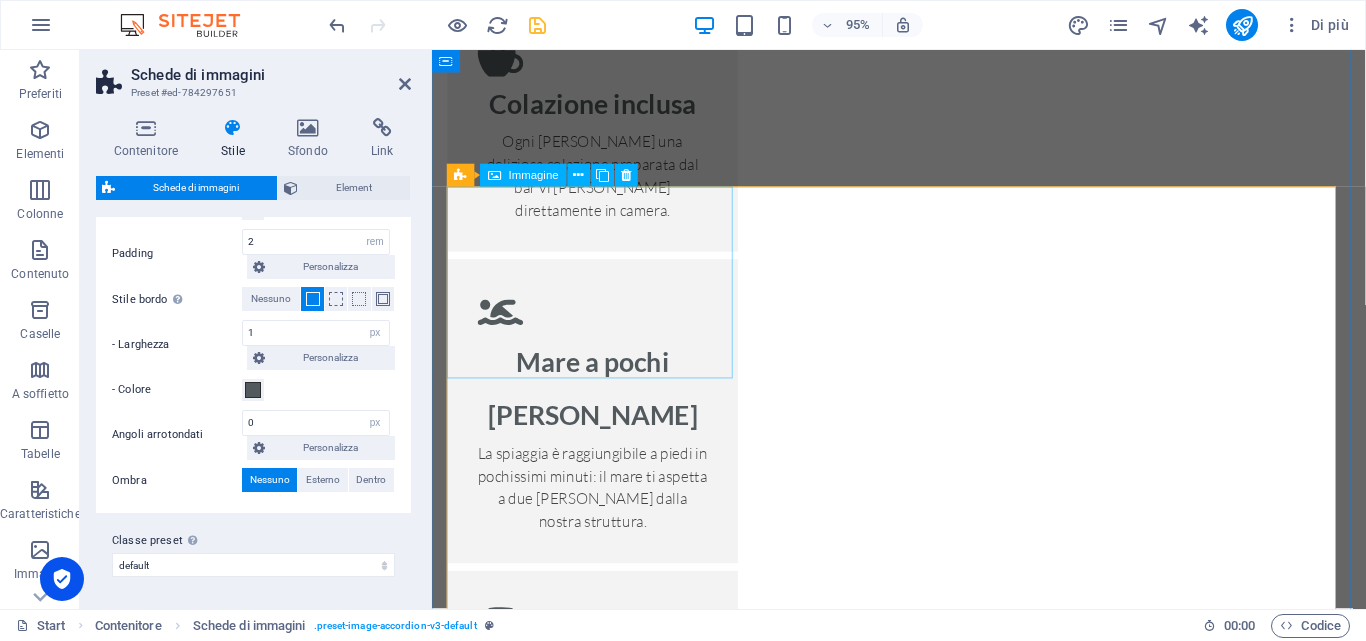 click on "Single Room" at bounding box center [601, 3113] 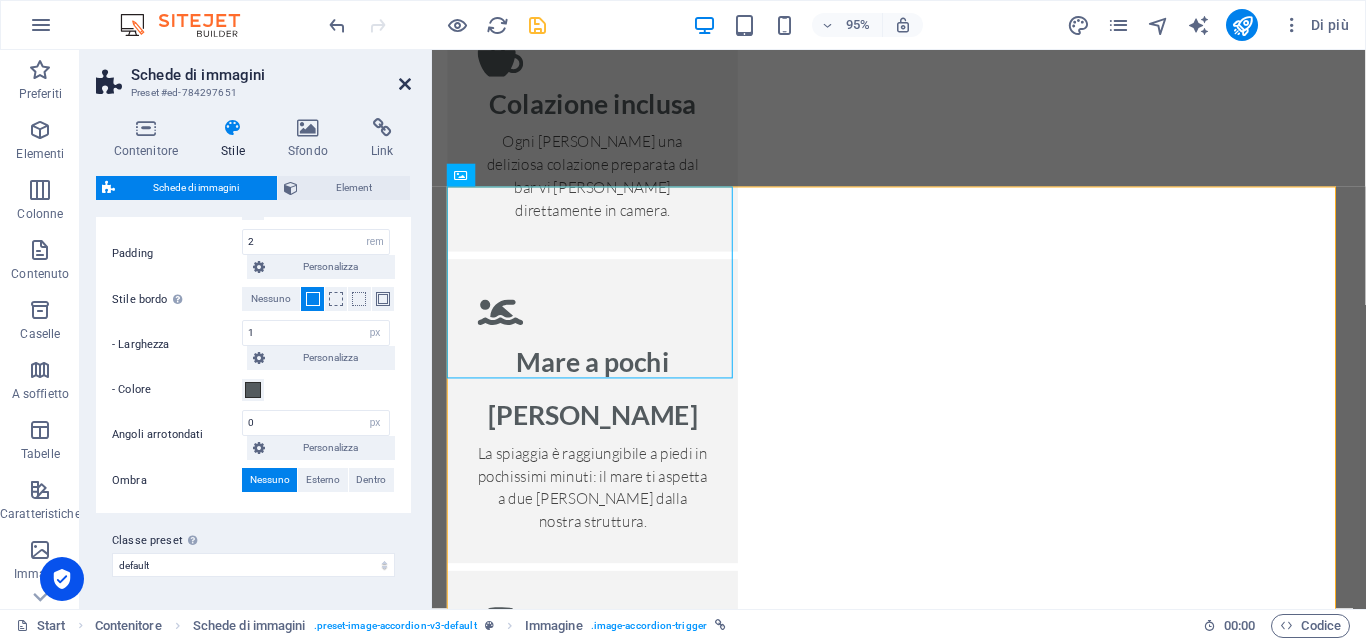 click at bounding box center [405, 84] 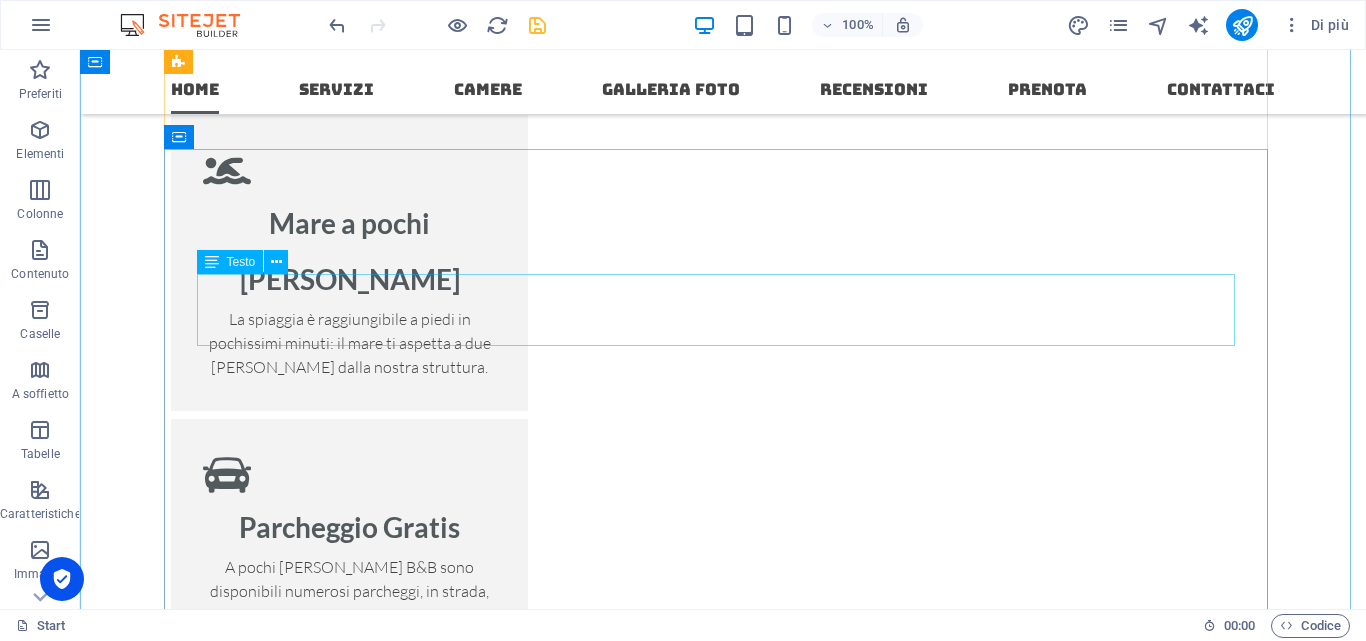 scroll, scrollTop: 2759, scrollLeft: 0, axis: vertical 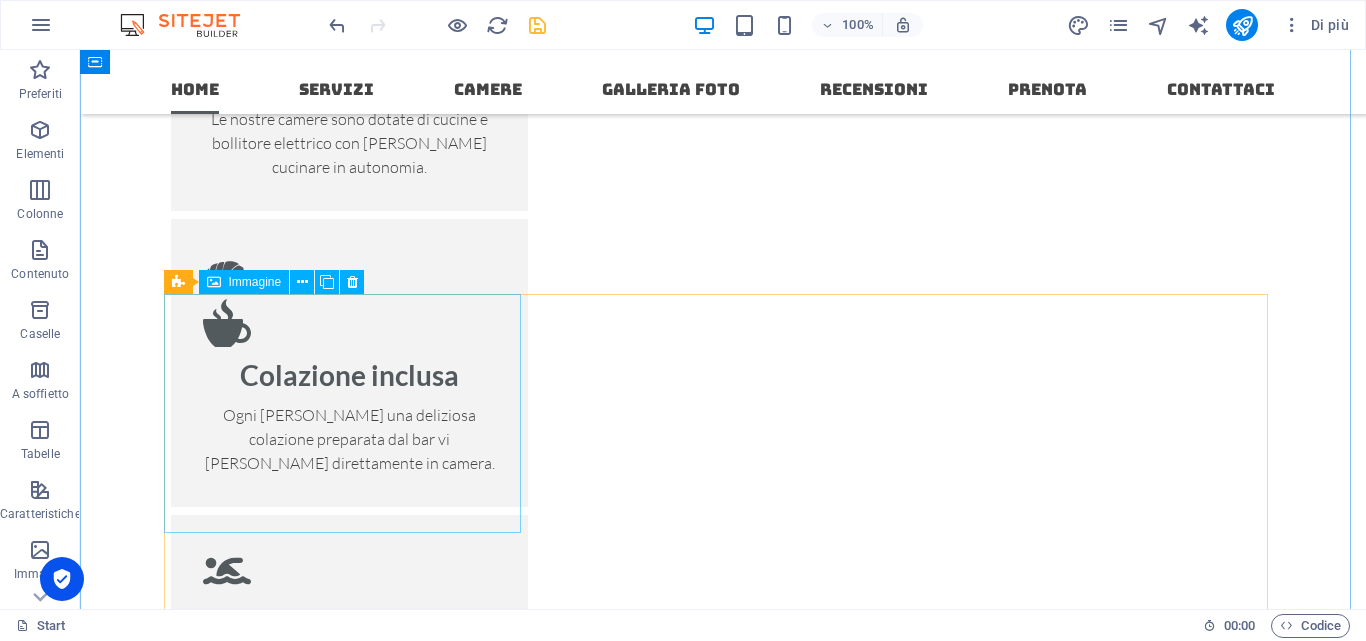 click on "Single Room" at bounding box center [349, 3168] 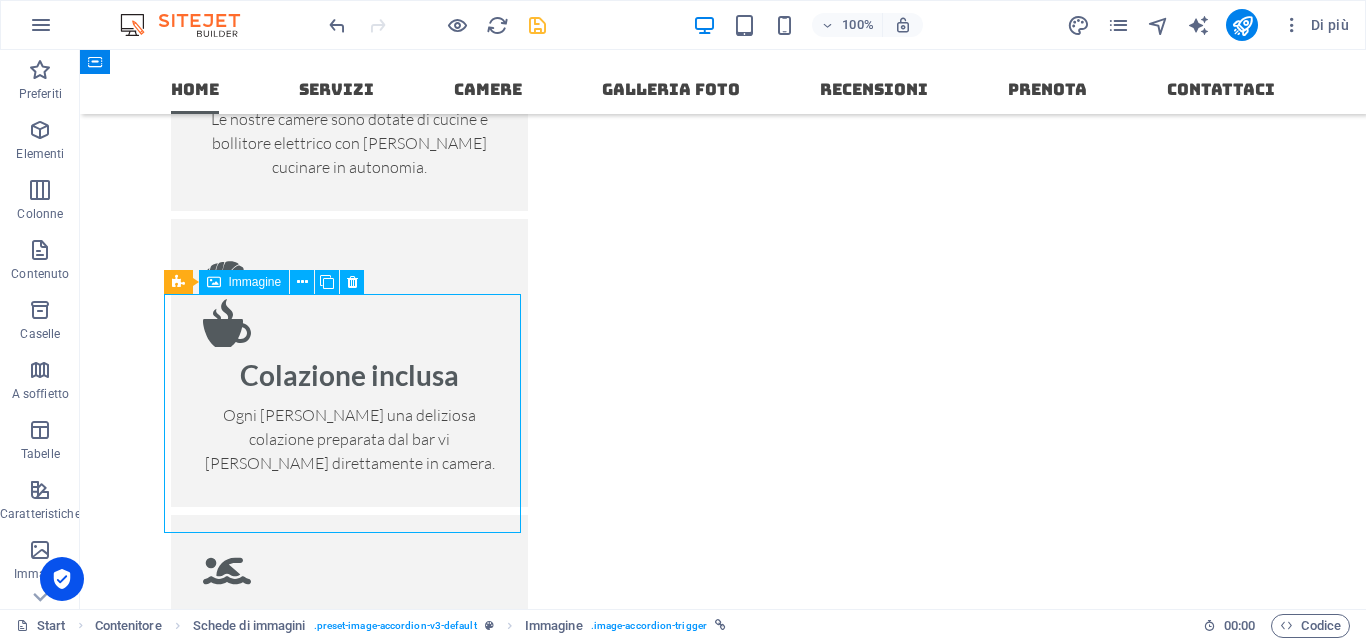 click on "Single Room" at bounding box center [349, 3168] 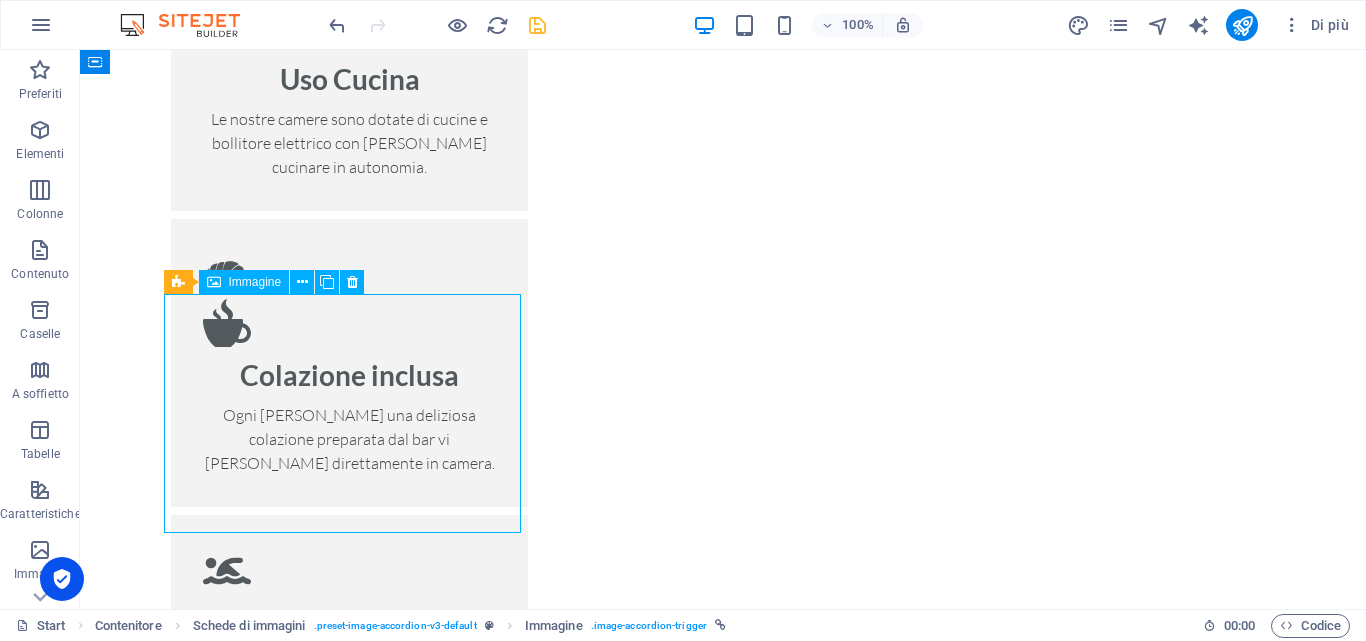 scroll, scrollTop: 2975, scrollLeft: 0, axis: vertical 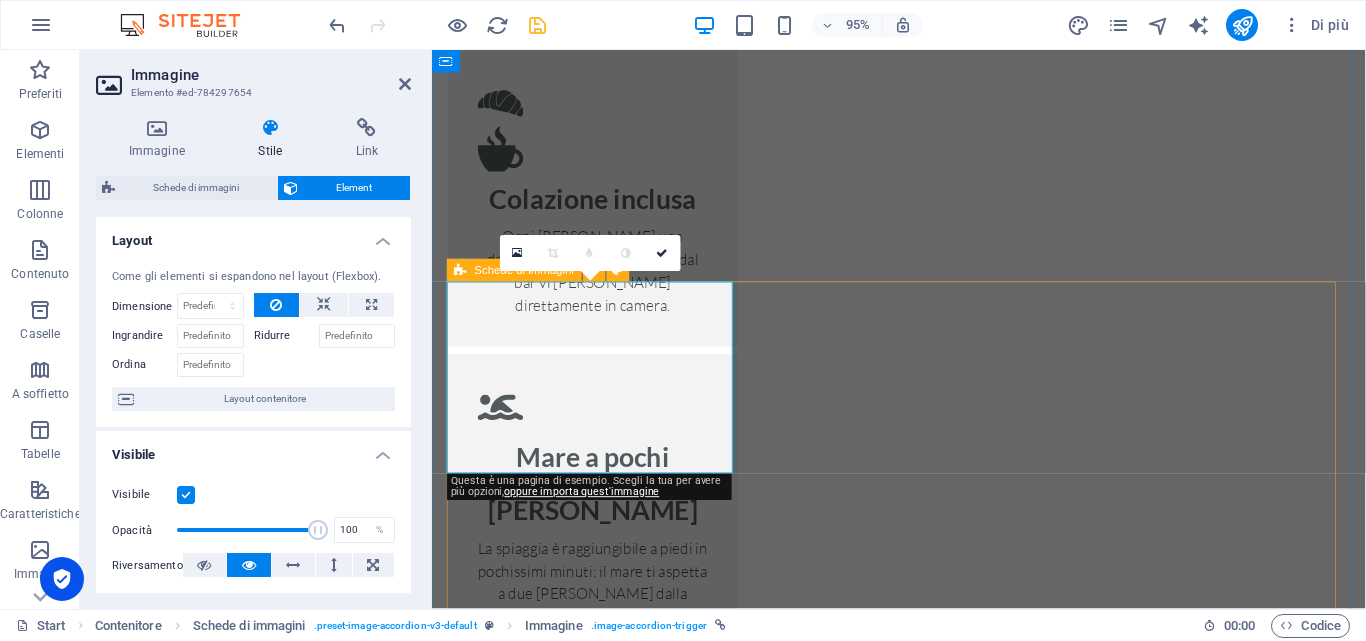 click on "Schede di immagini" at bounding box center (524, 270) 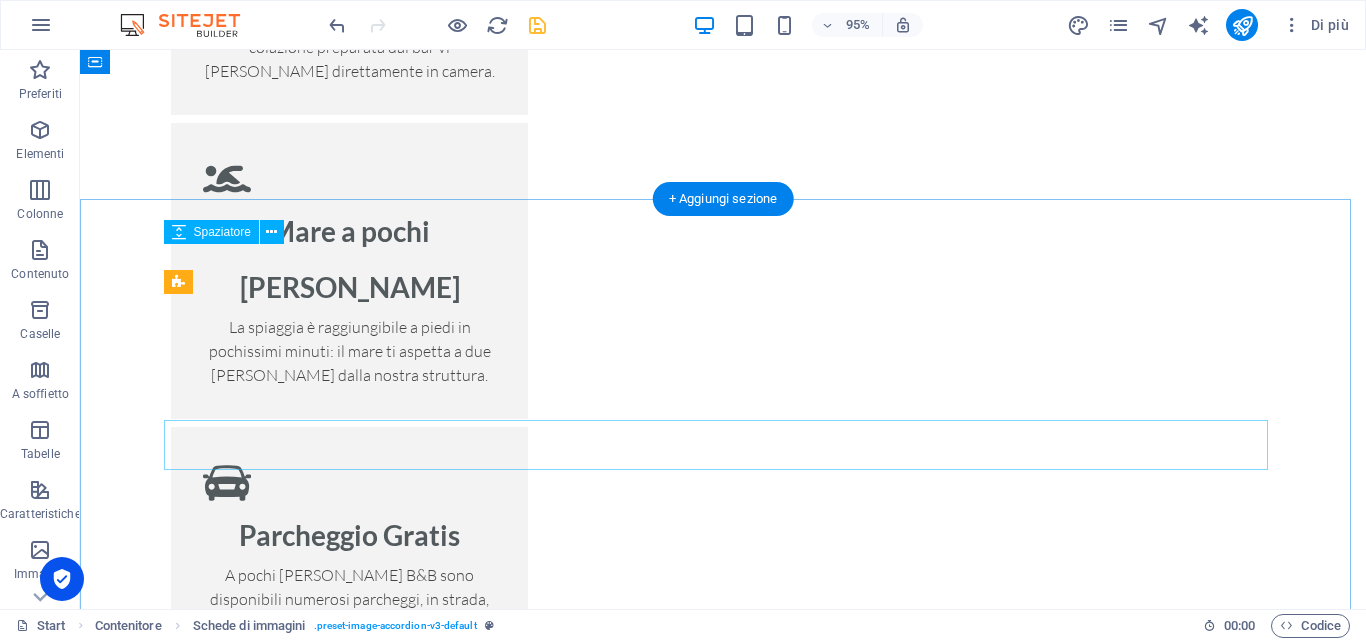scroll, scrollTop: 2759, scrollLeft: 0, axis: vertical 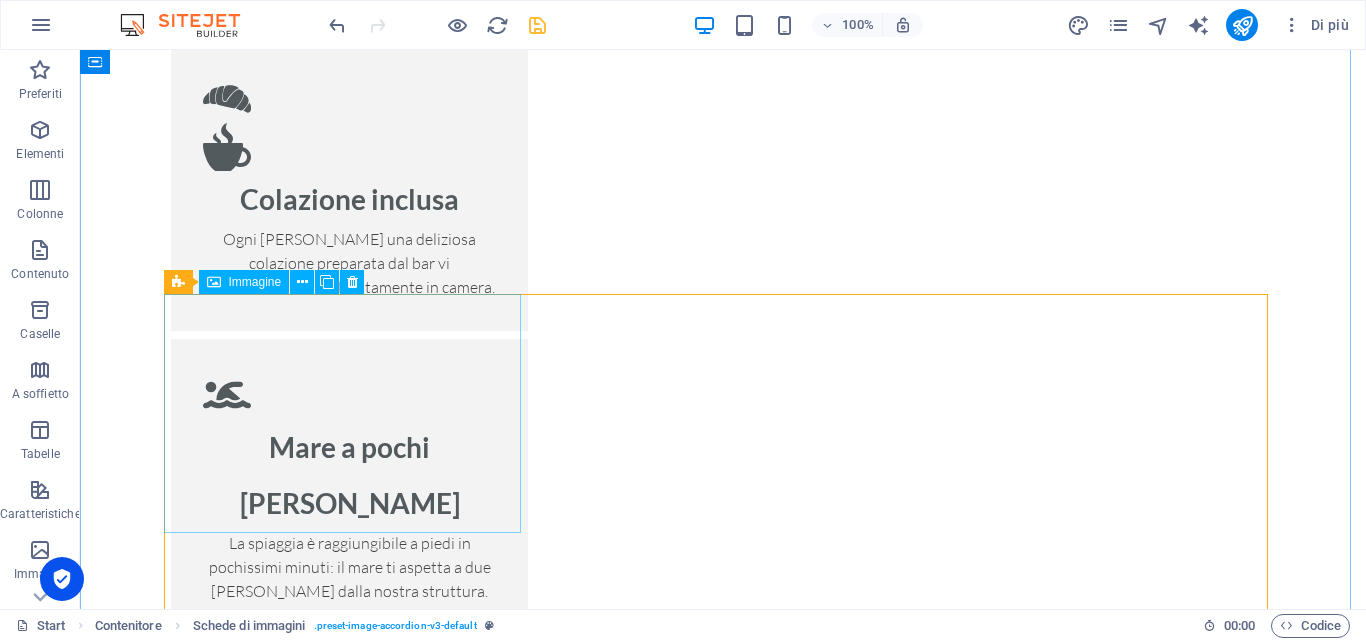 click on "Single Room" at bounding box center (349, 2992) 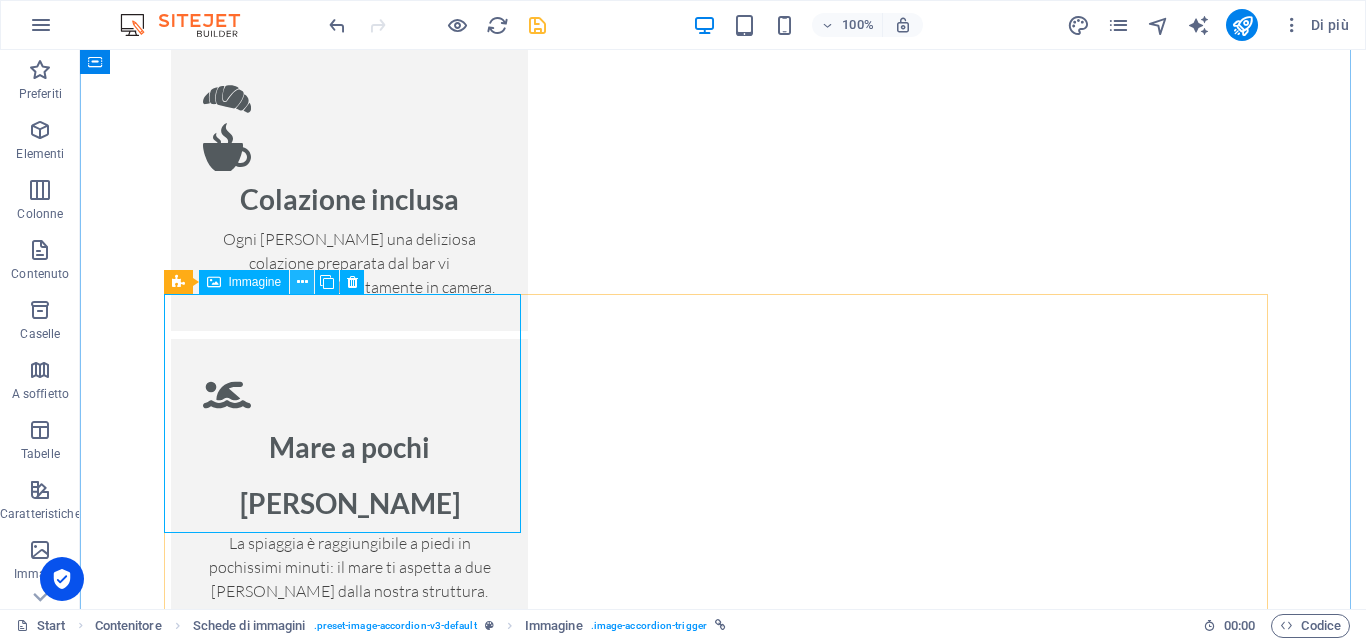 click at bounding box center [302, 282] 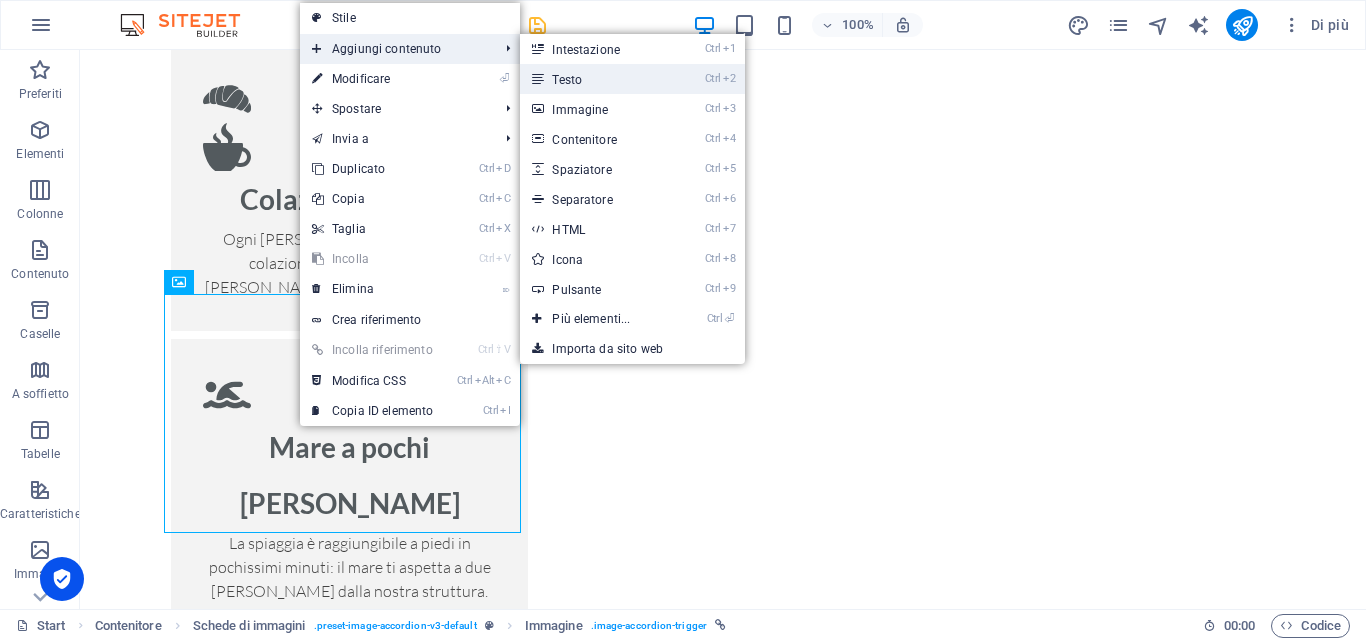click on "Ctrl 2  Testo" at bounding box center [595, 79] 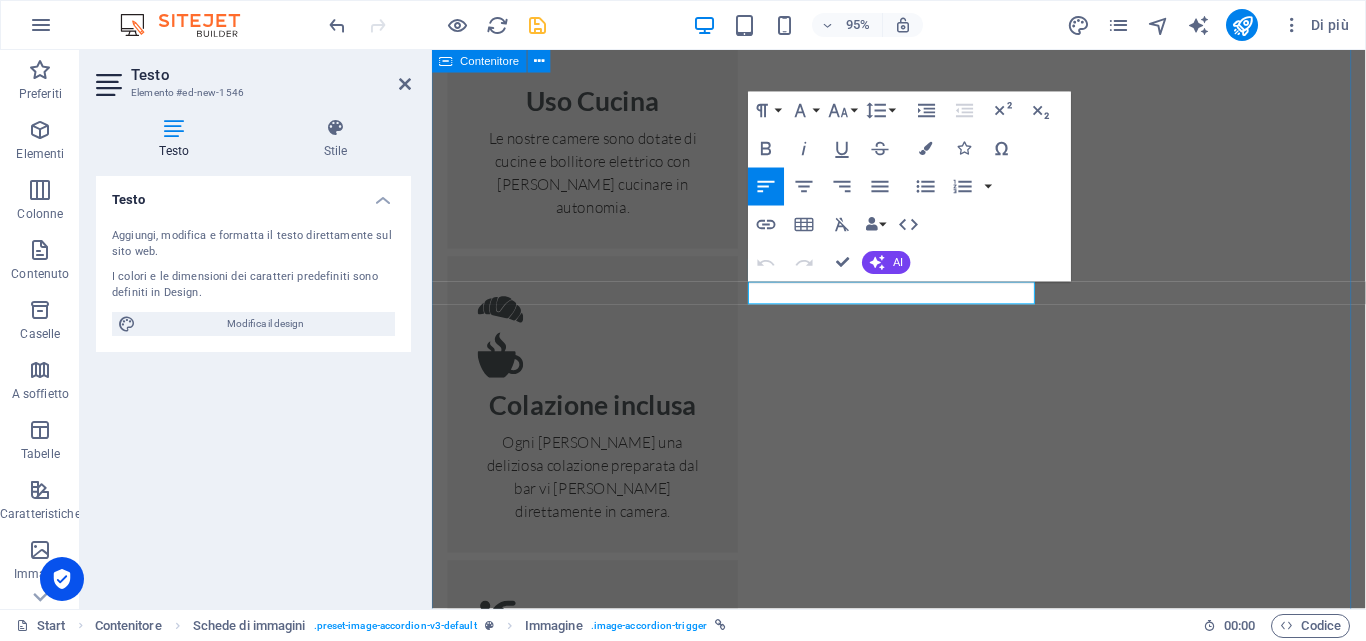 scroll, scrollTop: 2975, scrollLeft: 0, axis: vertical 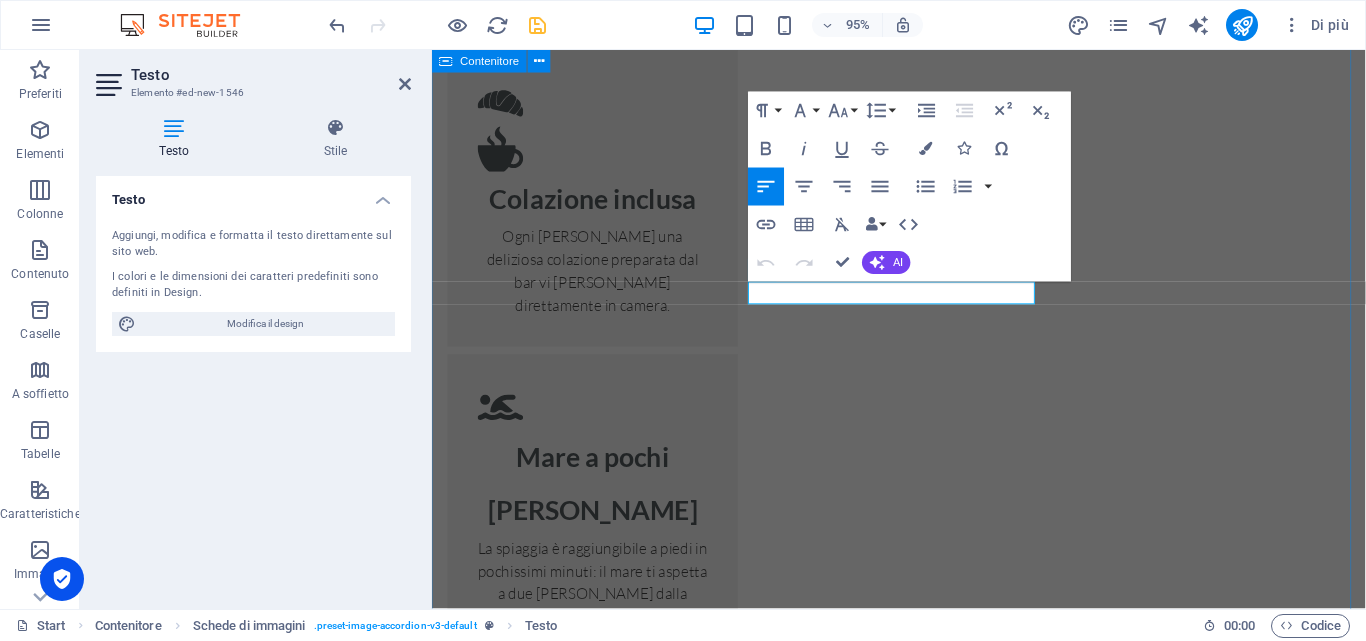 type 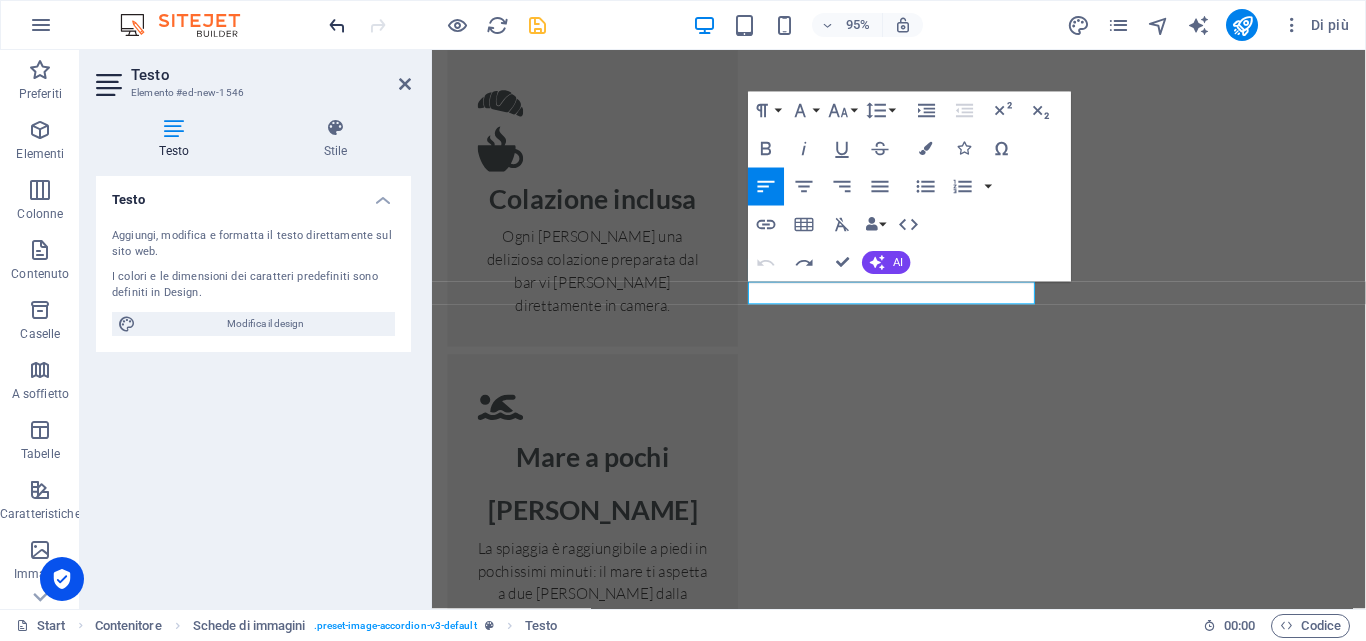 click at bounding box center [337, 25] 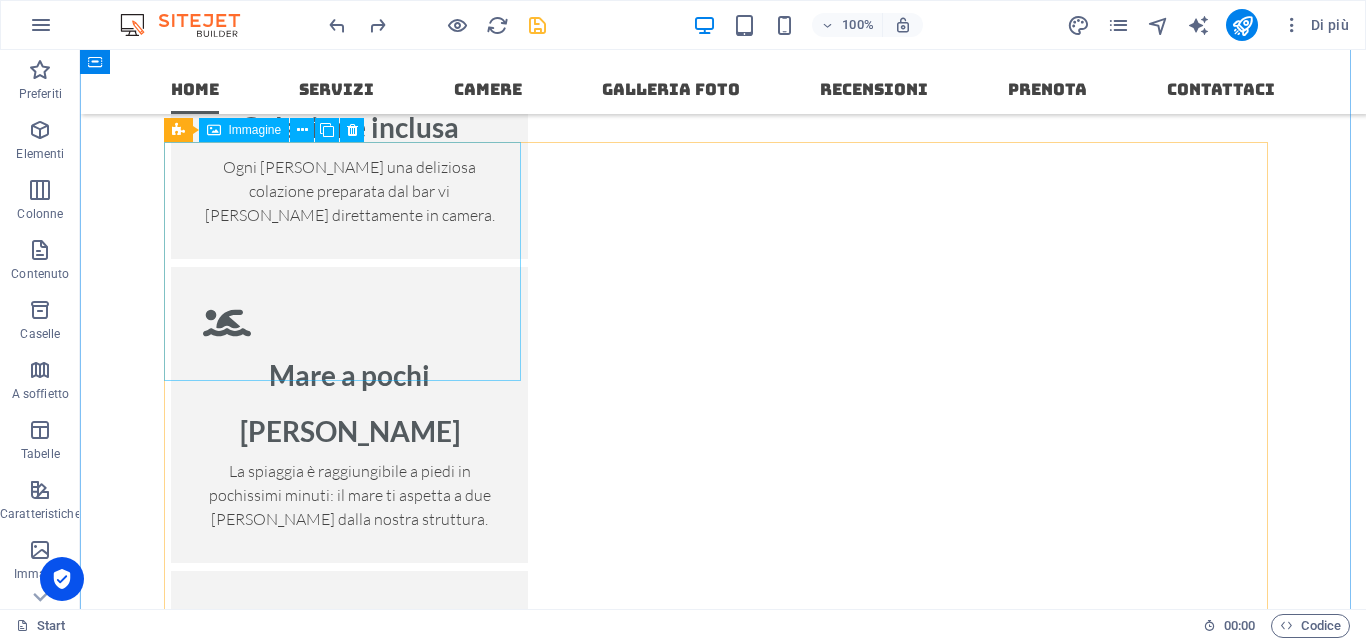 scroll, scrollTop: 2859, scrollLeft: 0, axis: vertical 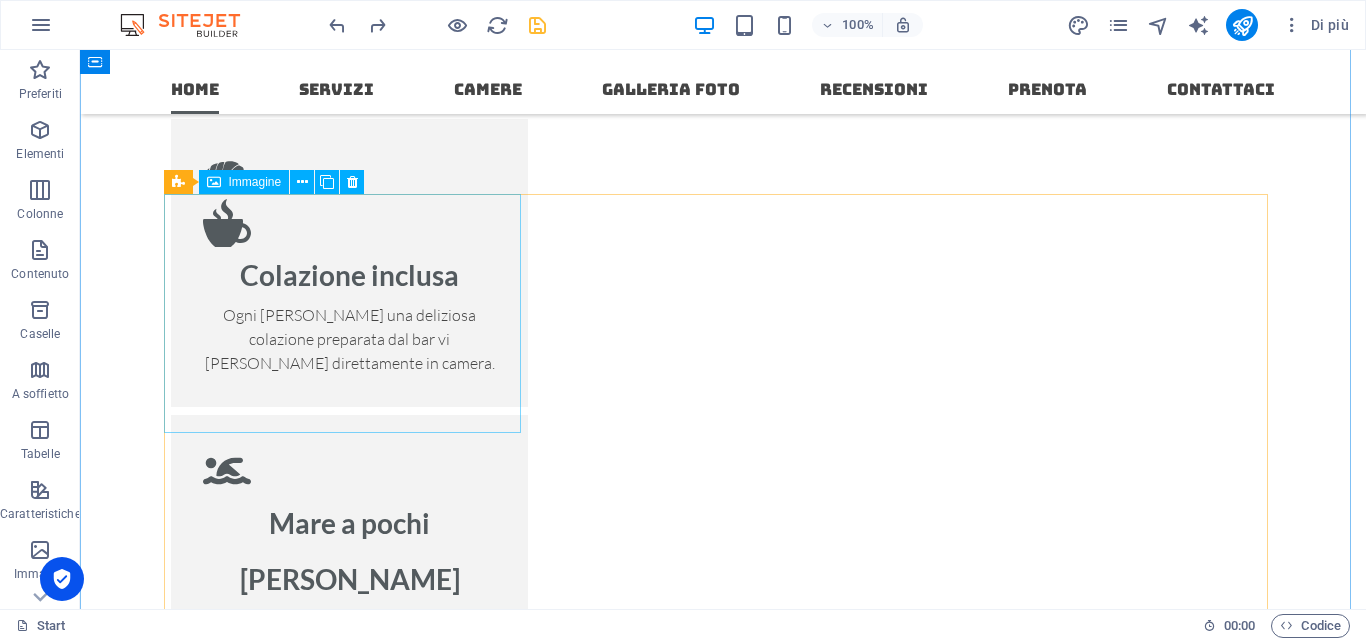 click on "Single Room" at bounding box center [349, 3068] 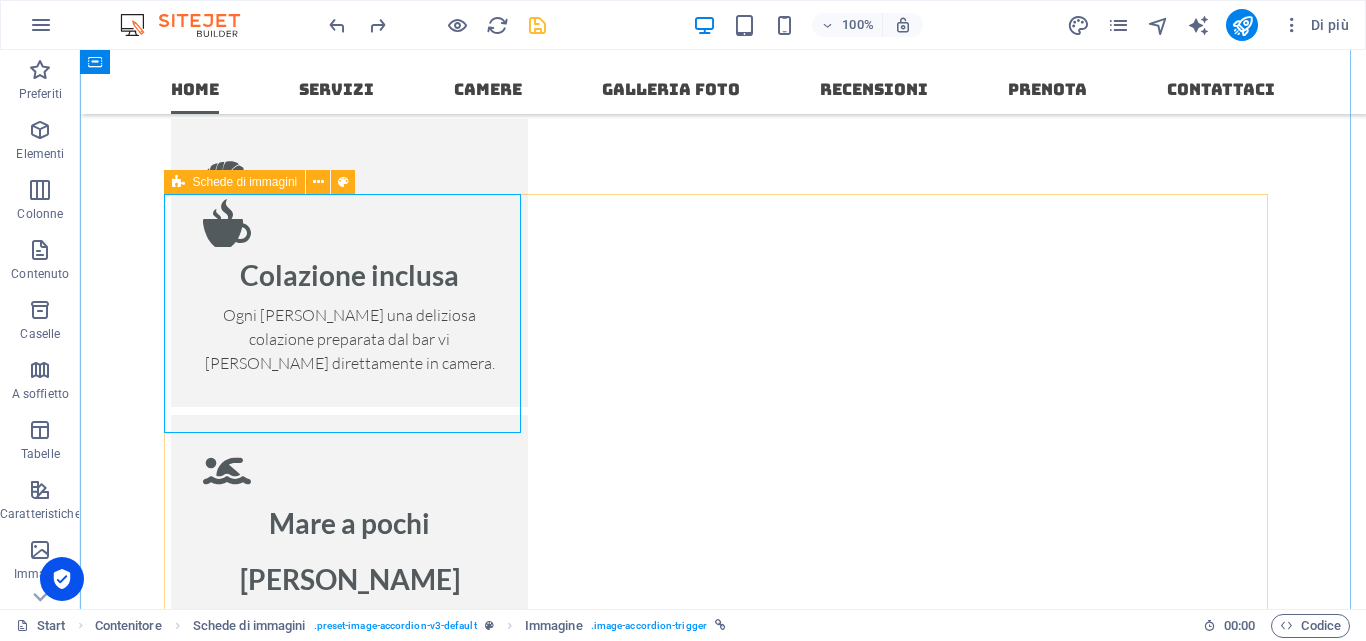 click on "Schede di immagini" at bounding box center [245, 182] 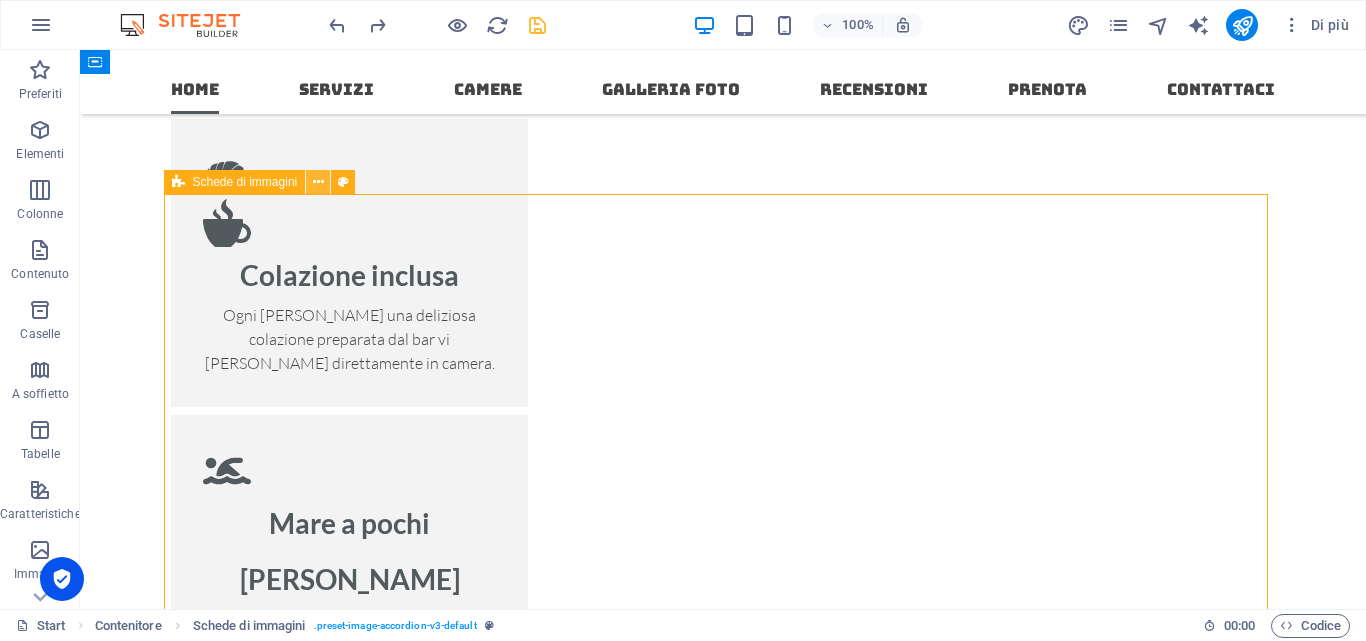 click at bounding box center (318, 182) 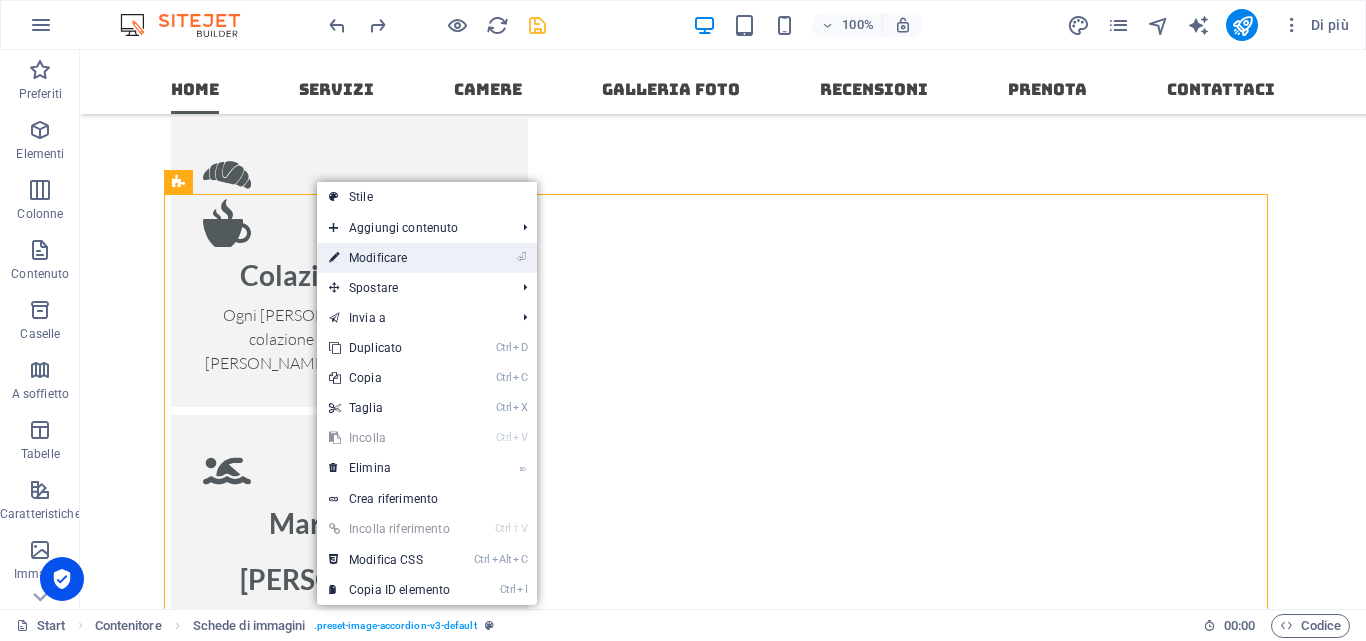 click on "⏎  Modificare" at bounding box center (389, 258) 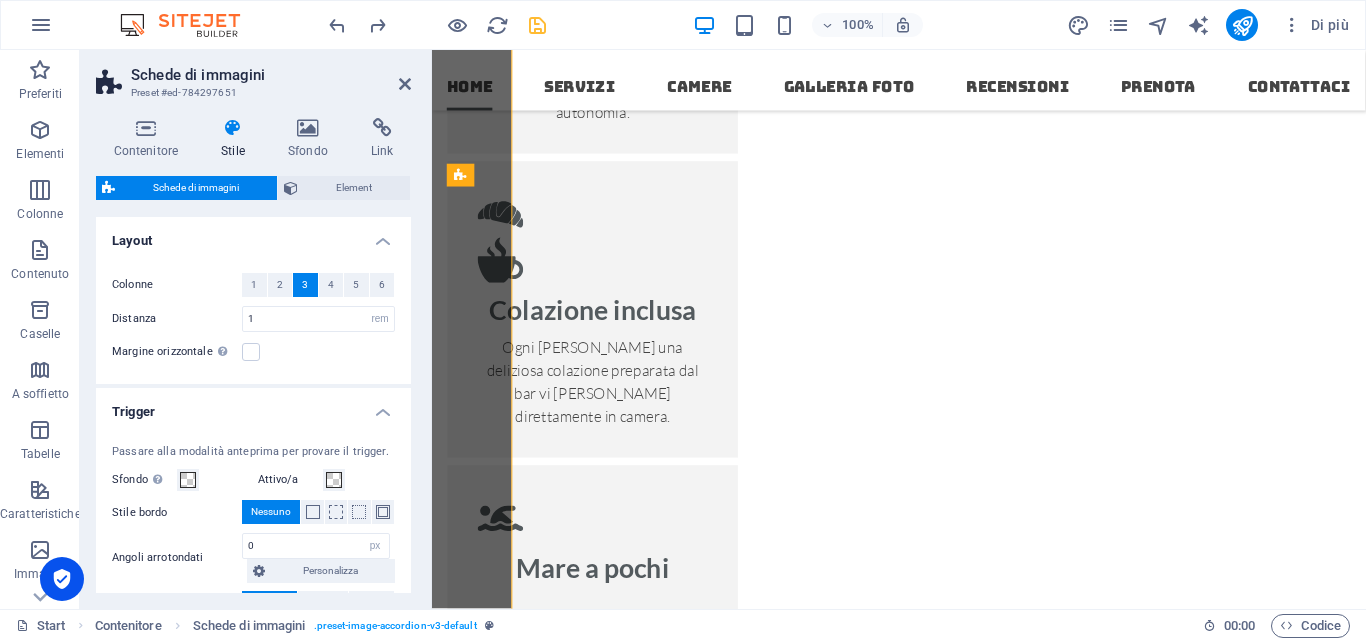 scroll, scrollTop: 3075, scrollLeft: 0, axis: vertical 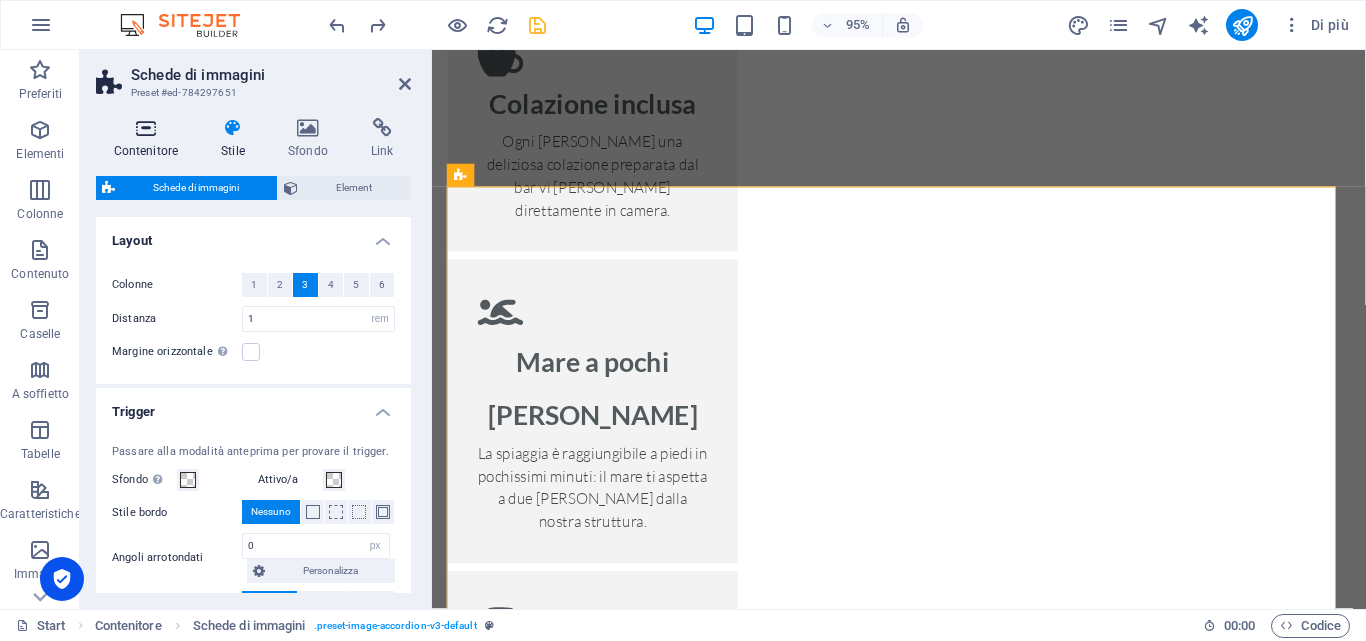 click at bounding box center [146, 128] 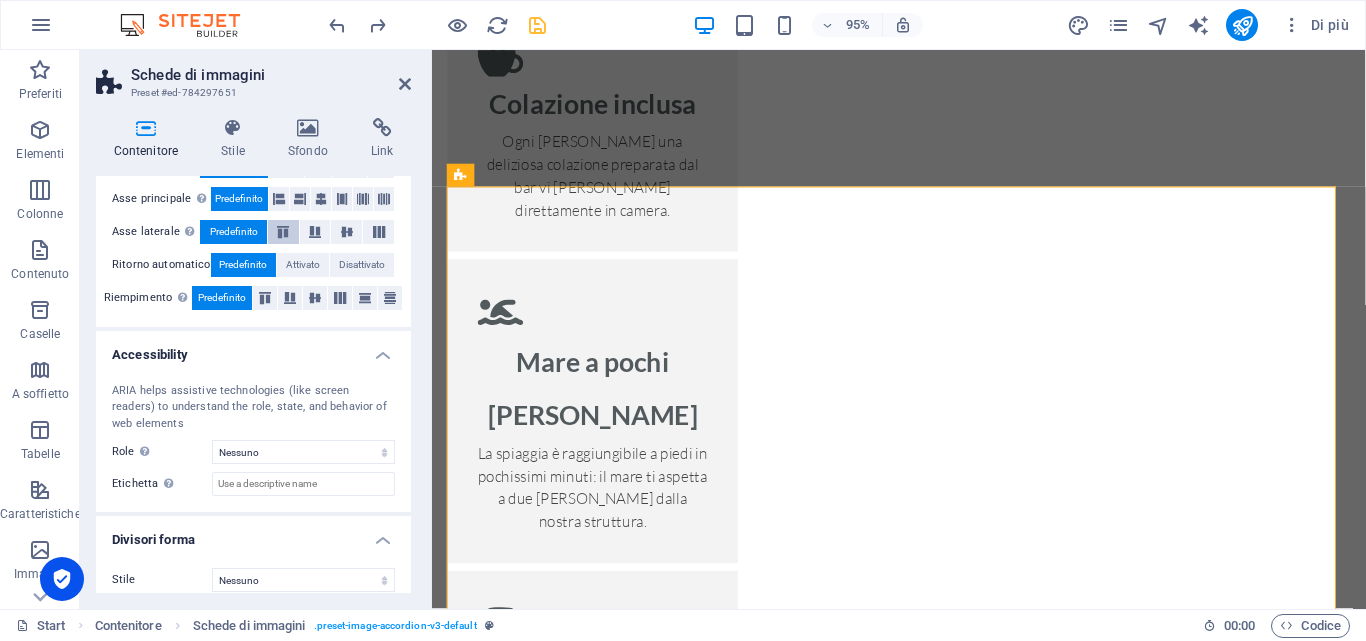 scroll, scrollTop: 358, scrollLeft: 0, axis: vertical 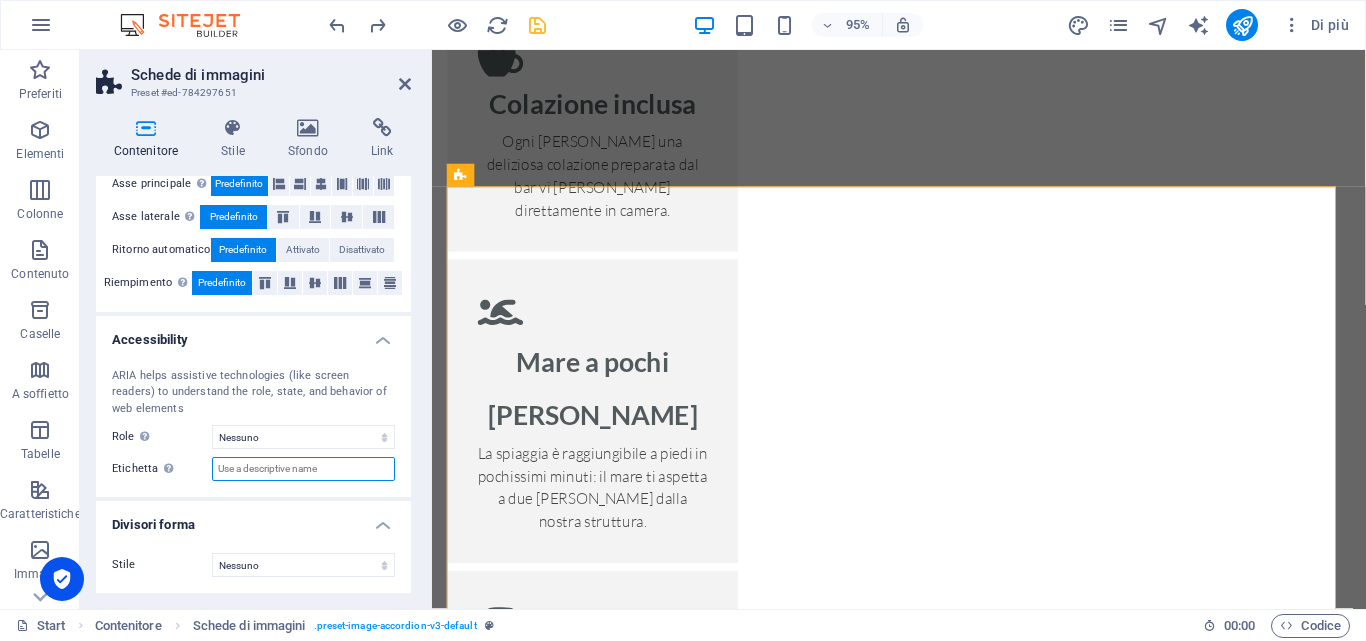 click on "Etichetta Use the  ARIA label  to provide a clear and descriptive name for elements that aren not self-explanatory on their own." at bounding box center (303, 469) 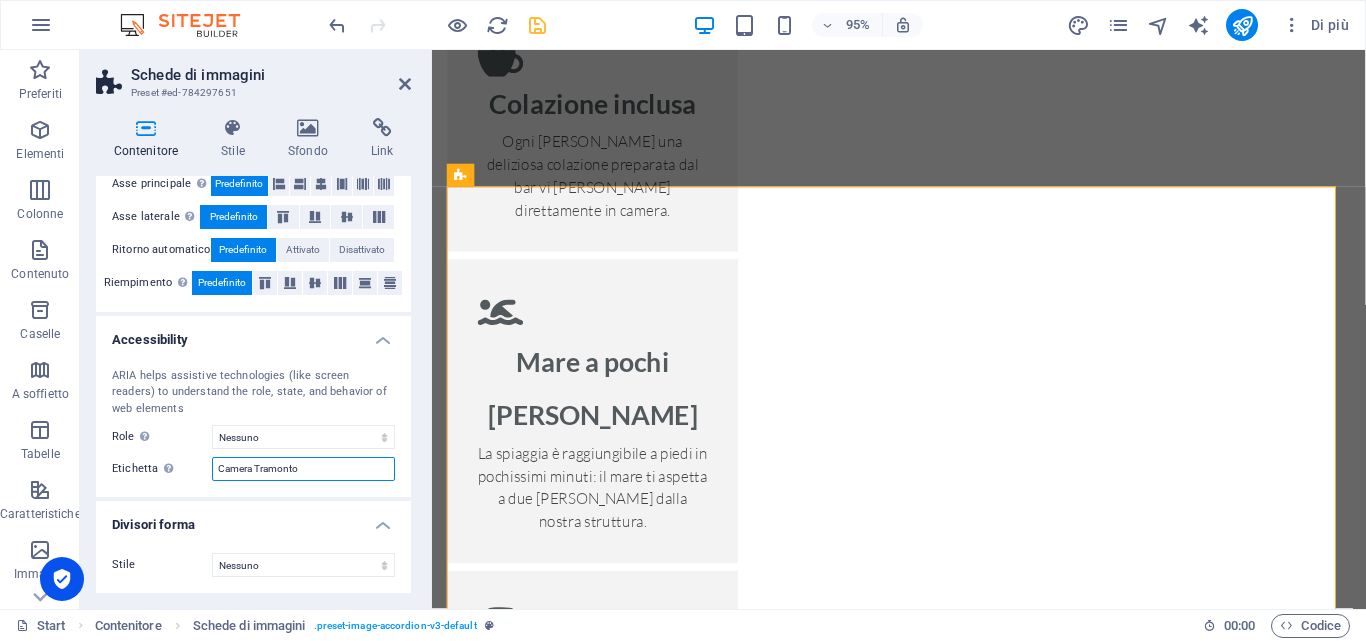 type on "Camera Tramonto" 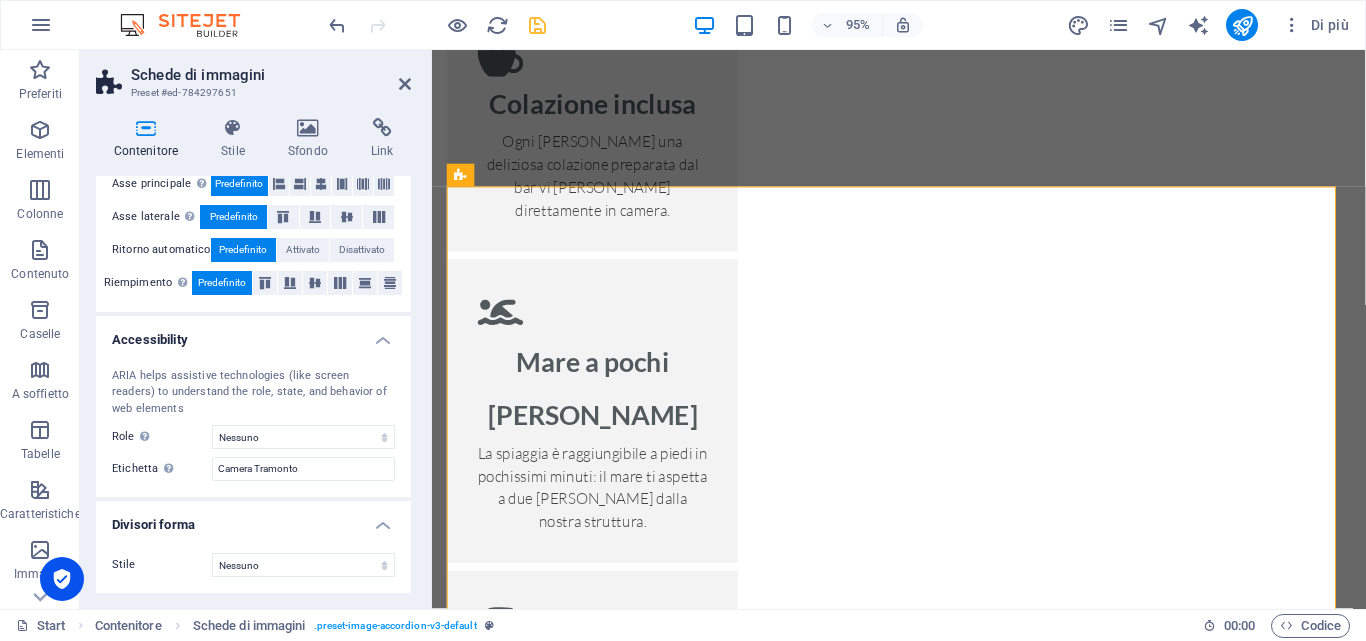 click on "Divisori forma" at bounding box center (253, 519) 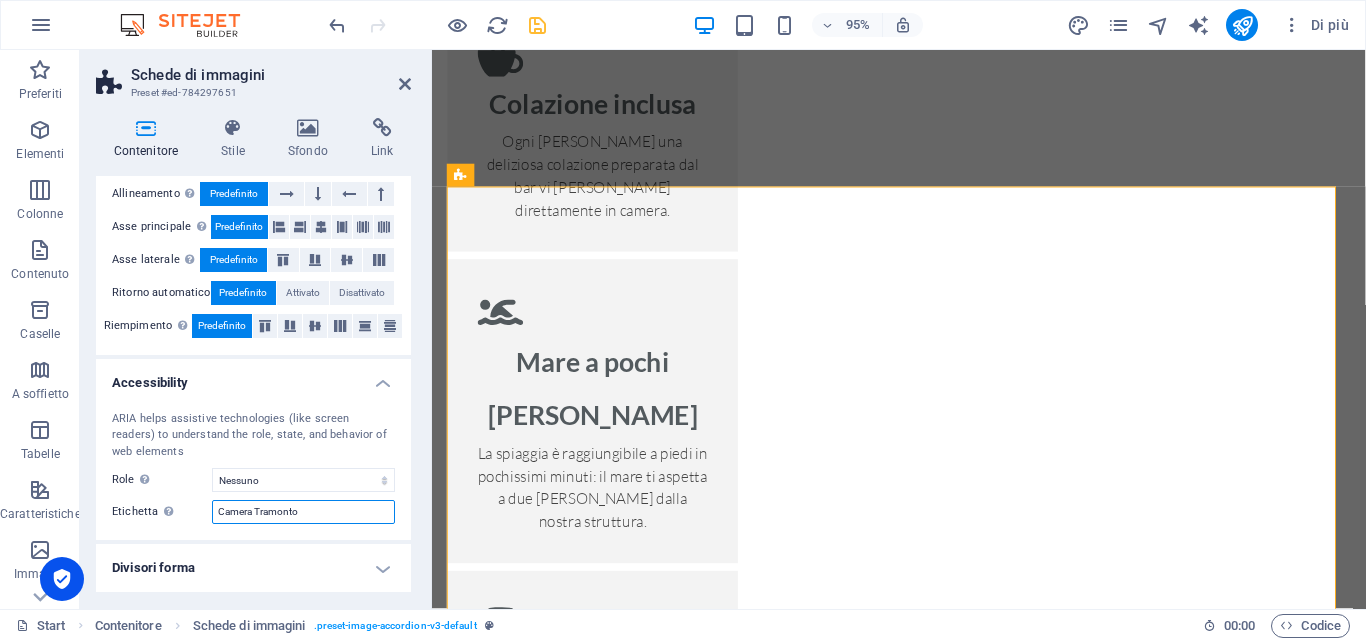 click on "Camera Tramonto" at bounding box center [303, 512] 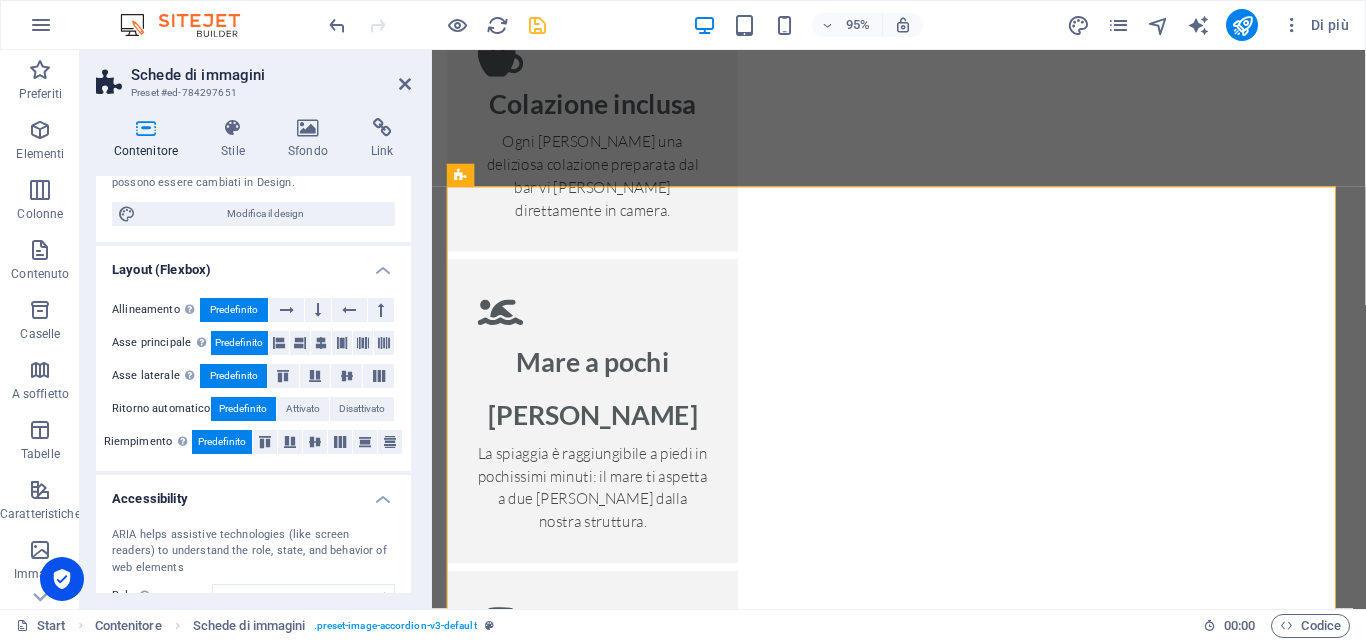 scroll, scrollTop: 0, scrollLeft: 0, axis: both 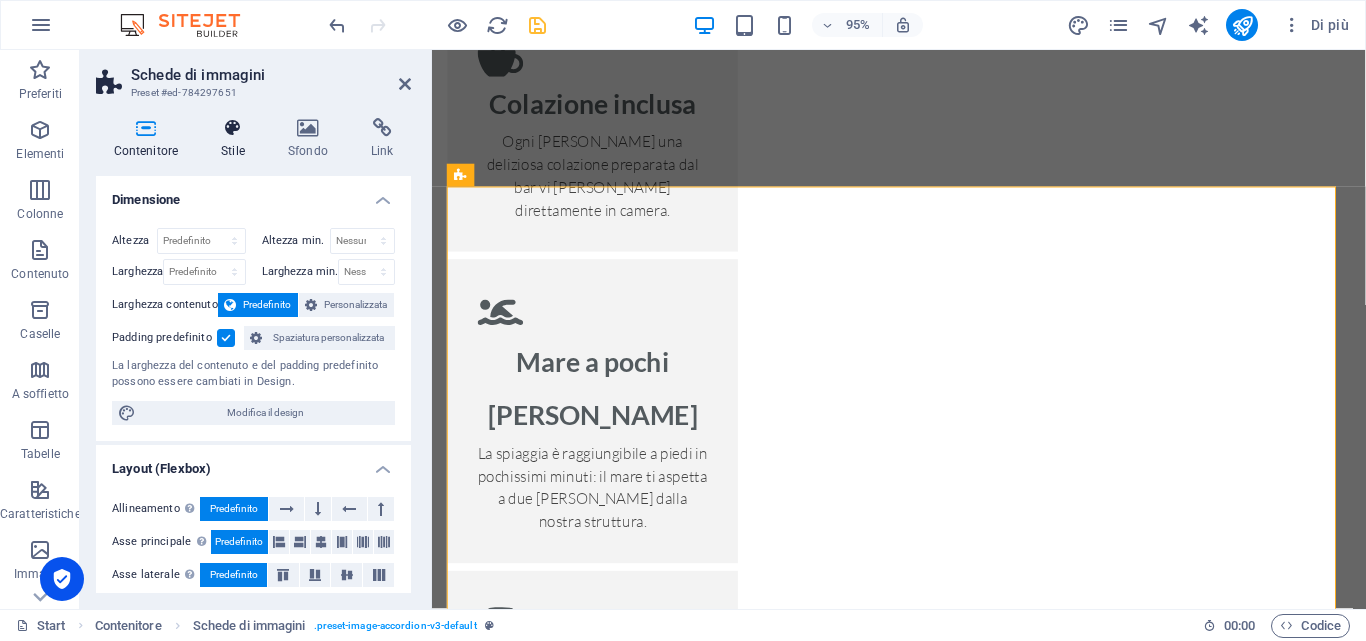 click at bounding box center (233, 128) 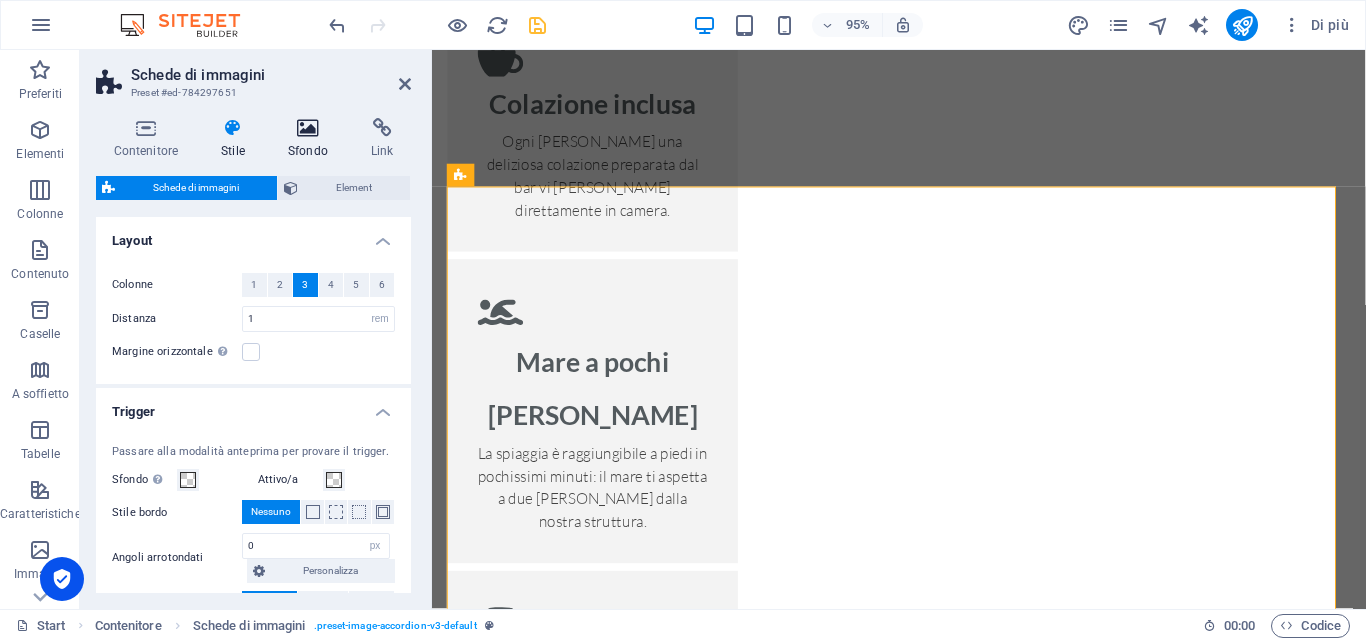 click at bounding box center (307, 128) 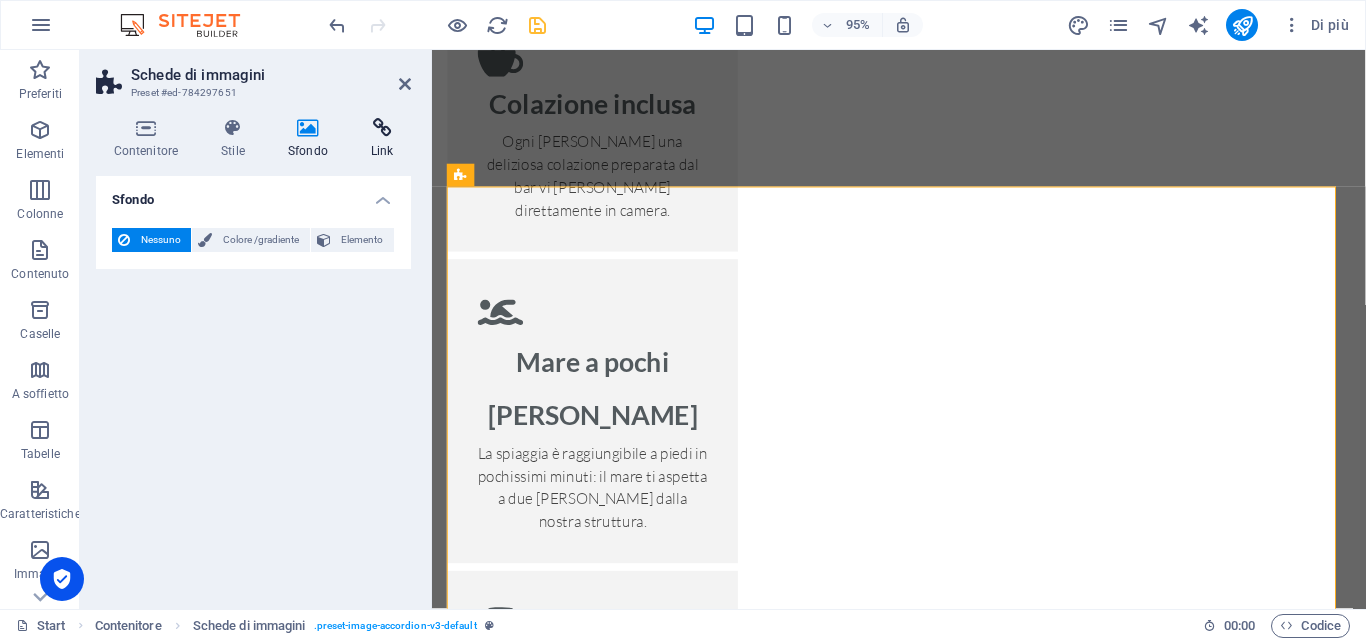click at bounding box center [382, 128] 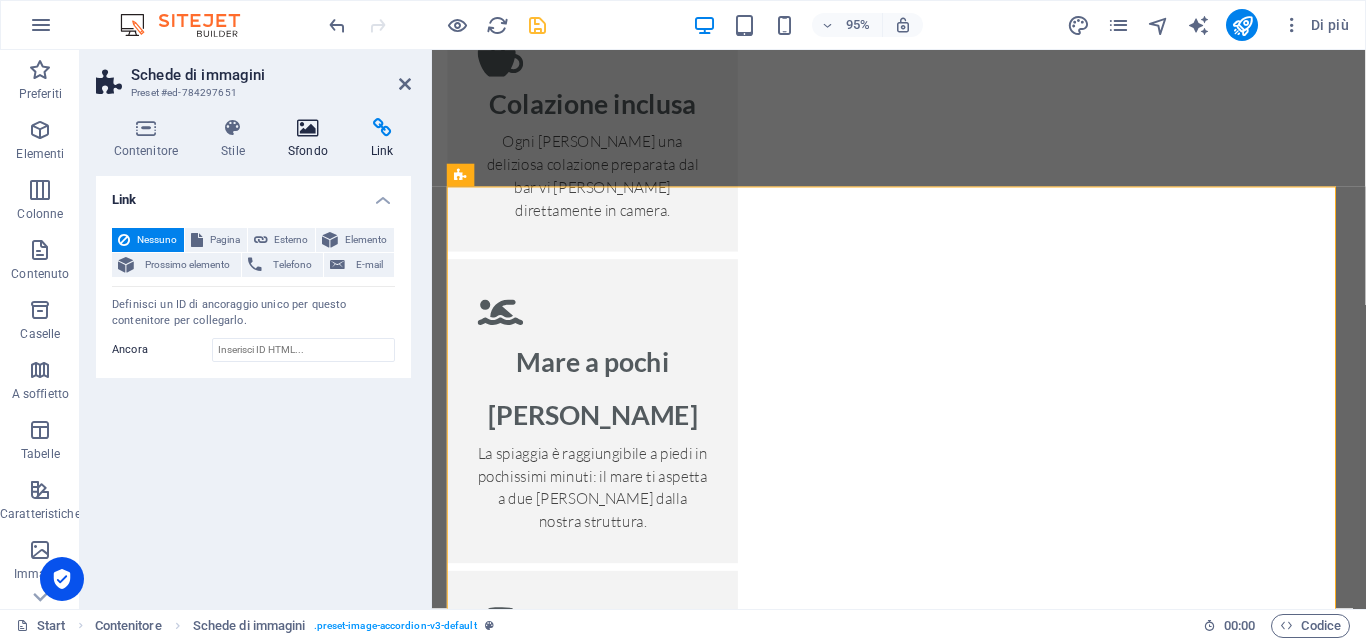click at bounding box center [307, 128] 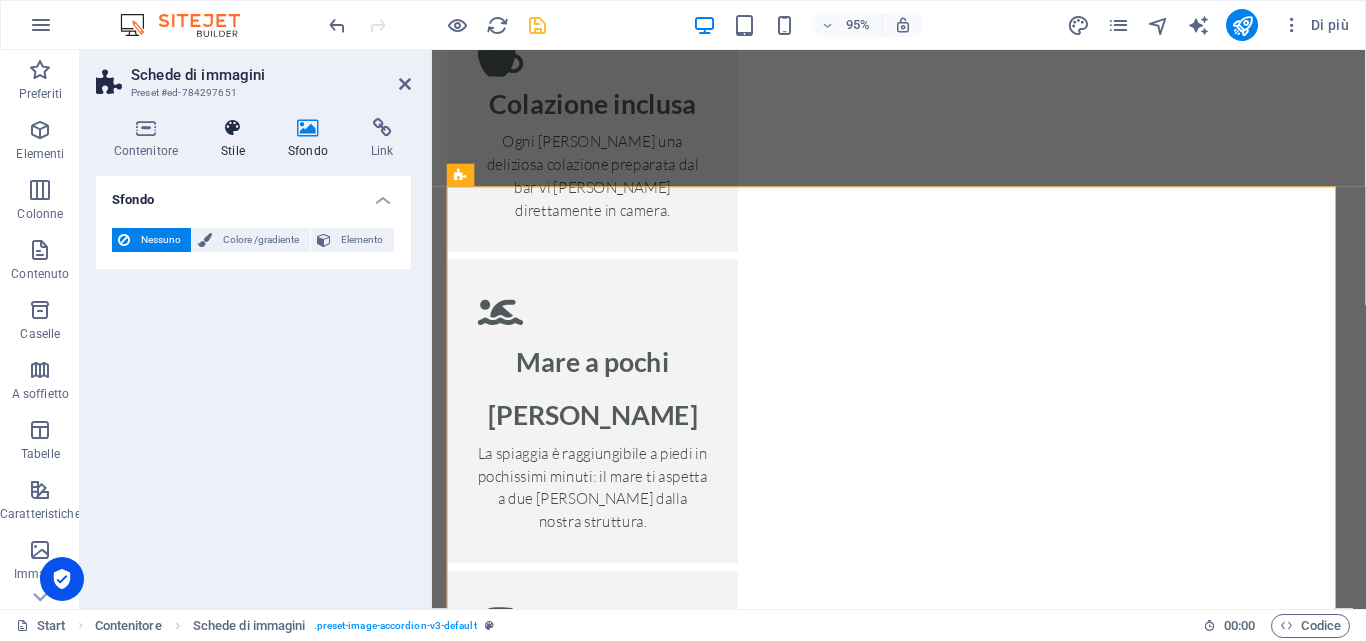 drag, startPoint x: 234, startPoint y: 130, endPoint x: 158, endPoint y: 130, distance: 76 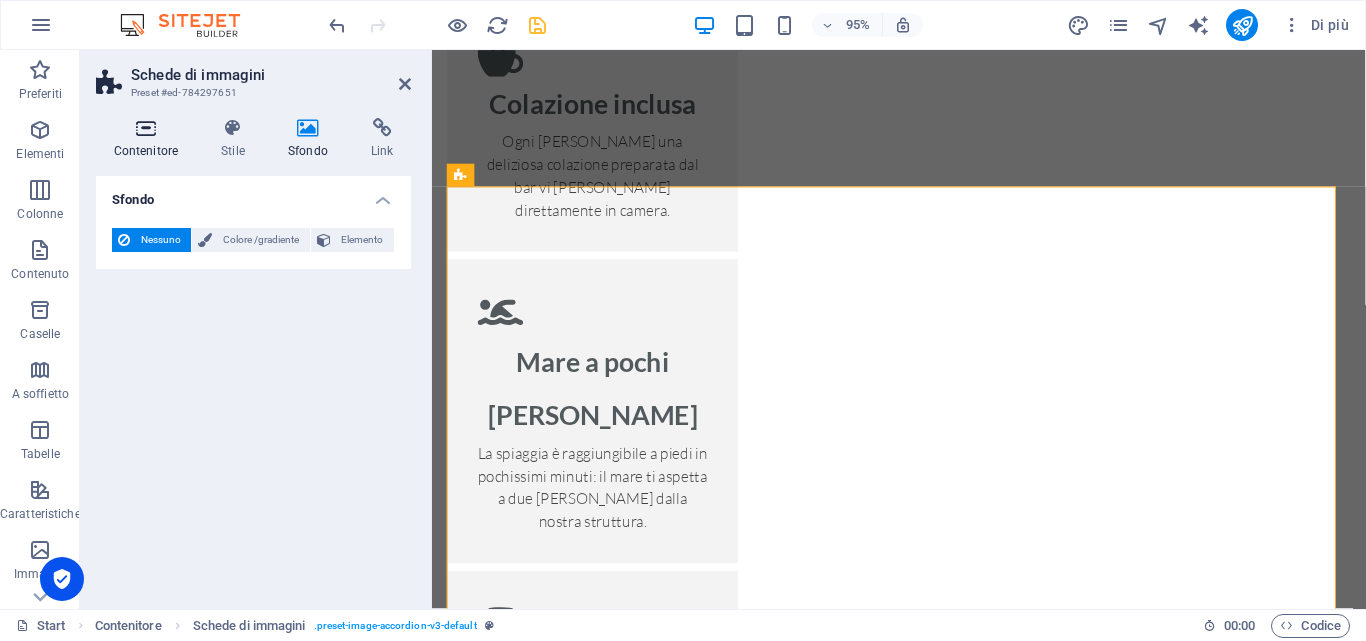click at bounding box center [233, 128] 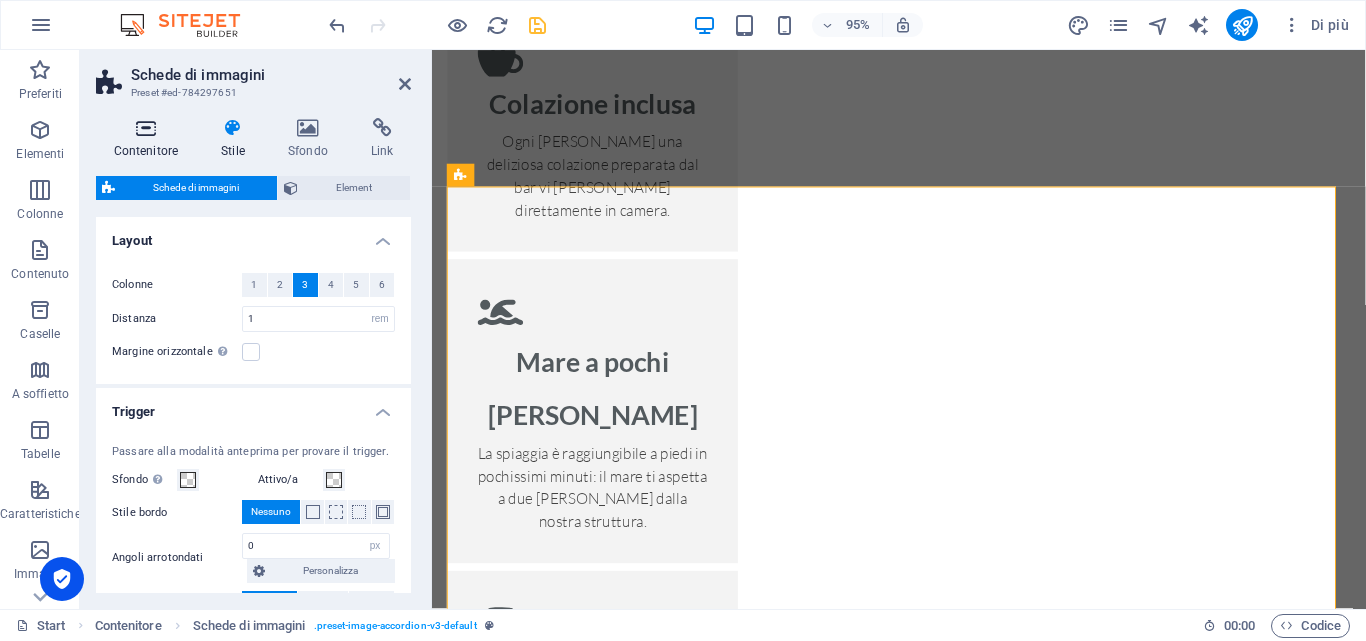 click at bounding box center (146, 128) 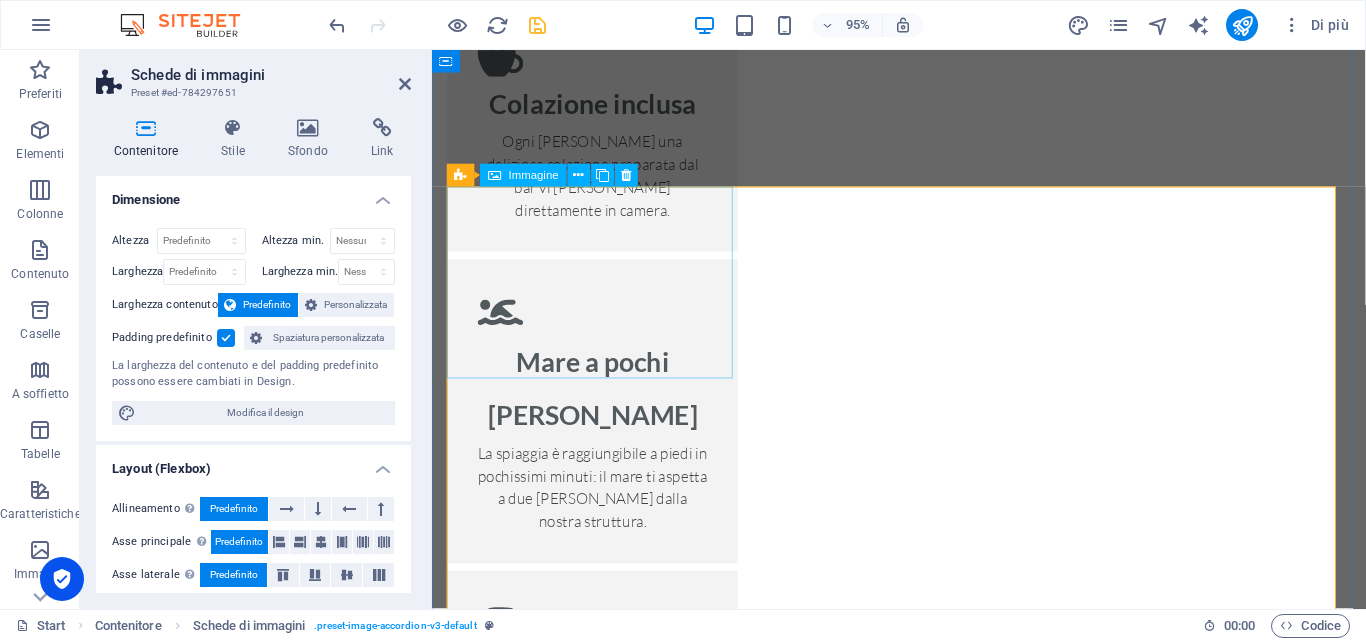 click on "Single Room" at bounding box center [601, 3113] 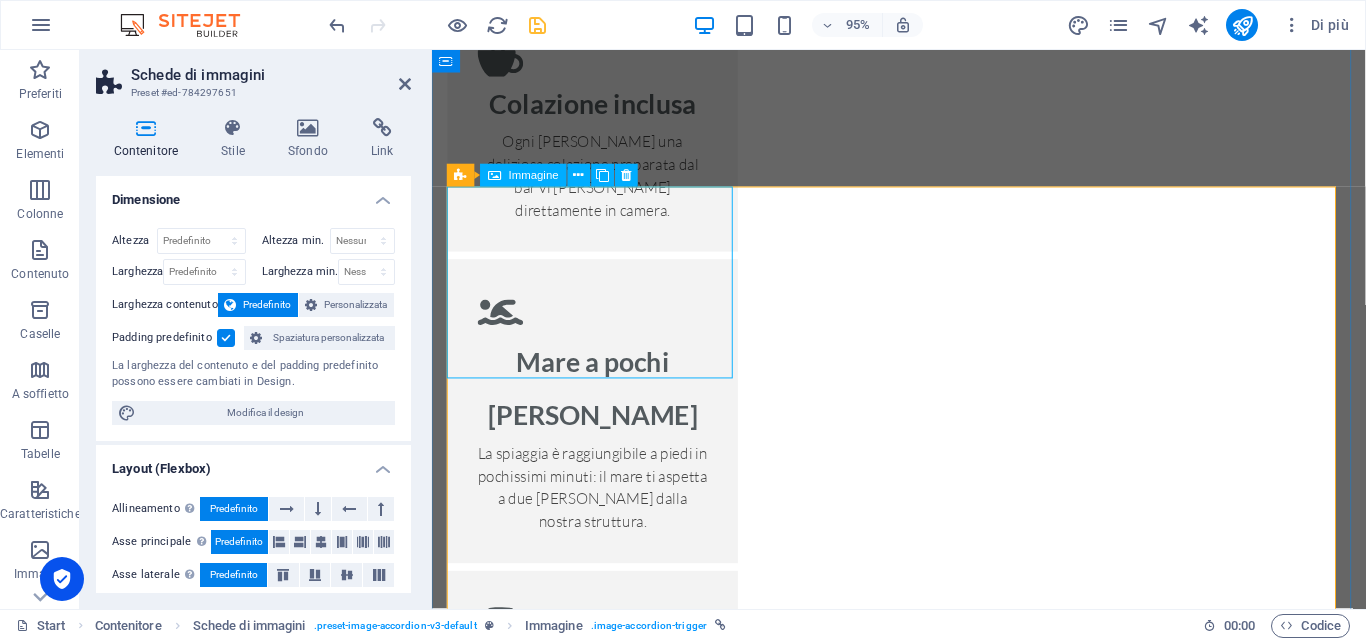 click on "Single Room" at bounding box center [601, 3113] 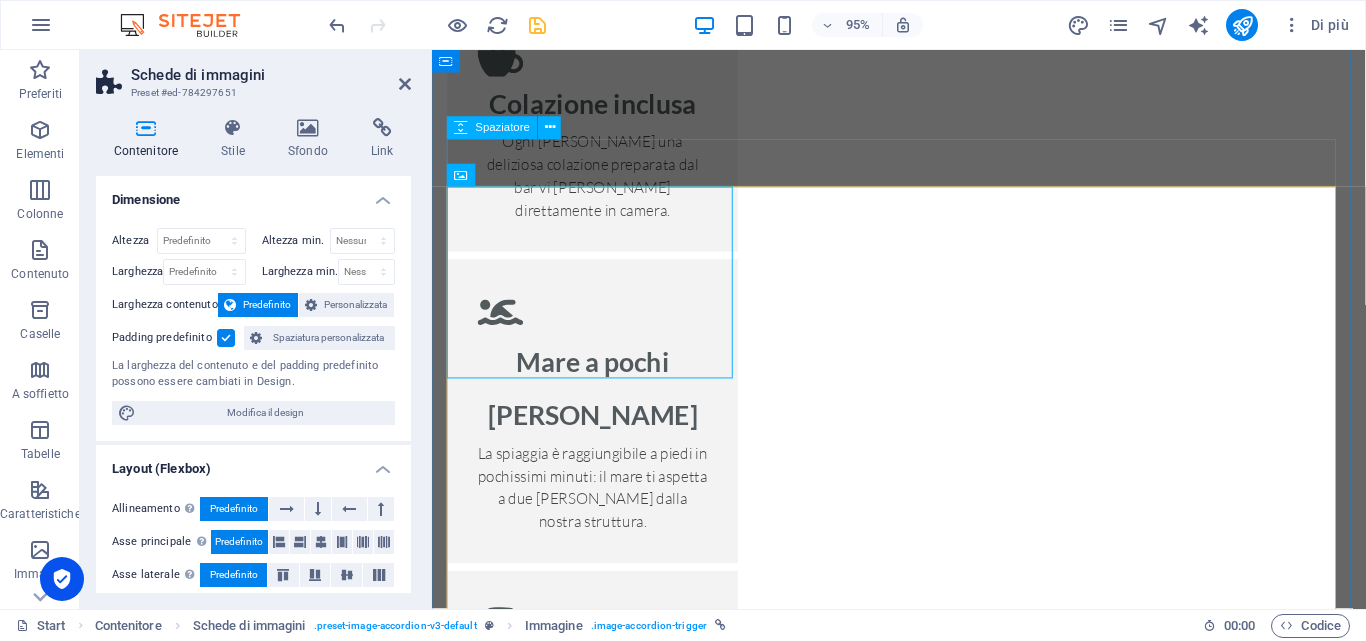 click at bounding box center (923, 2986) 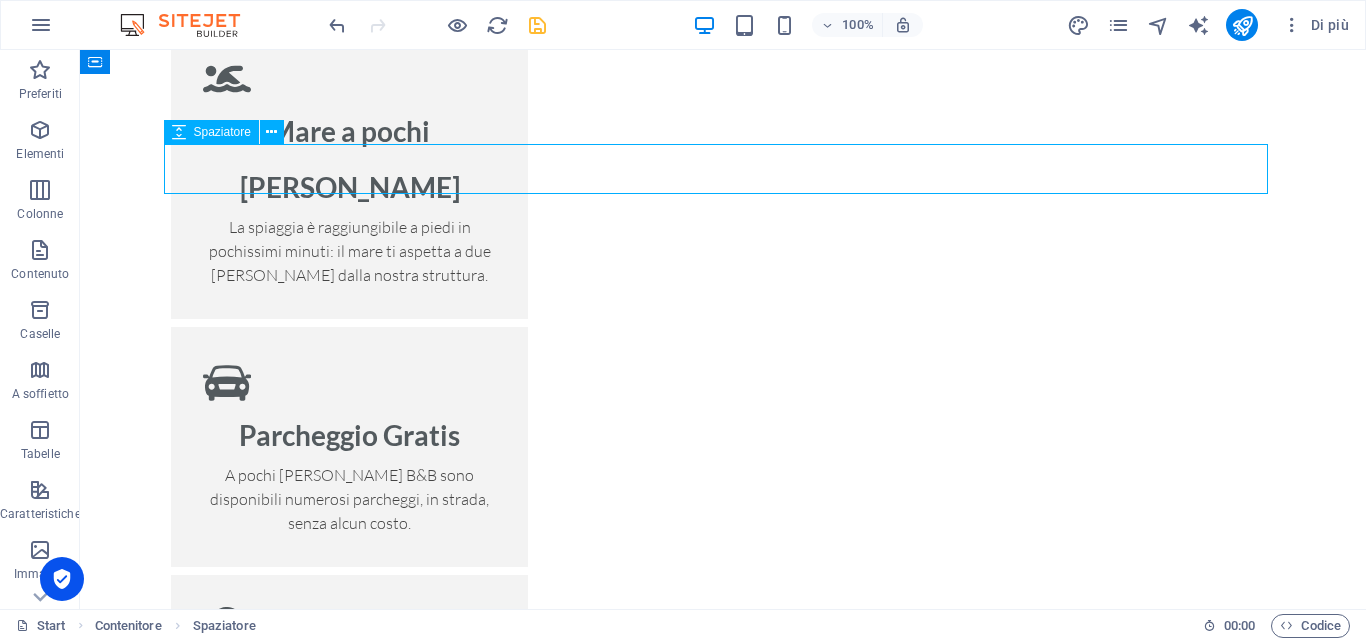 scroll, scrollTop: 2859, scrollLeft: 0, axis: vertical 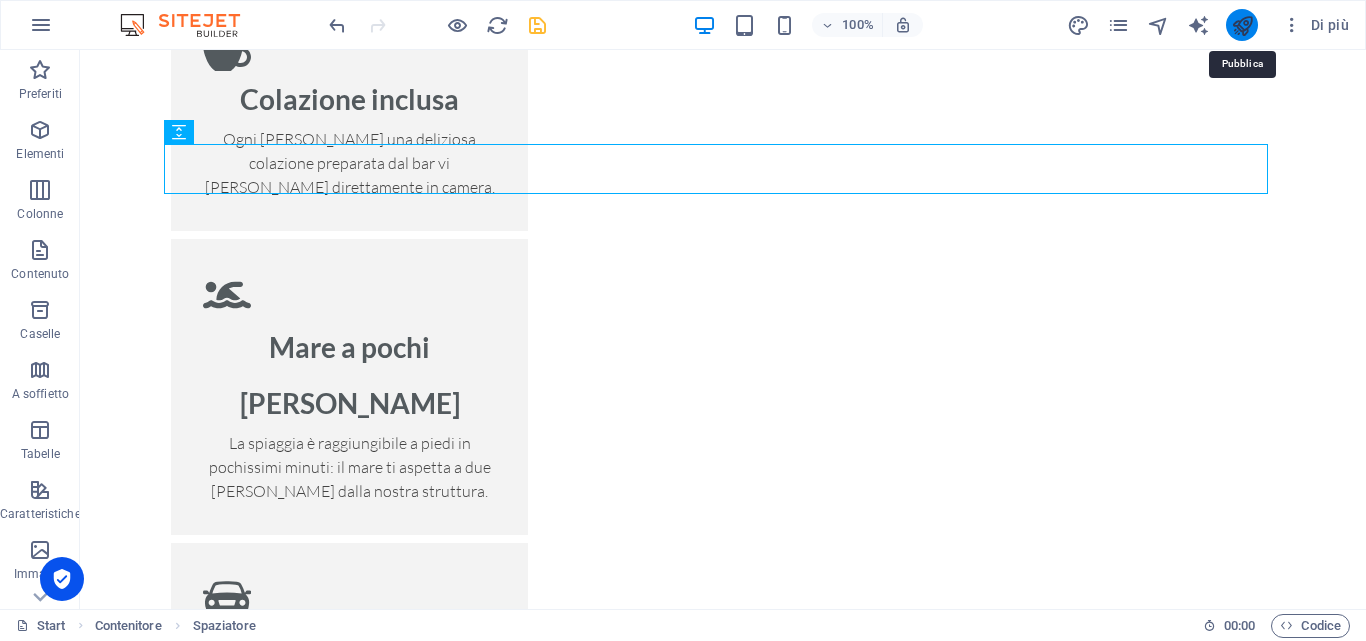 click at bounding box center (1242, 25) 